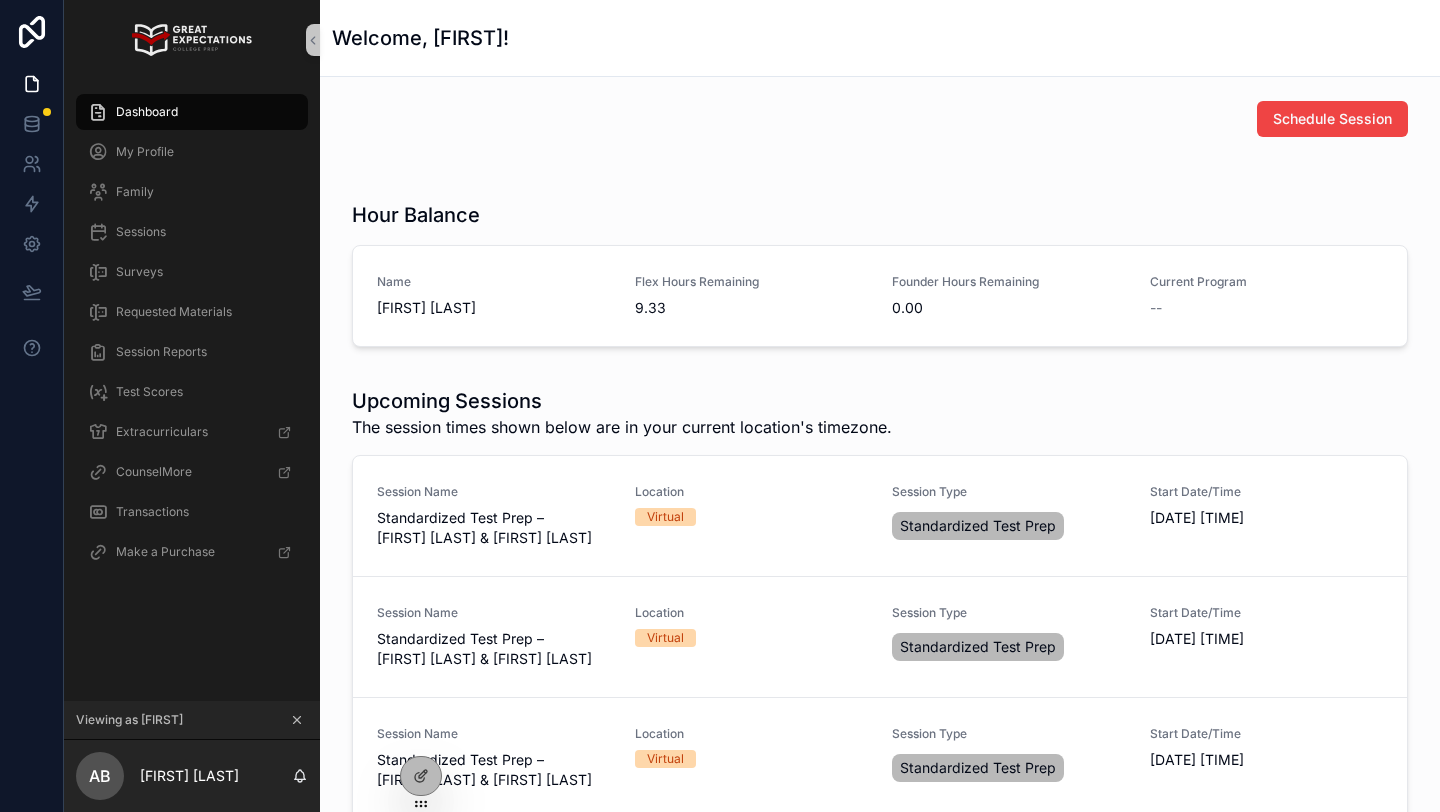 scroll, scrollTop: 0, scrollLeft: 0, axis: both 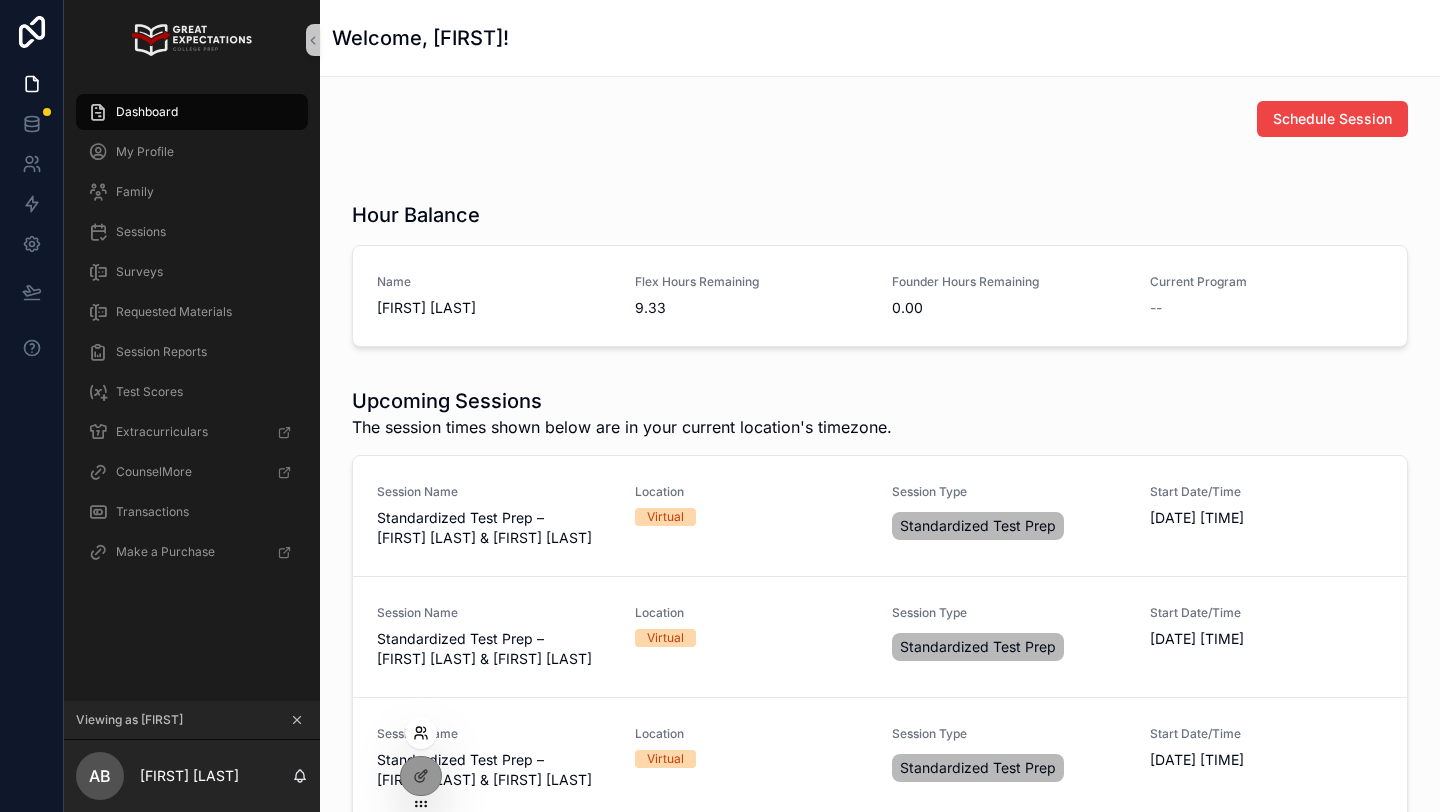 click 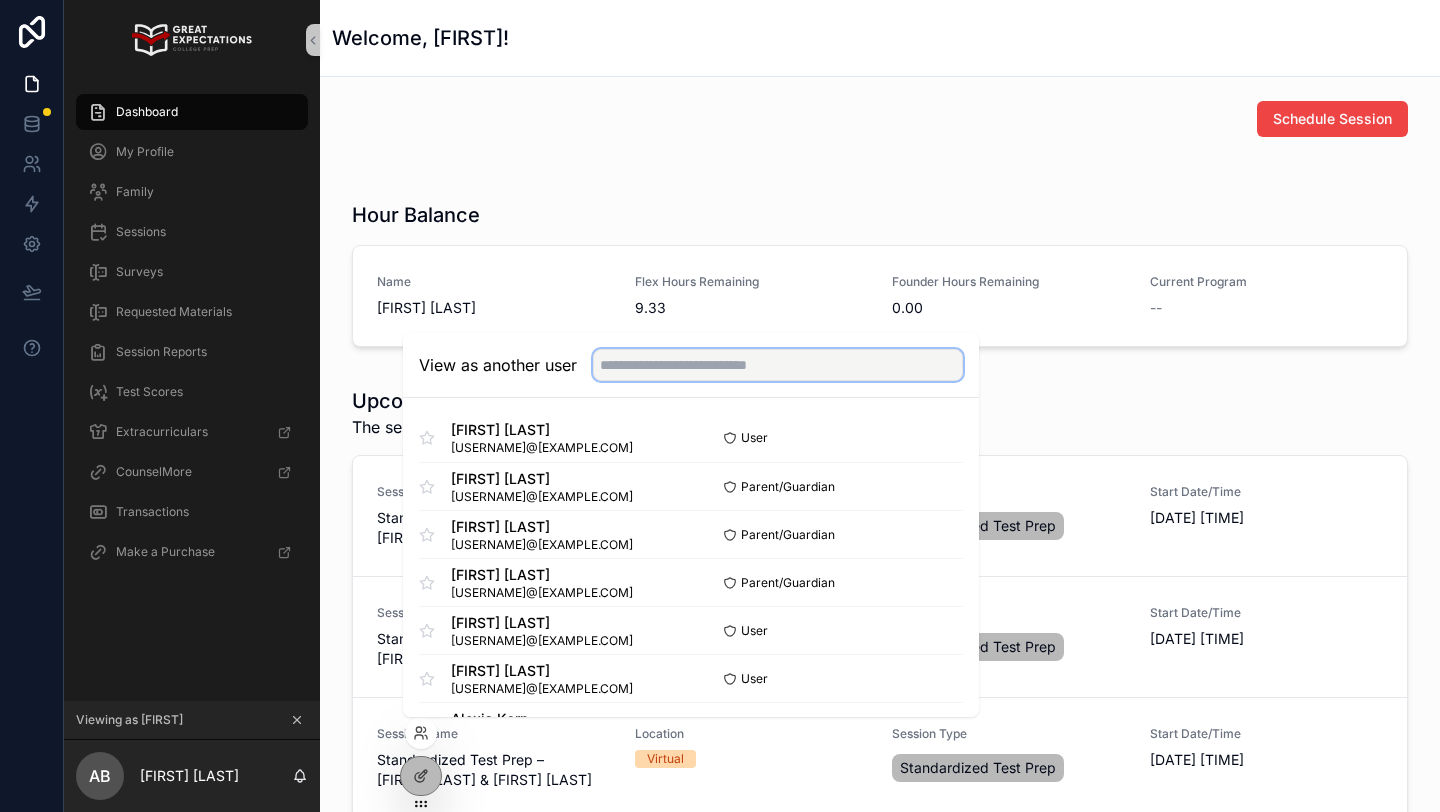 click at bounding box center (778, 365) 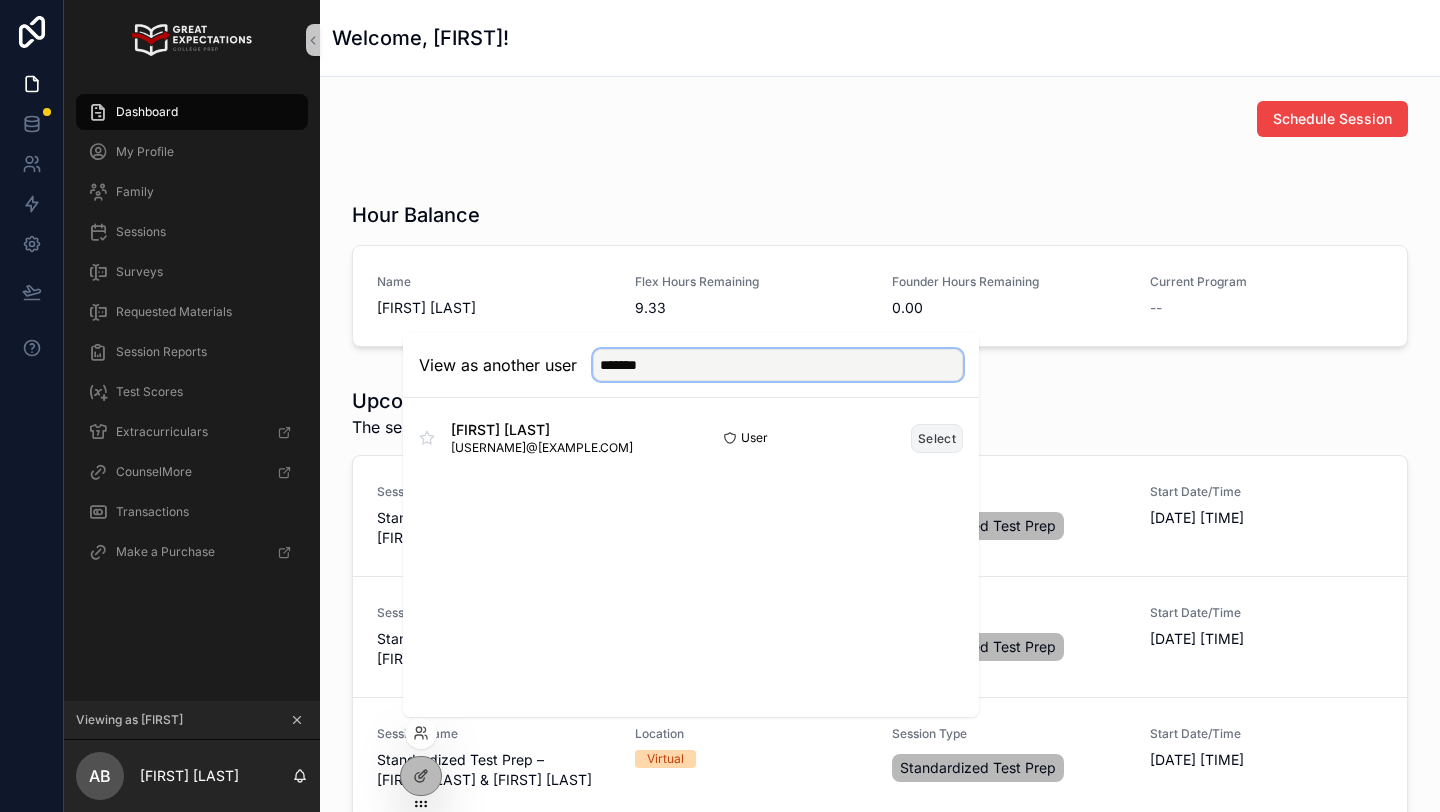 type on "*******" 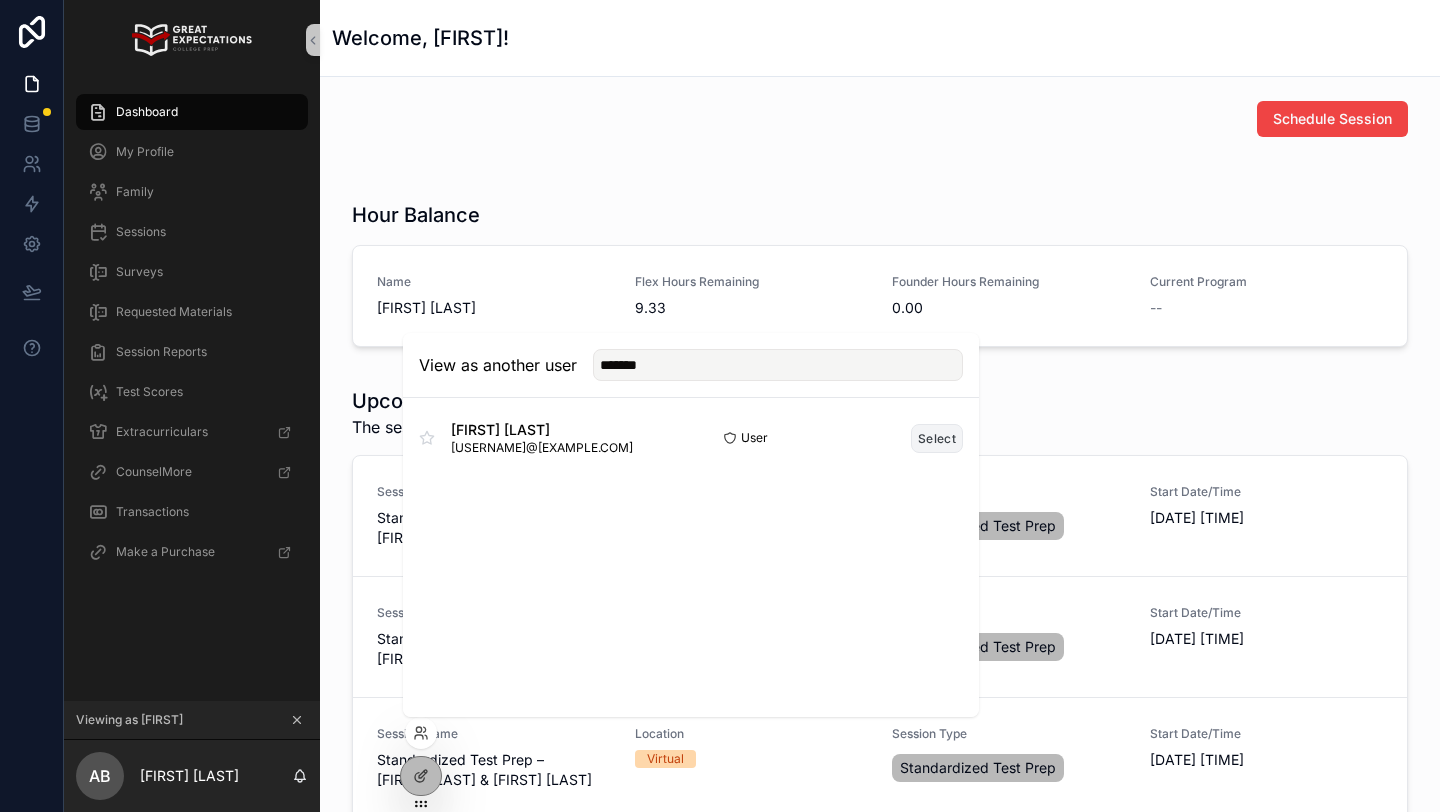 click on "Select" at bounding box center (937, 438) 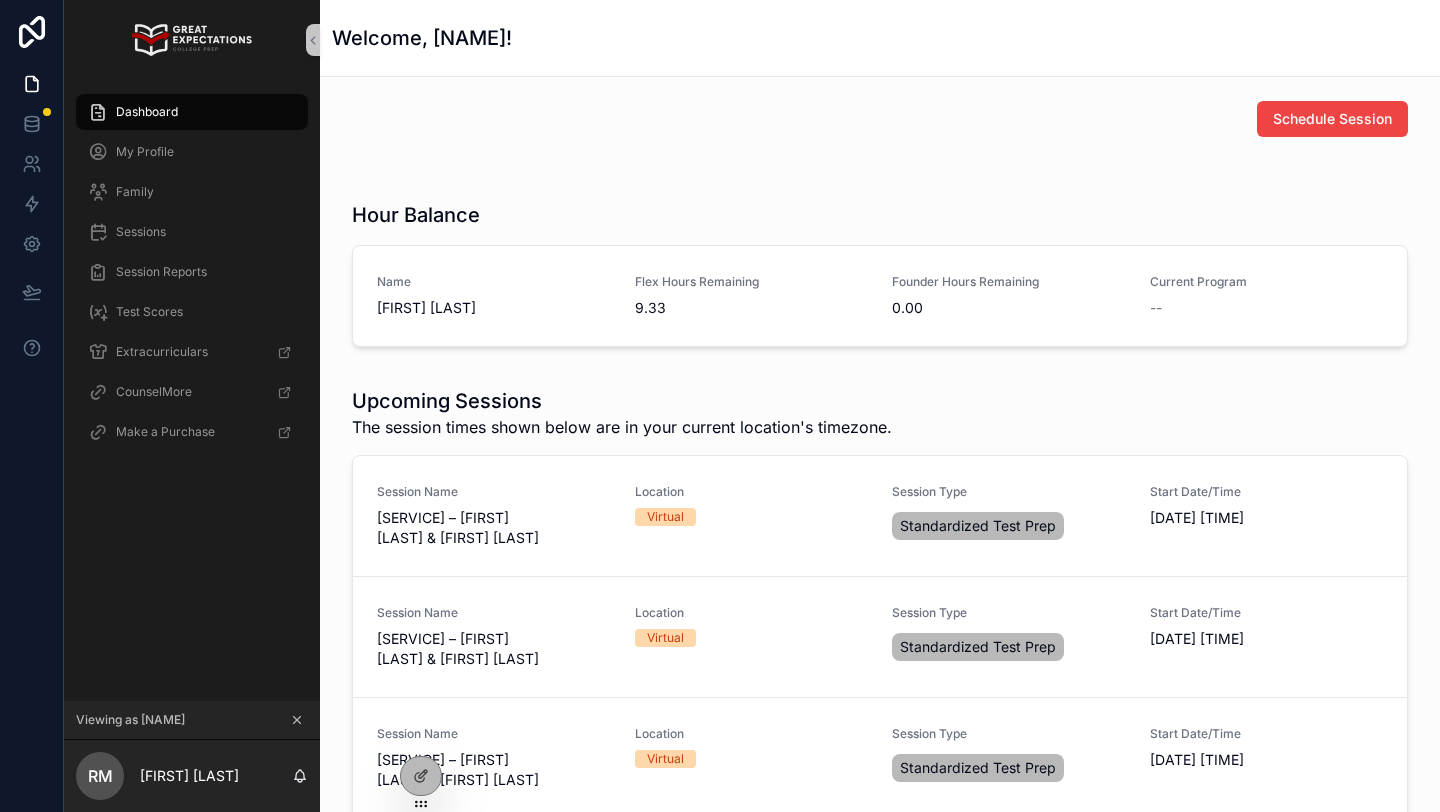 scroll, scrollTop: 0, scrollLeft: 0, axis: both 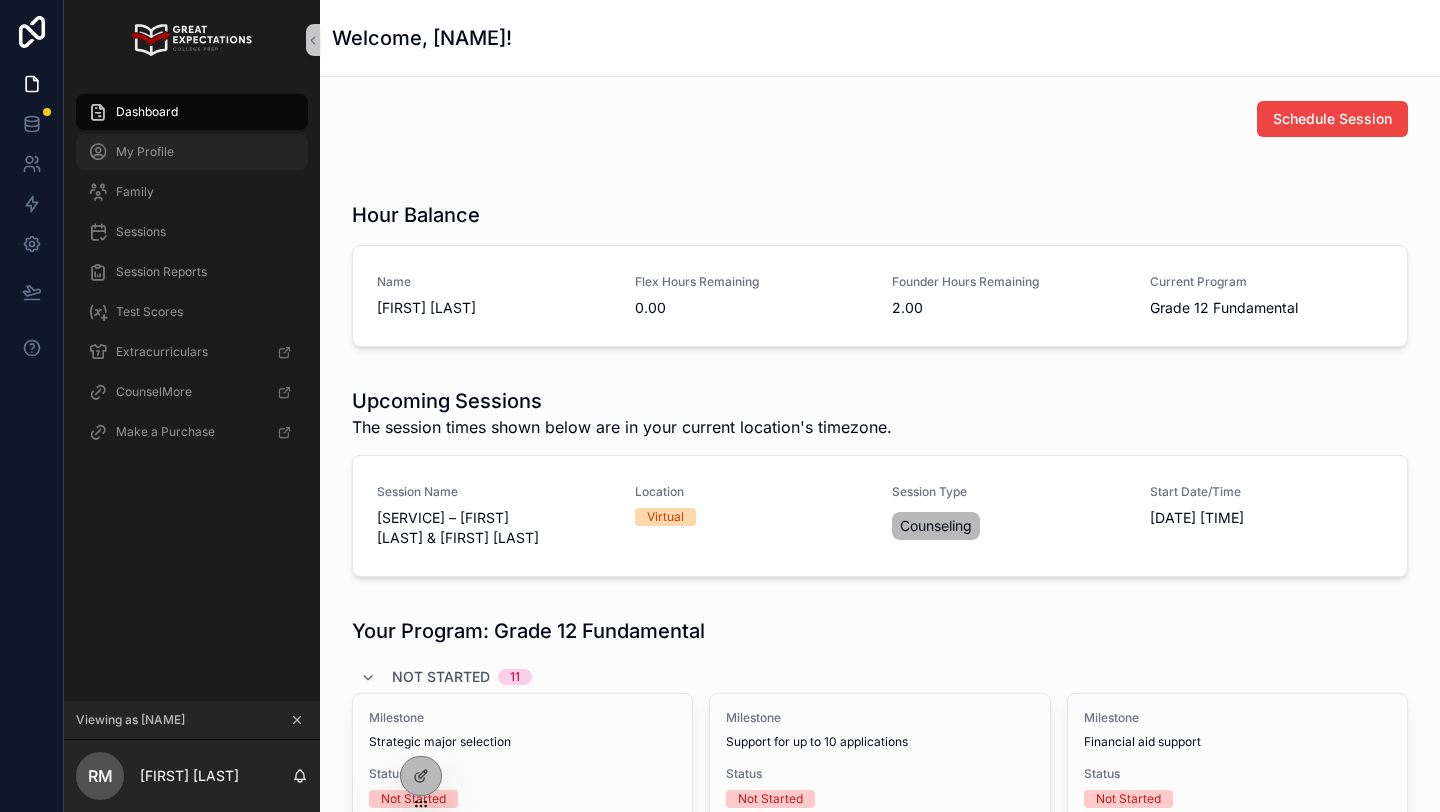 click on "My Profile" at bounding box center [192, 152] 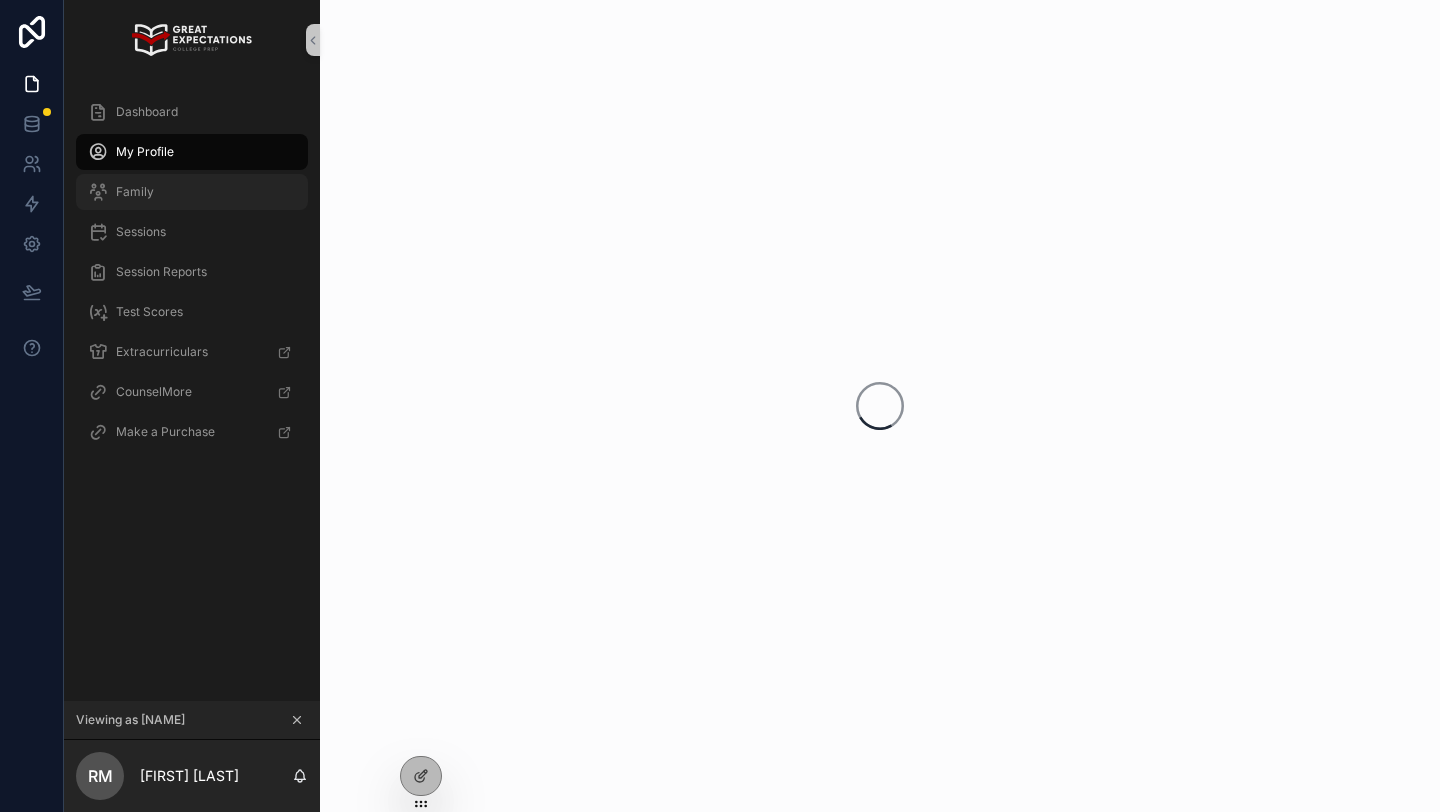 click on "Family" at bounding box center [192, 192] 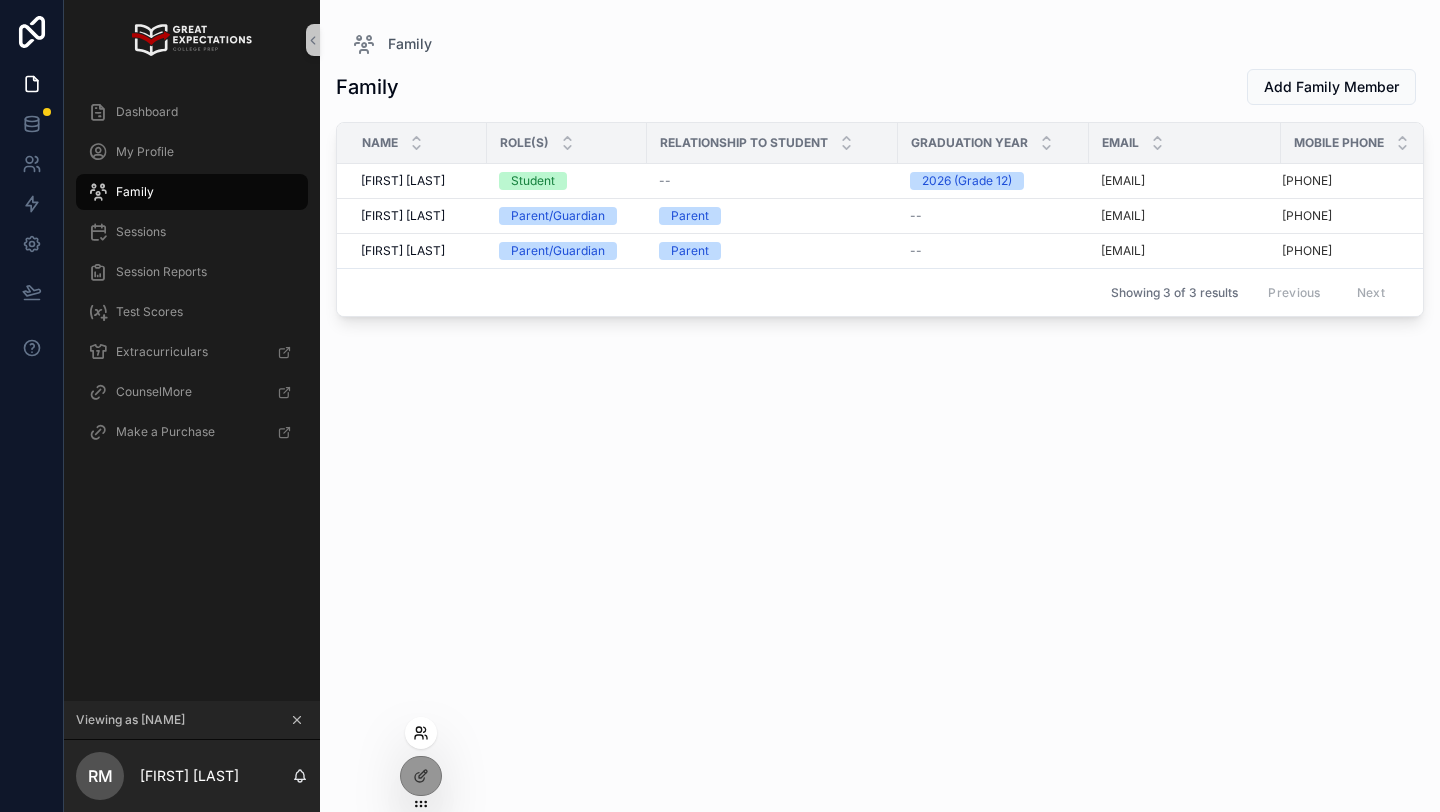 click 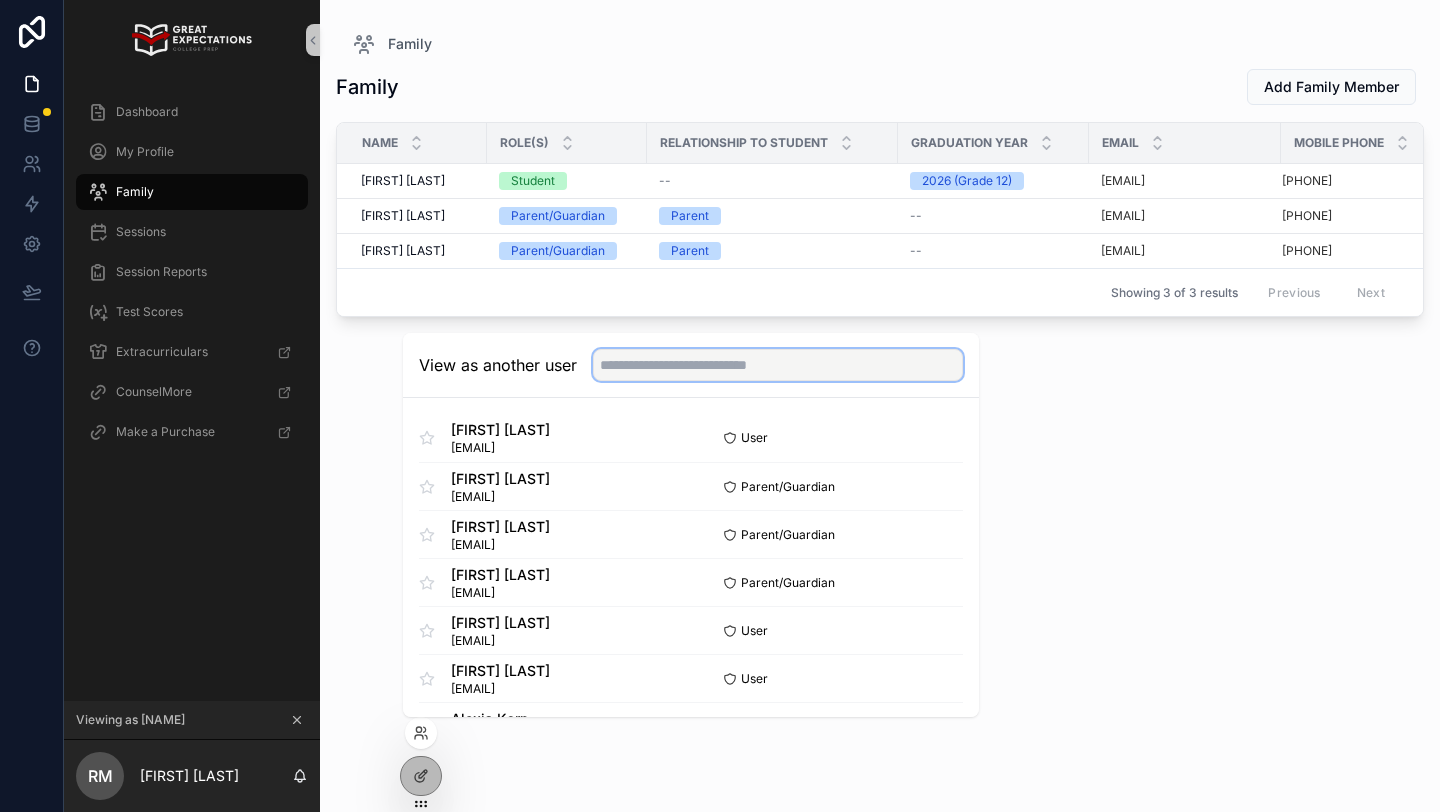 click at bounding box center [778, 365] 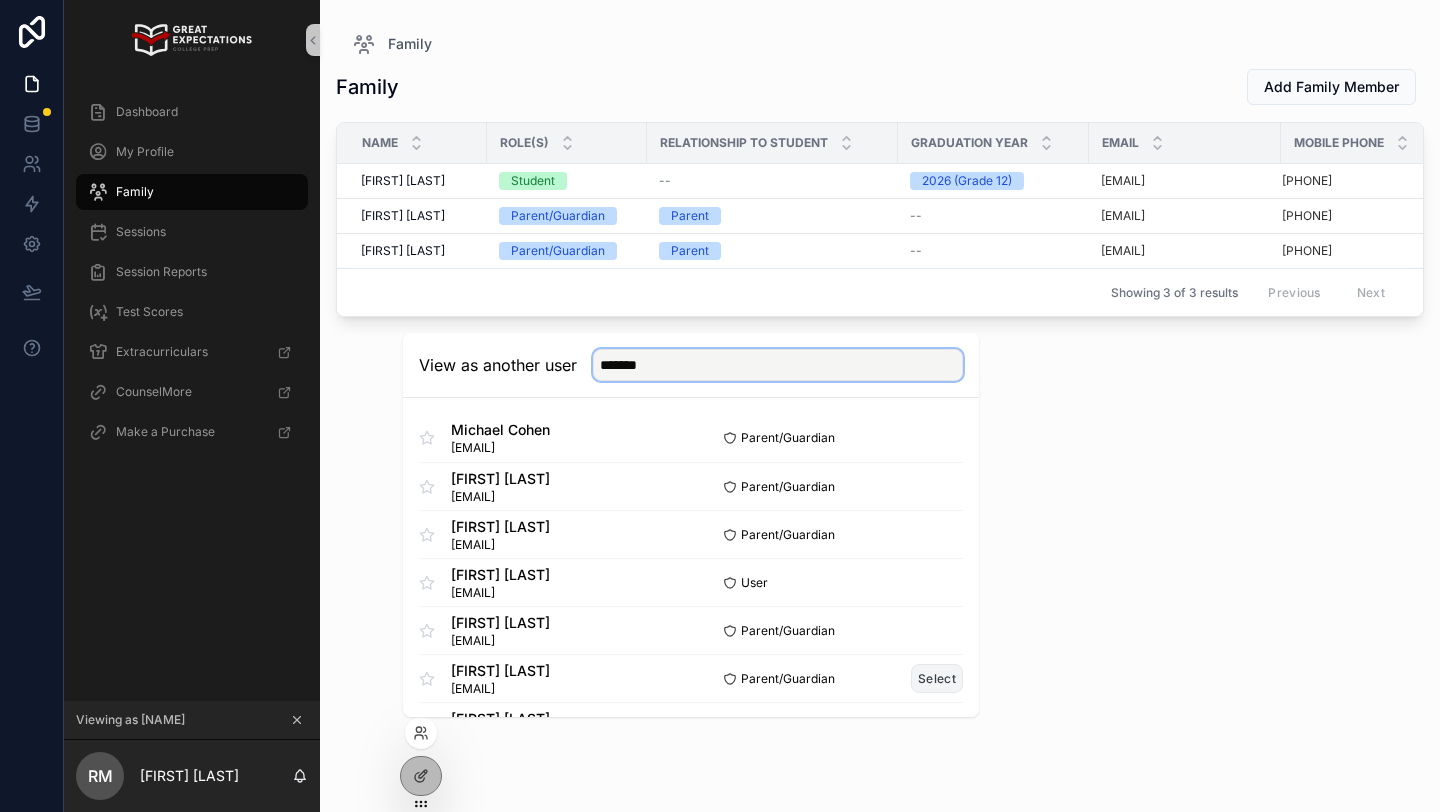 type on "*******" 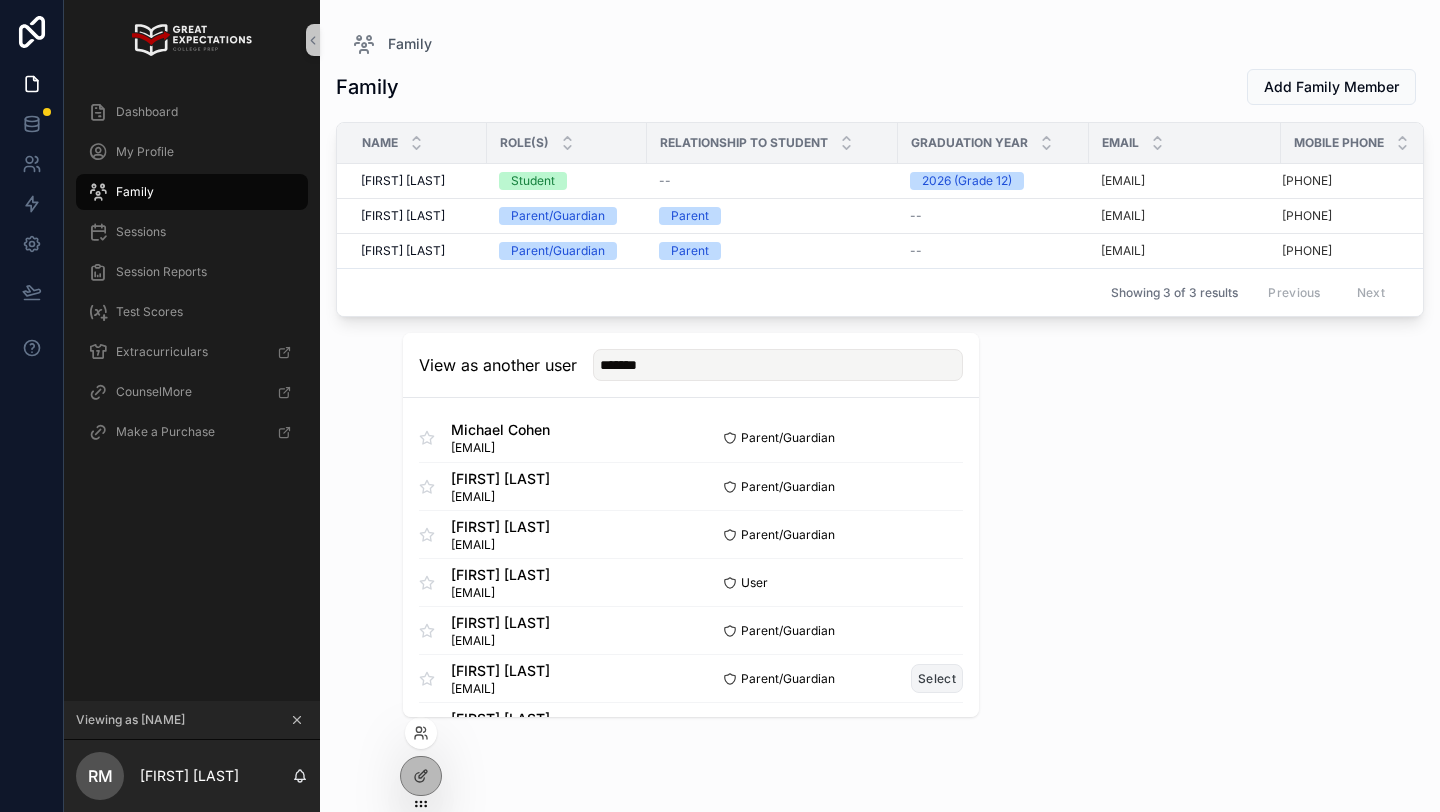 click on "Select" at bounding box center (937, 678) 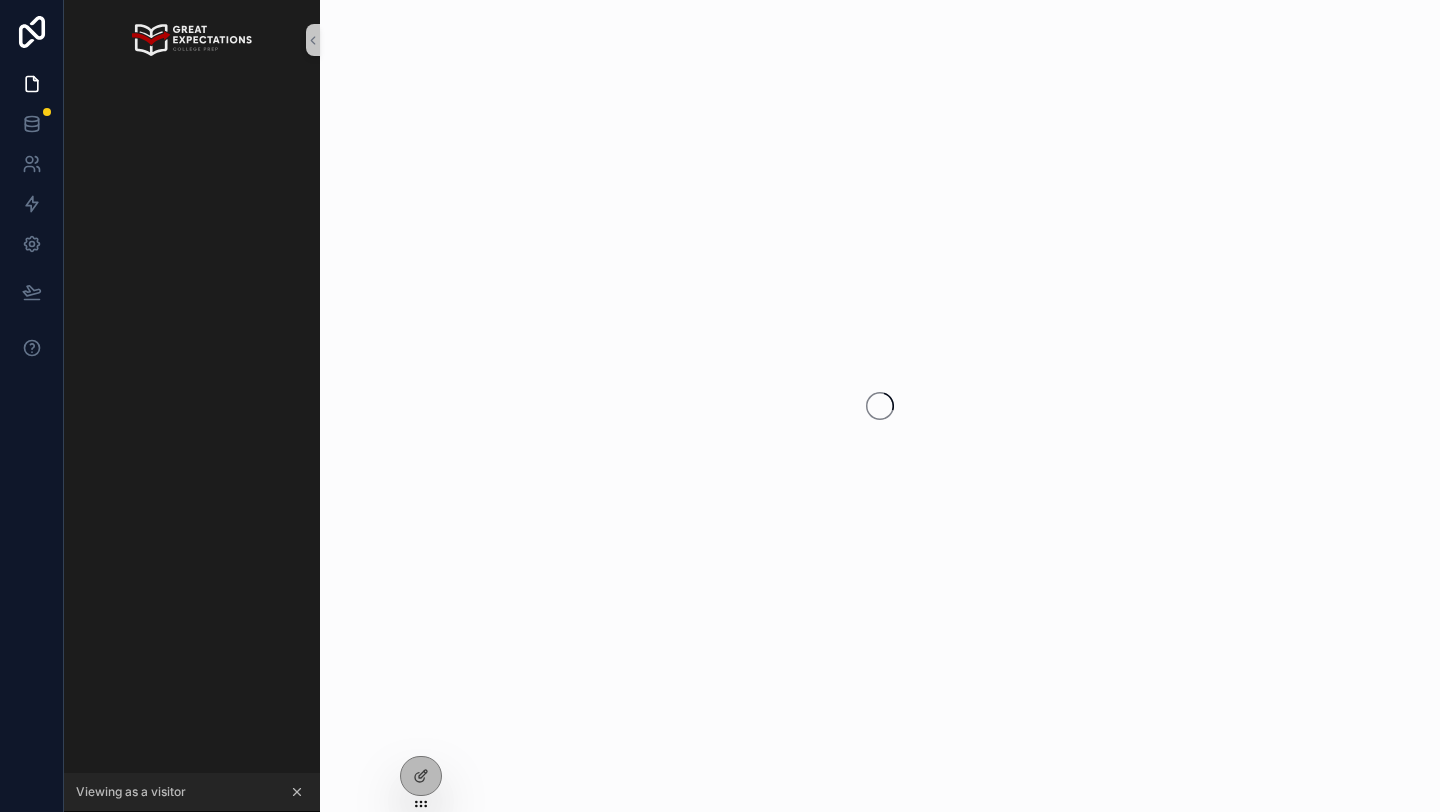 scroll, scrollTop: 0, scrollLeft: 0, axis: both 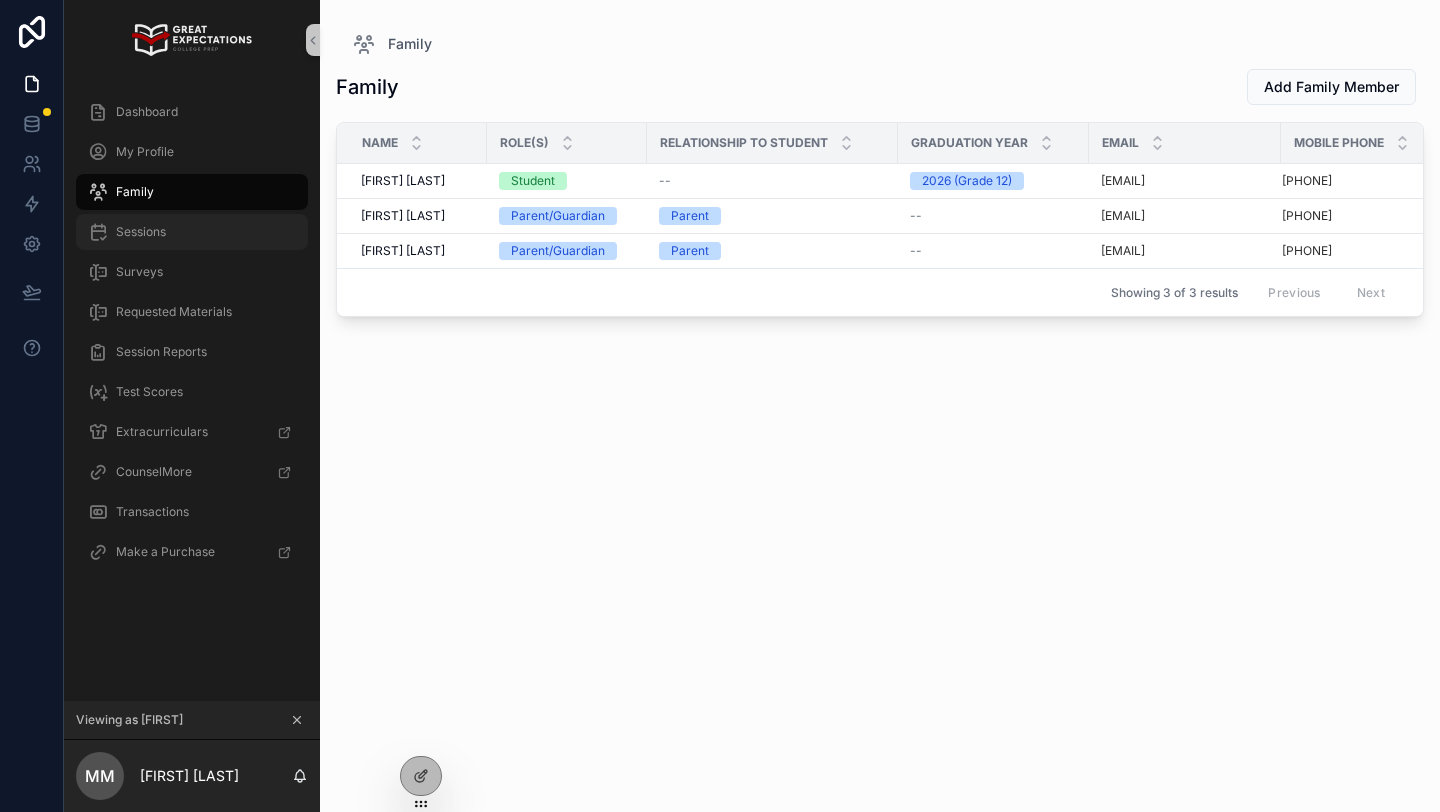 click on "Sessions" at bounding box center (192, 232) 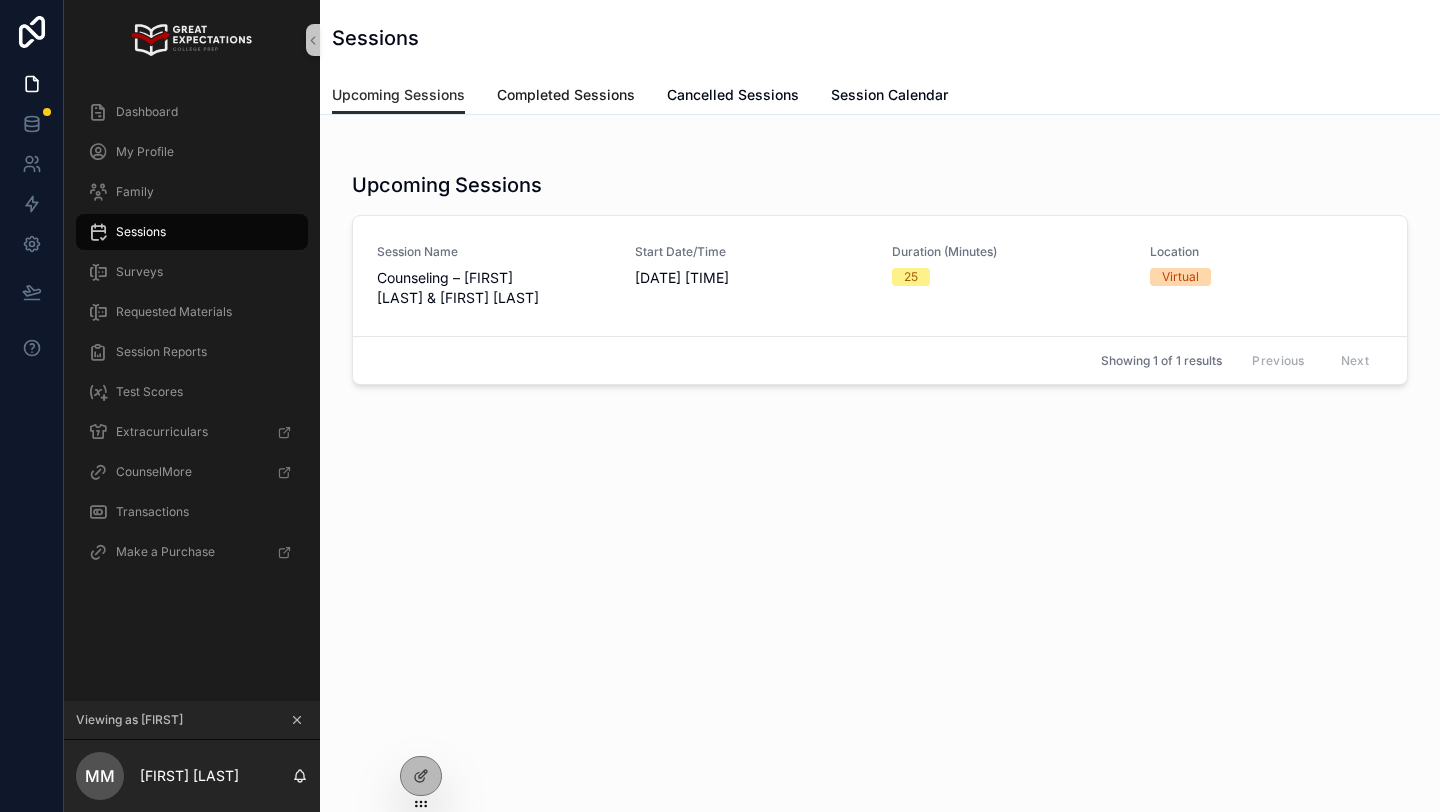 click on "Completed Sessions" at bounding box center [566, 95] 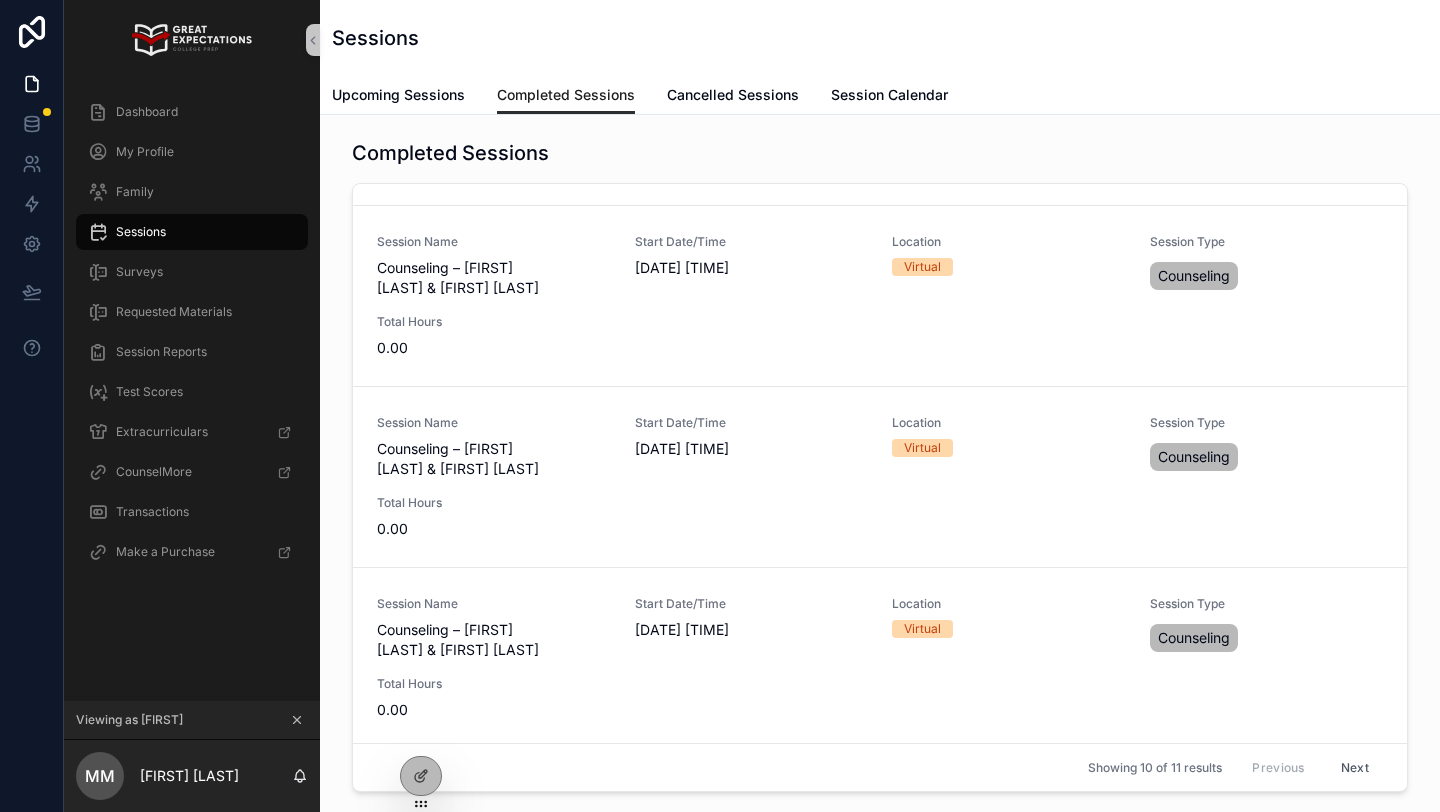 scroll, scrollTop: 1250, scrollLeft: 0, axis: vertical 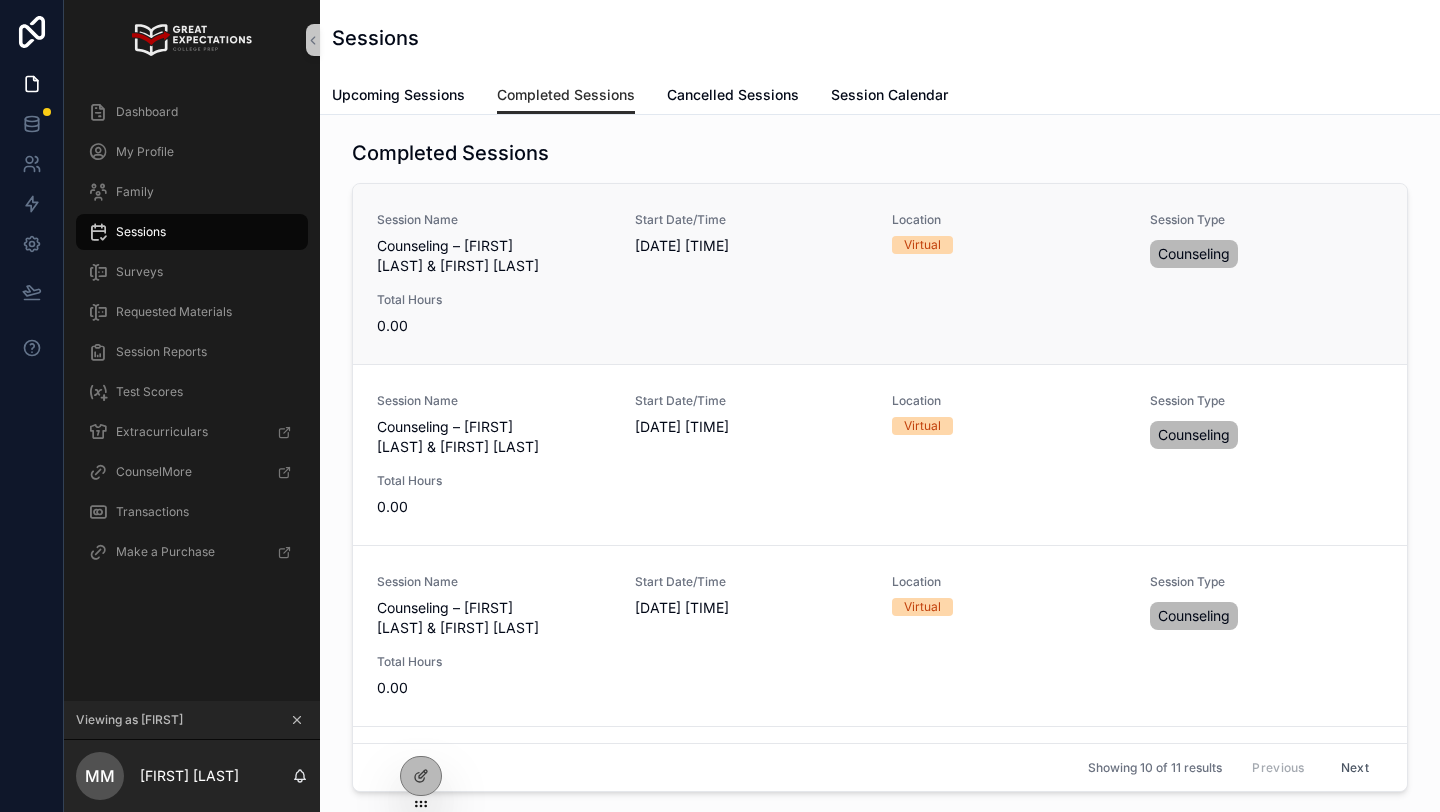 click on "Session Name Counseling – [FIRST] [LAST] & [FIRST] [LAST] Start Date/Time [DATE] [TIME] Location Virtual Session Type Counseling Total Hours 0.00" at bounding box center [880, 274] 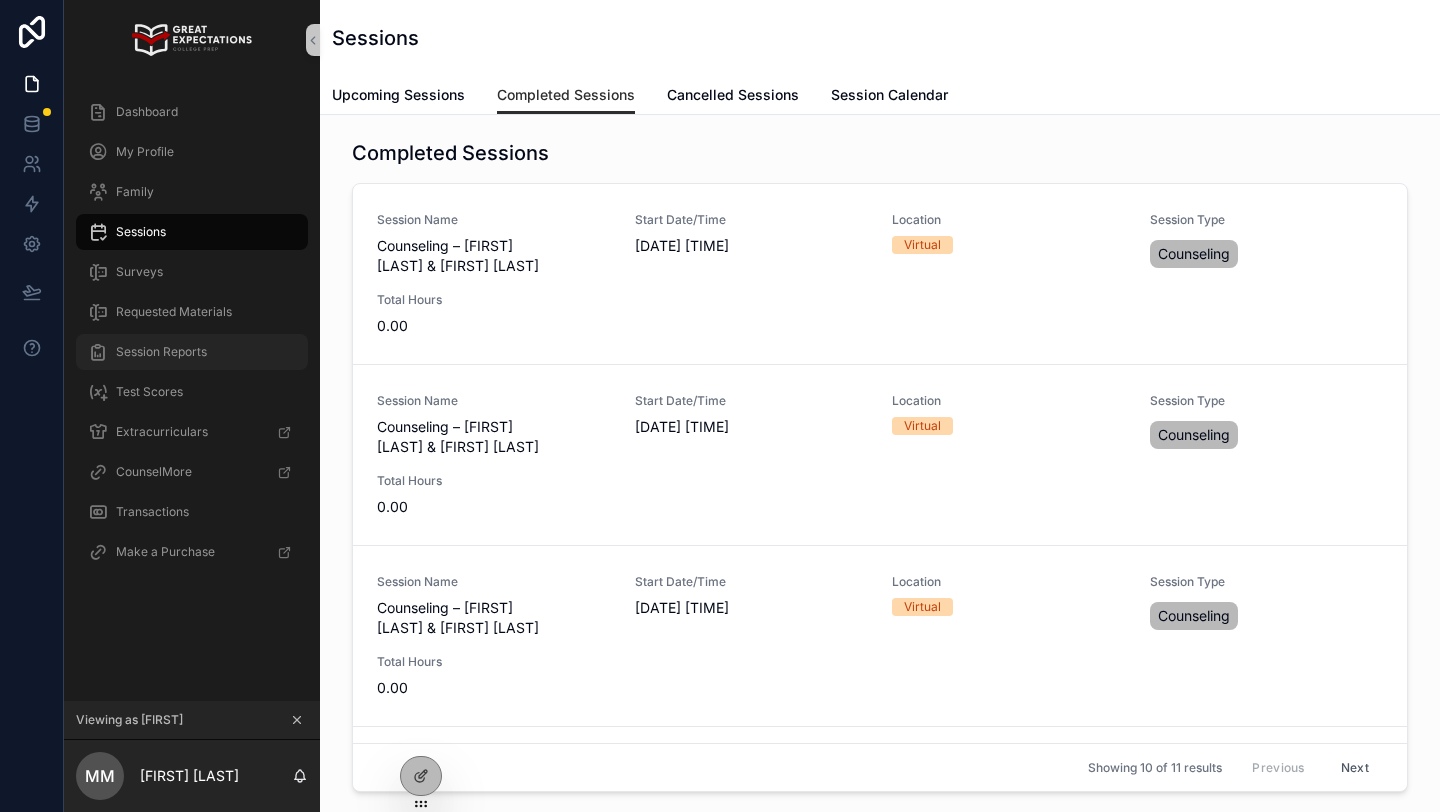 click on "Session Reports" at bounding box center [161, 352] 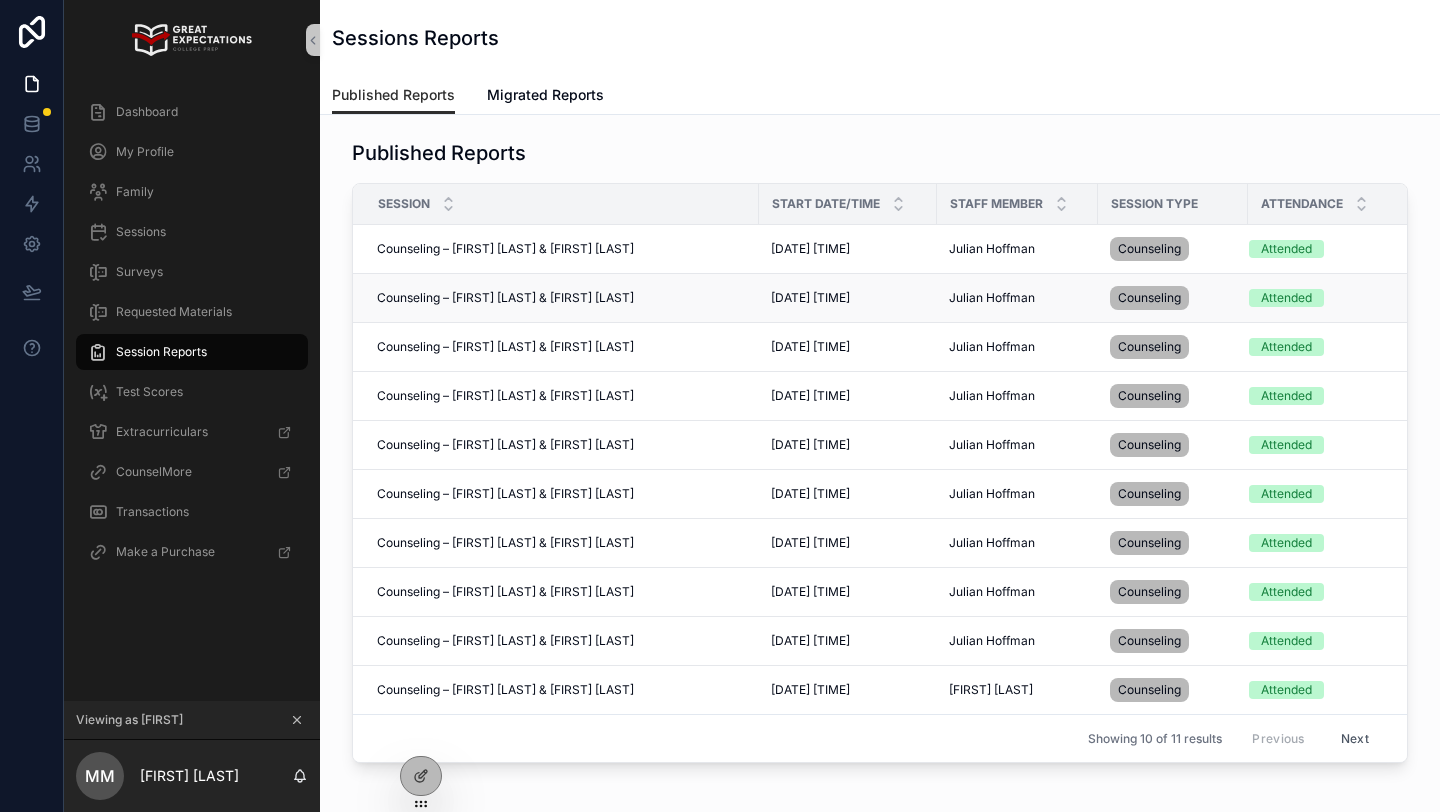 click on "Counseling – Julian Hoffman & Russell Ma" at bounding box center [505, 298] 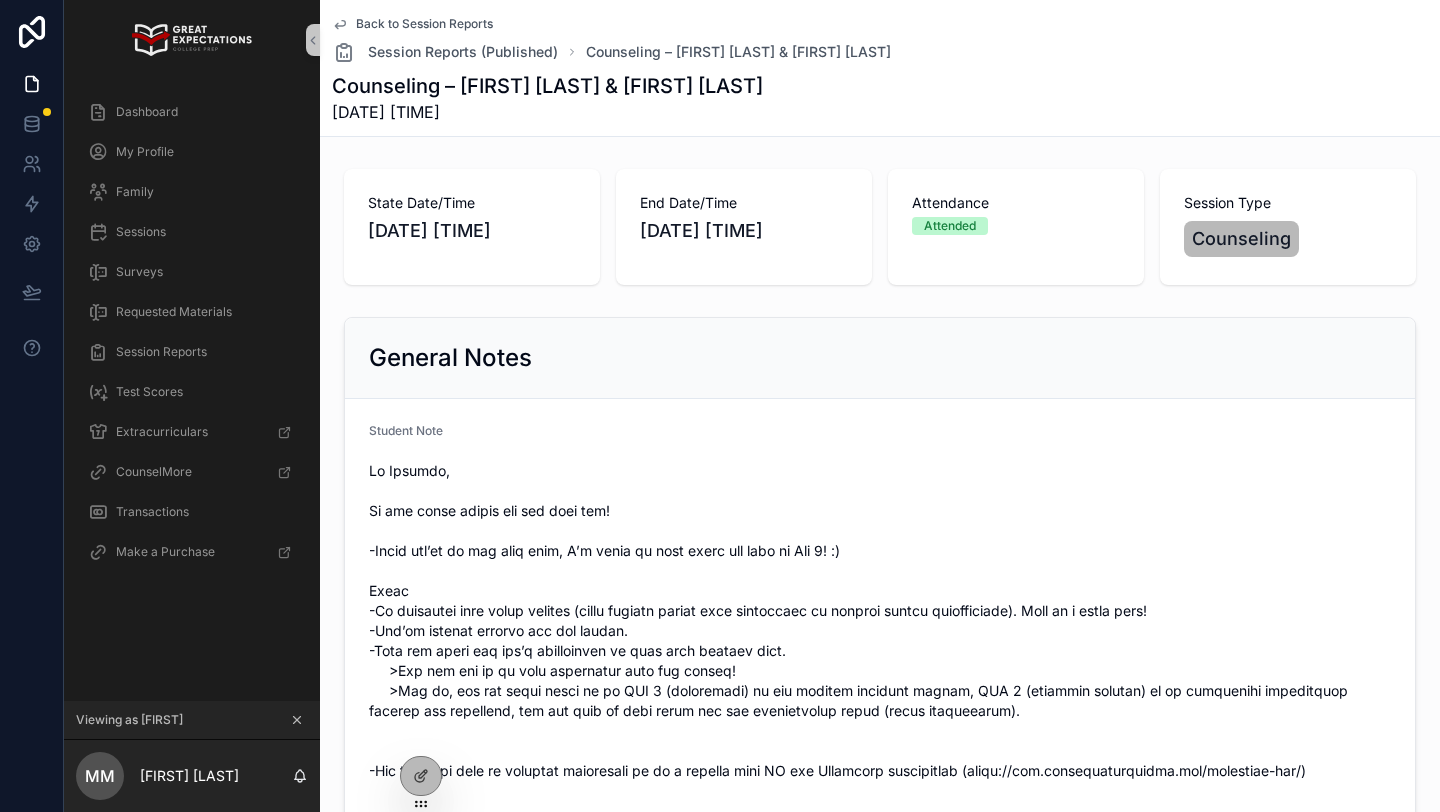 click on "Back to Session Reports" at bounding box center (424, 24) 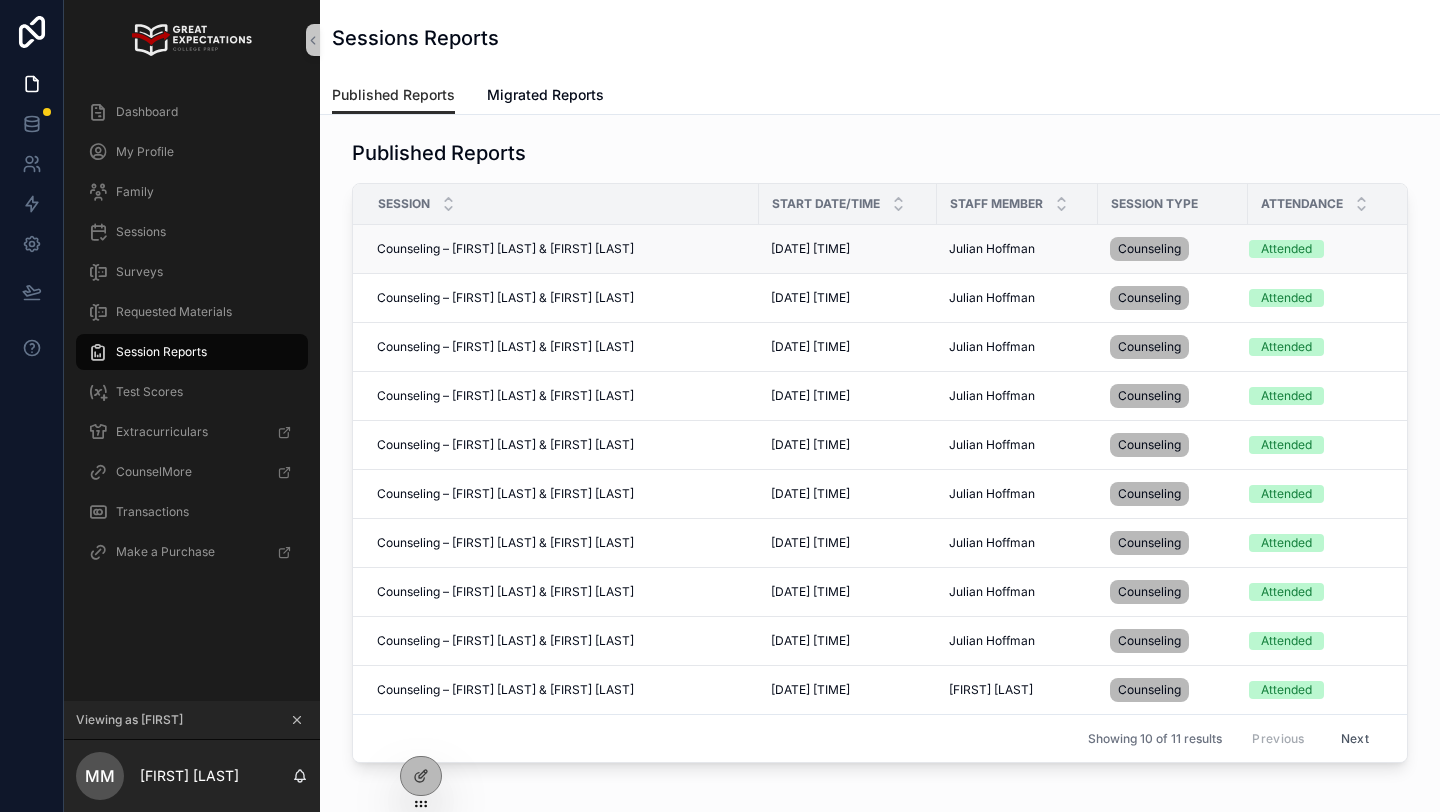 click on "Counseling – Julian Hoffman & Russell Ma" at bounding box center [505, 249] 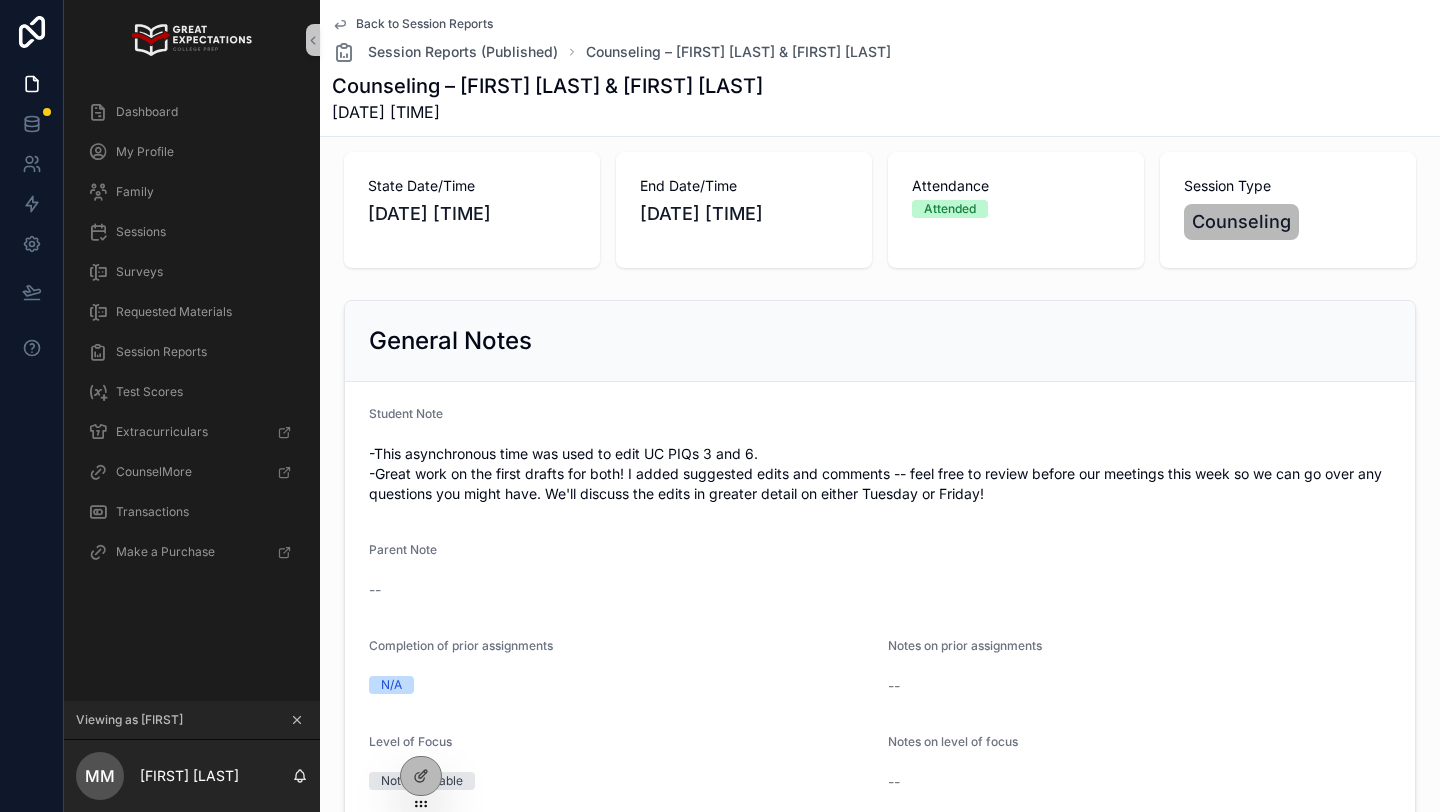 scroll, scrollTop: 0, scrollLeft: 0, axis: both 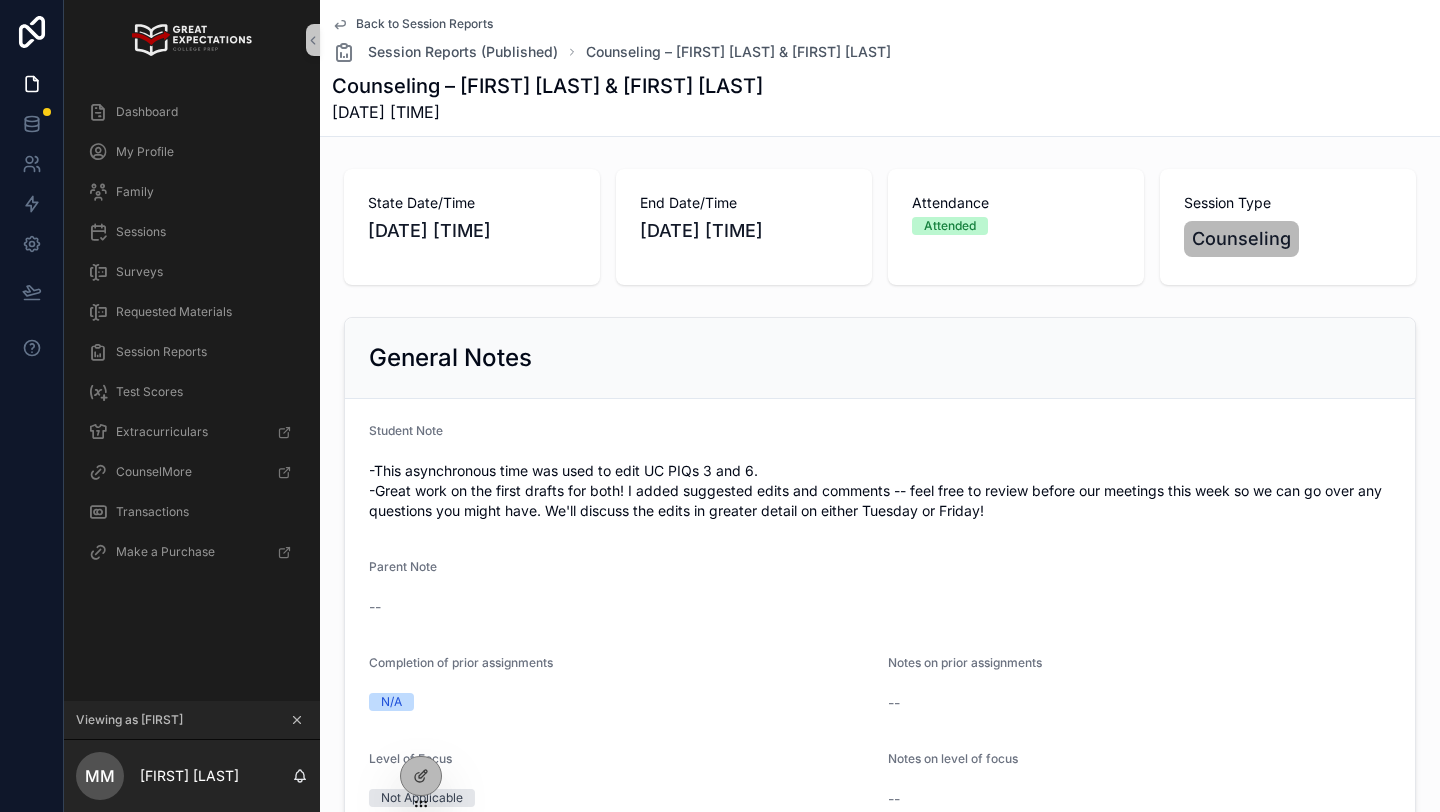 click 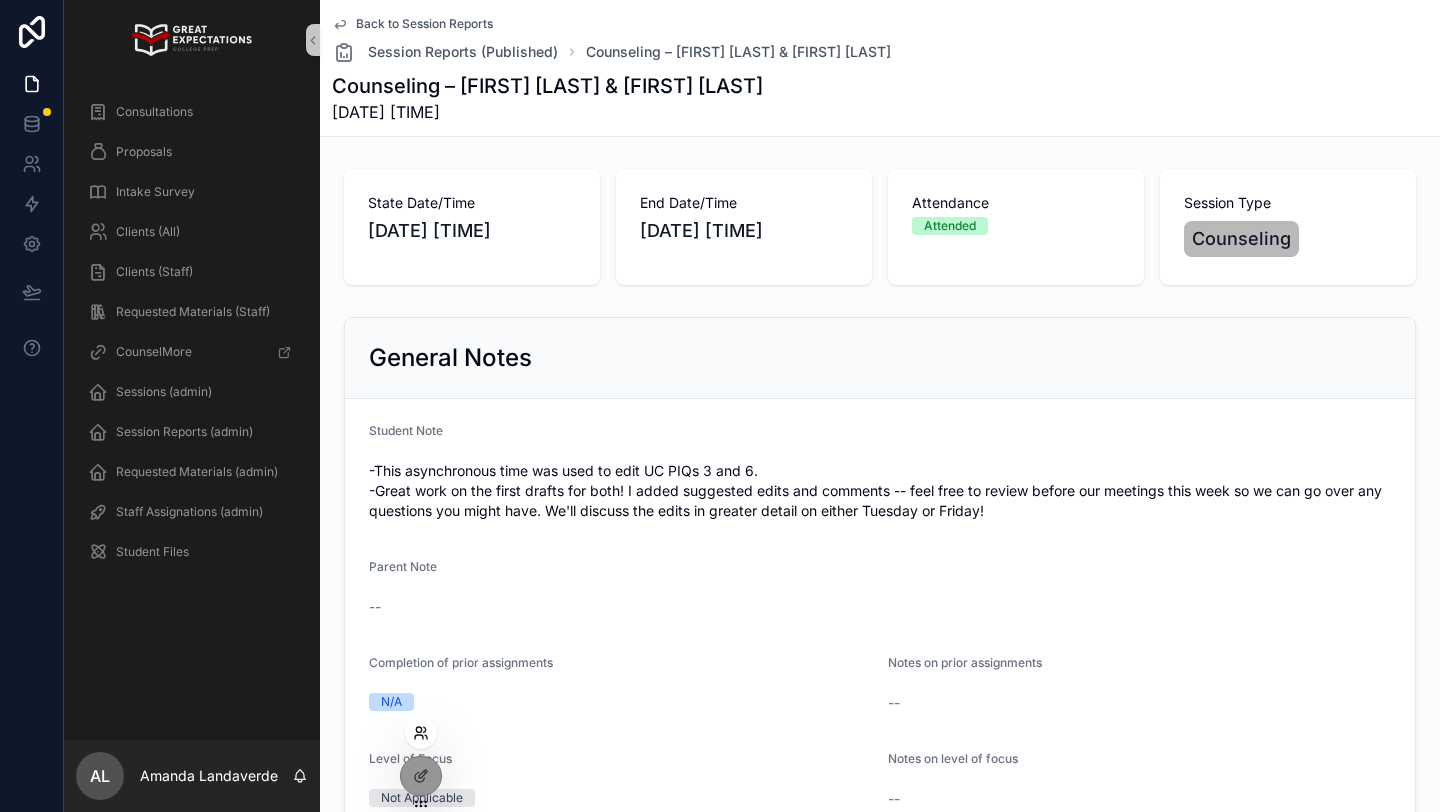 click 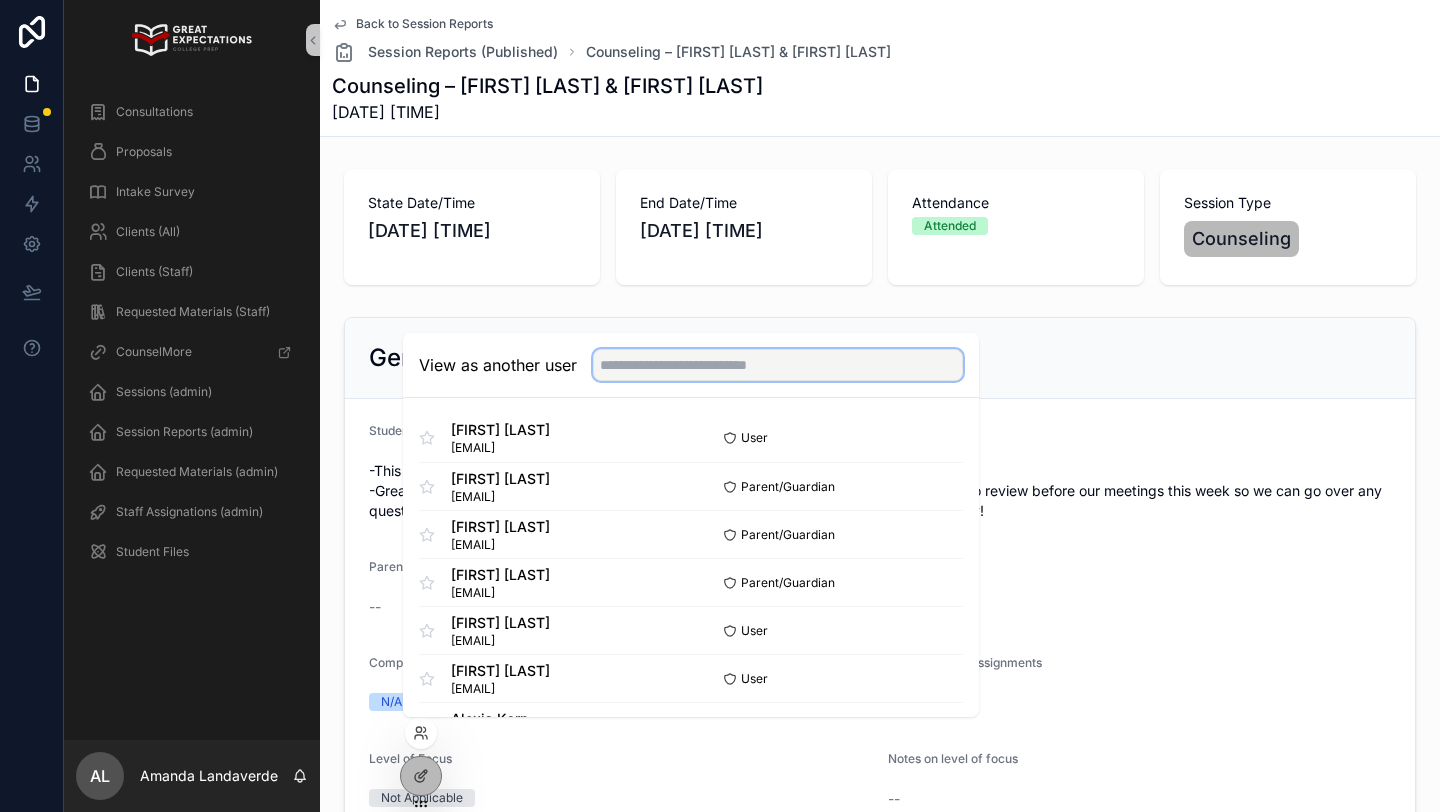 click at bounding box center [778, 365] 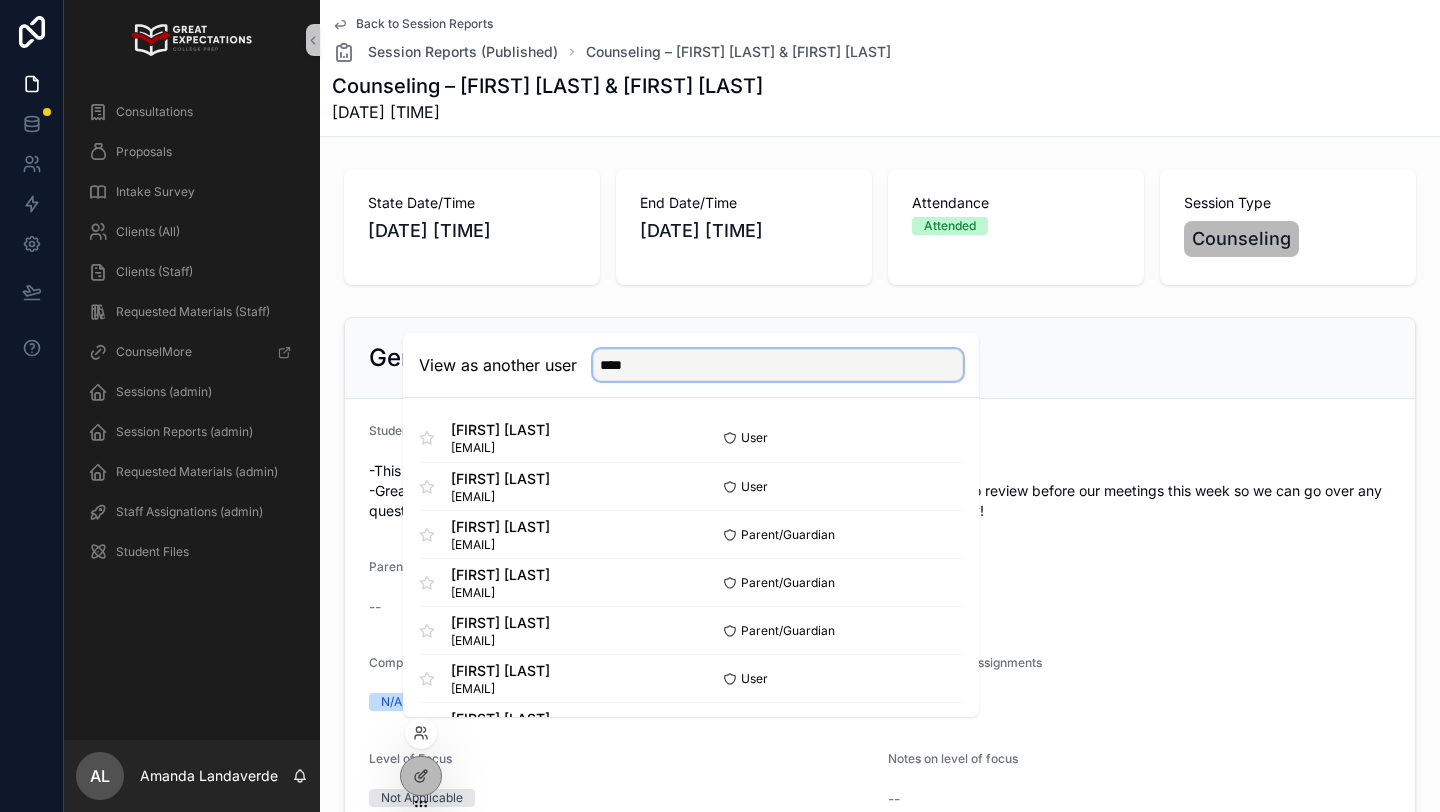 type on "*****" 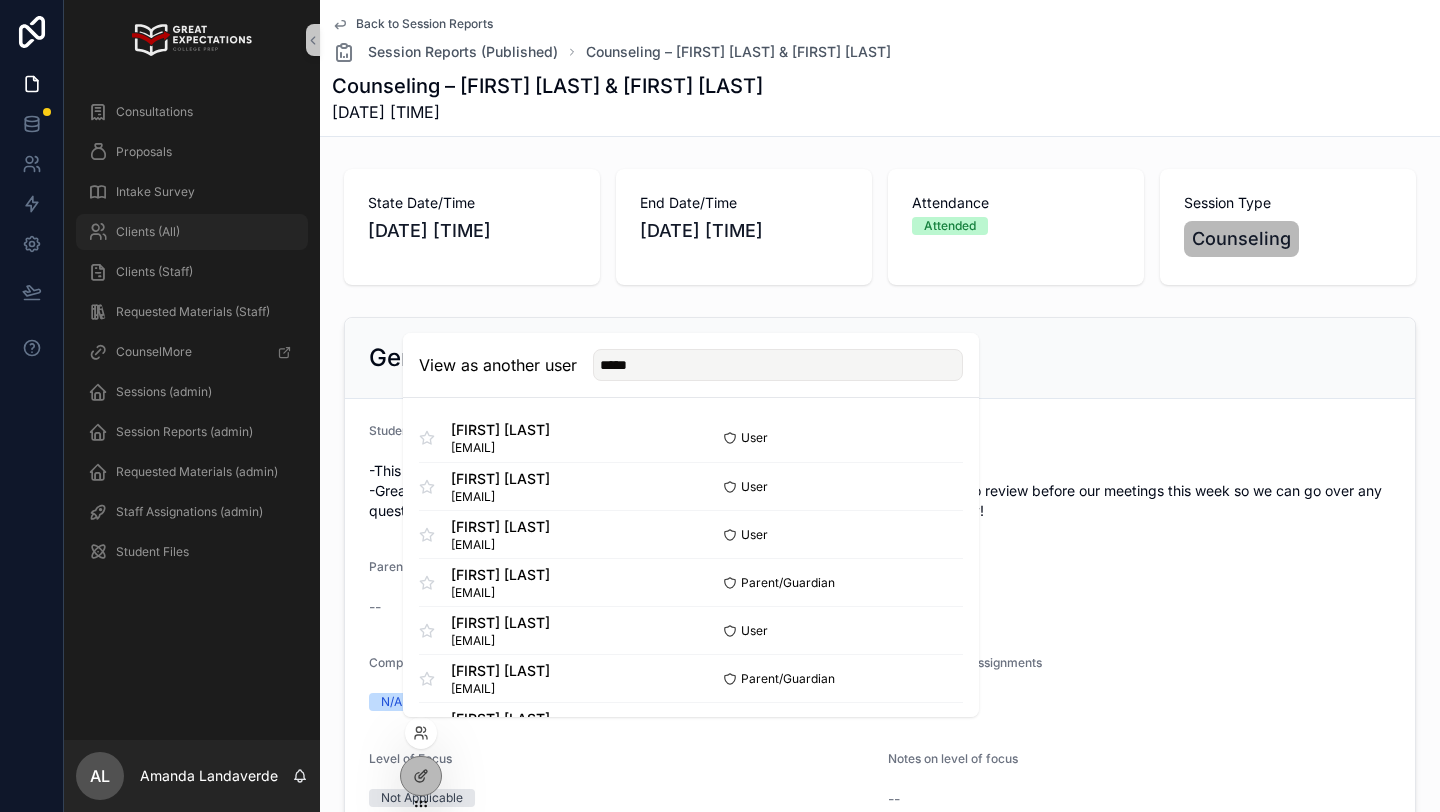 click on "Clients (All)" at bounding box center [192, 232] 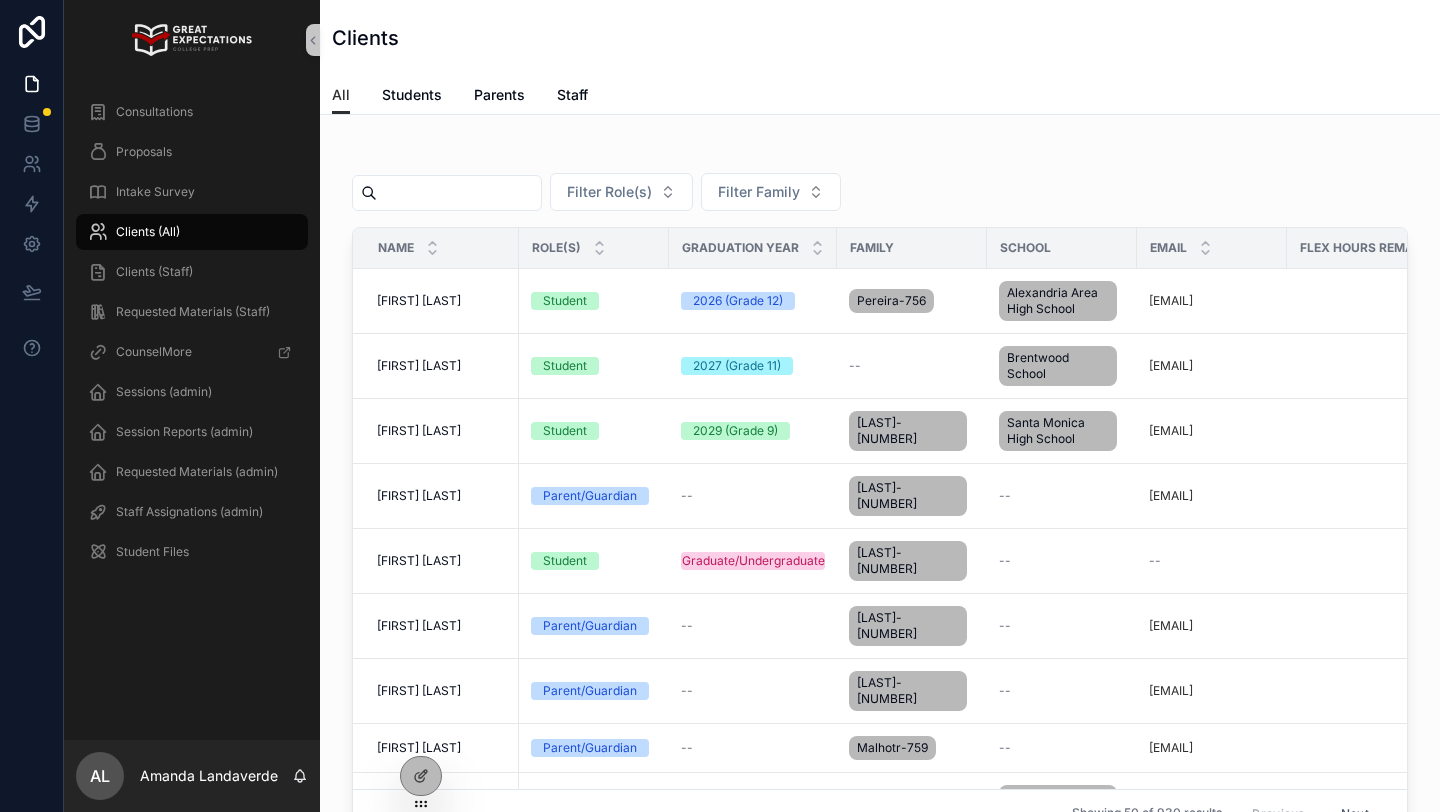 click at bounding box center (459, 193) 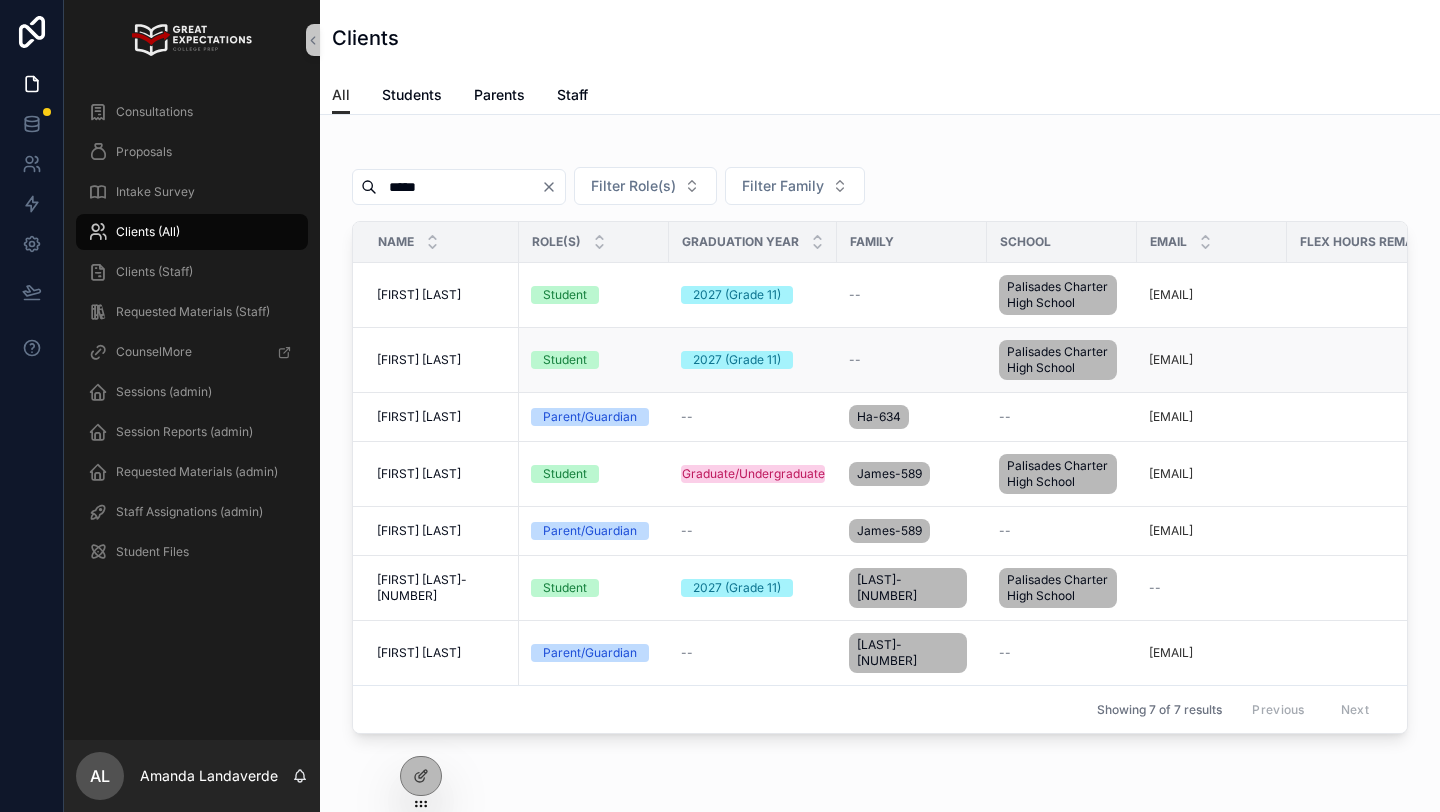 scroll, scrollTop: 0, scrollLeft: 0, axis: both 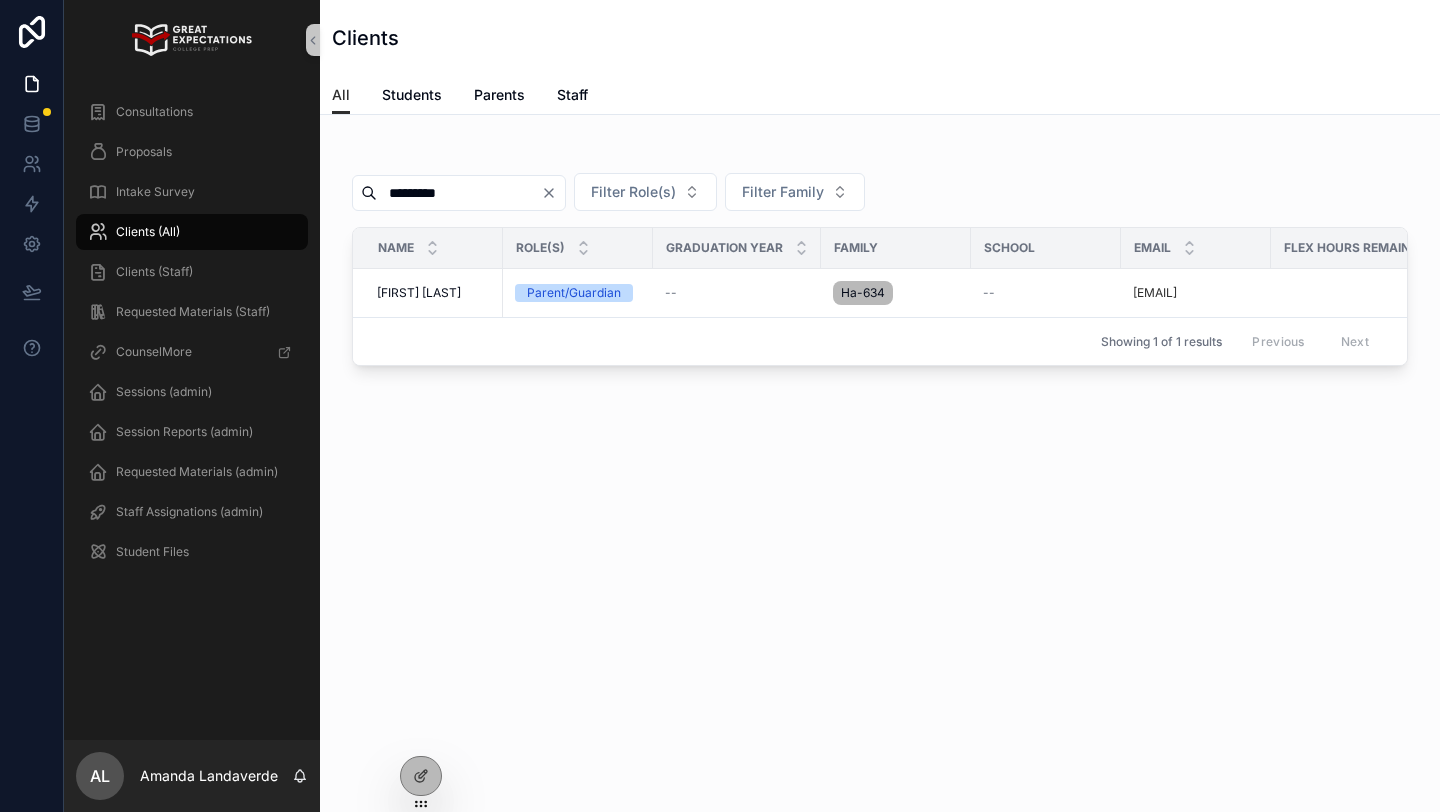 type on "*********" 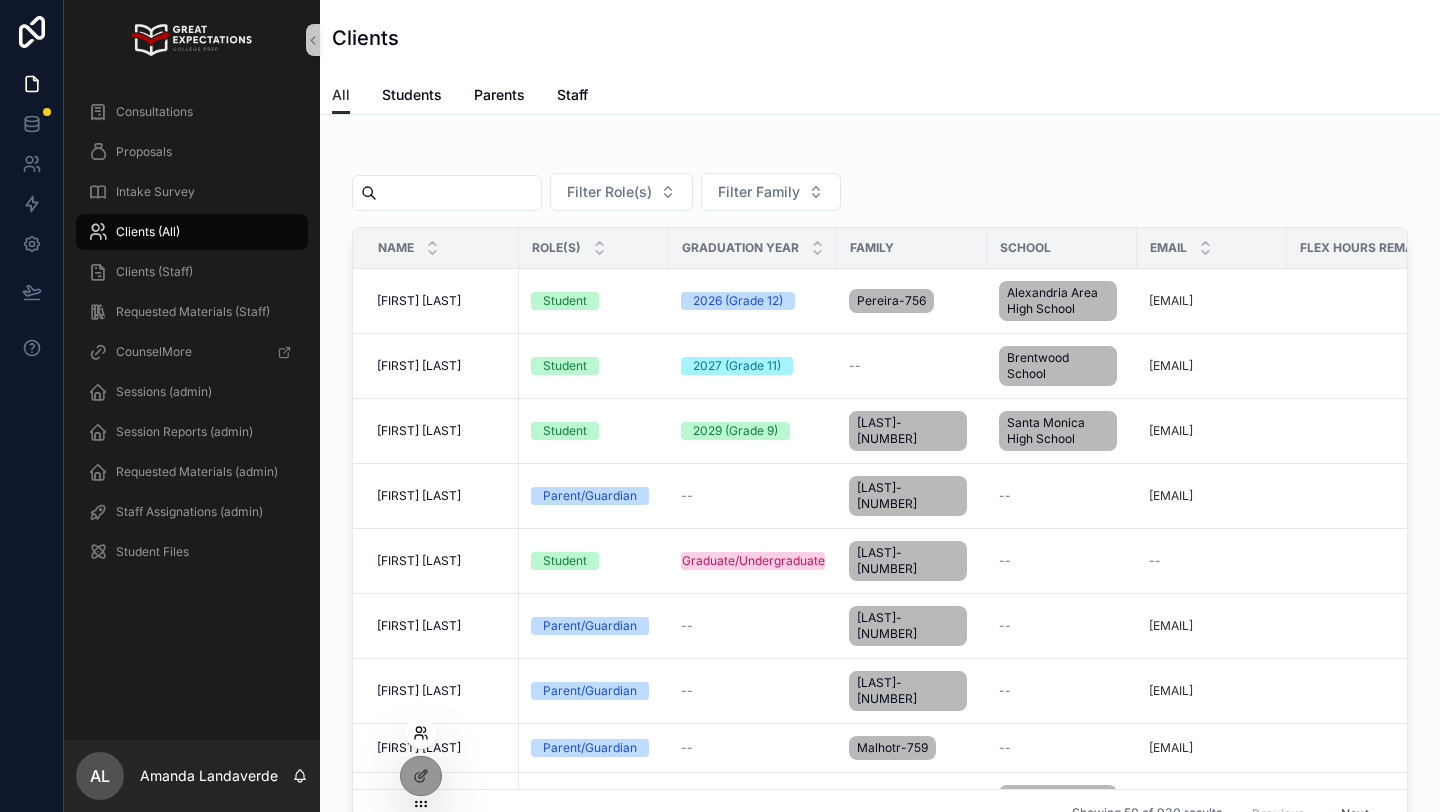 click 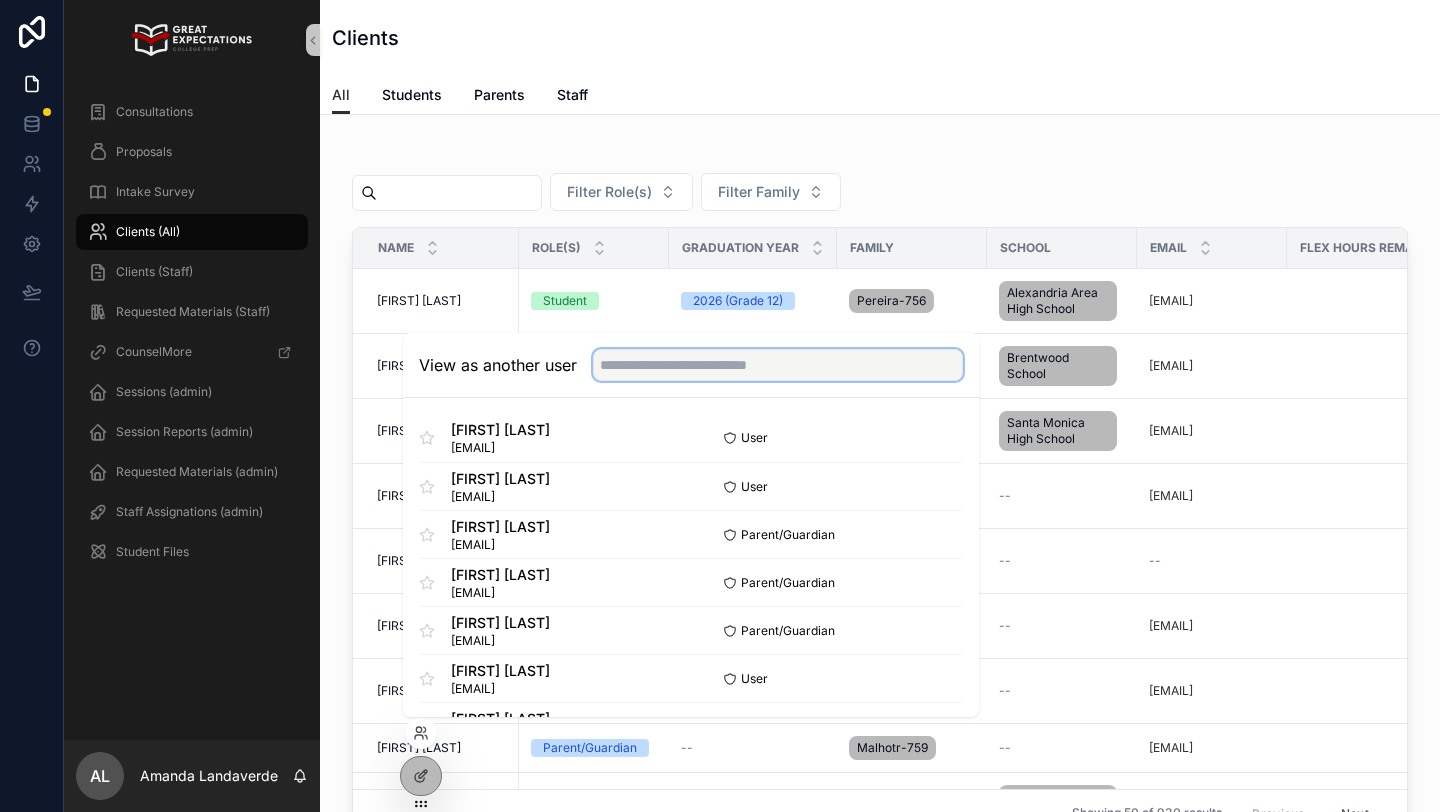 click at bounding box center (778, 365) 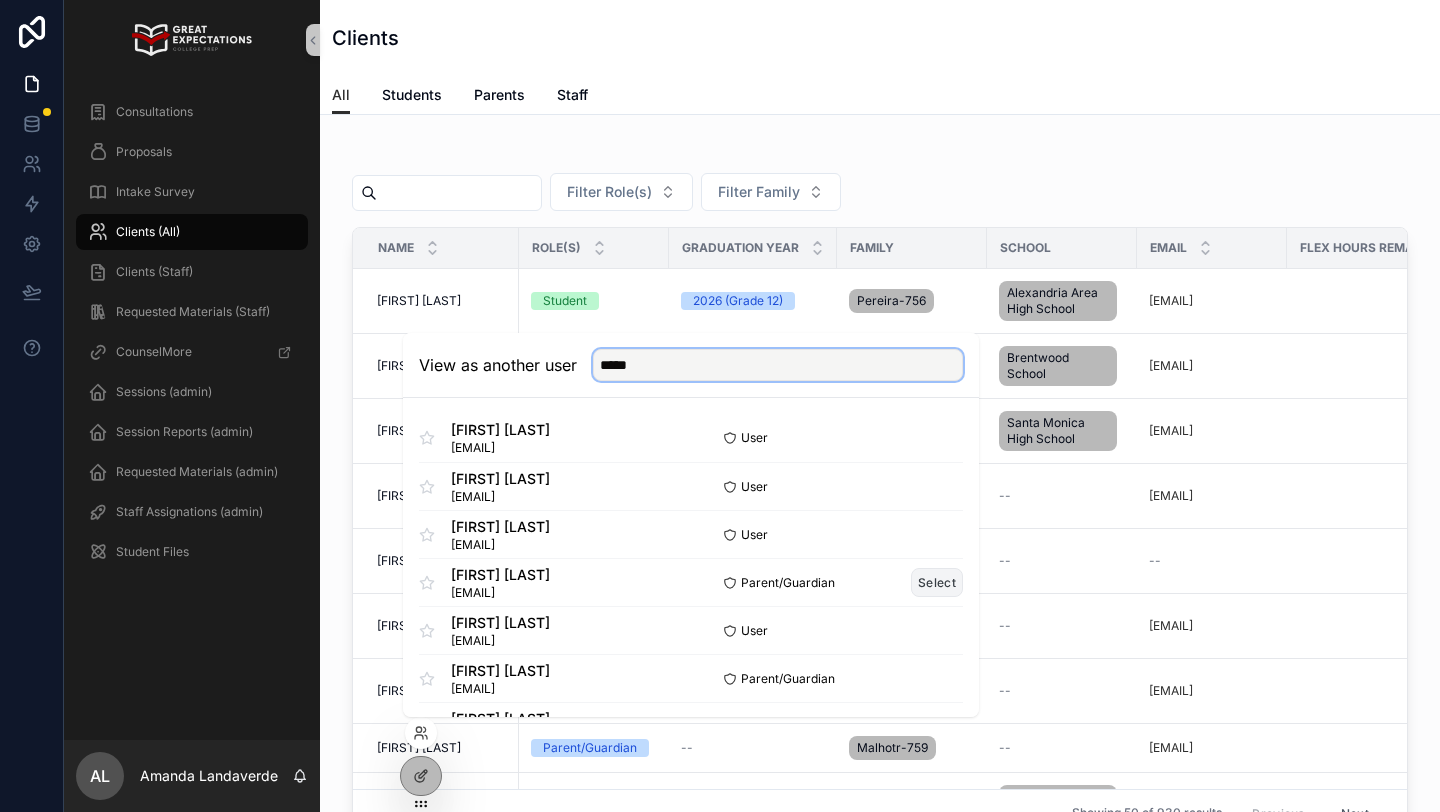 type on "*****" 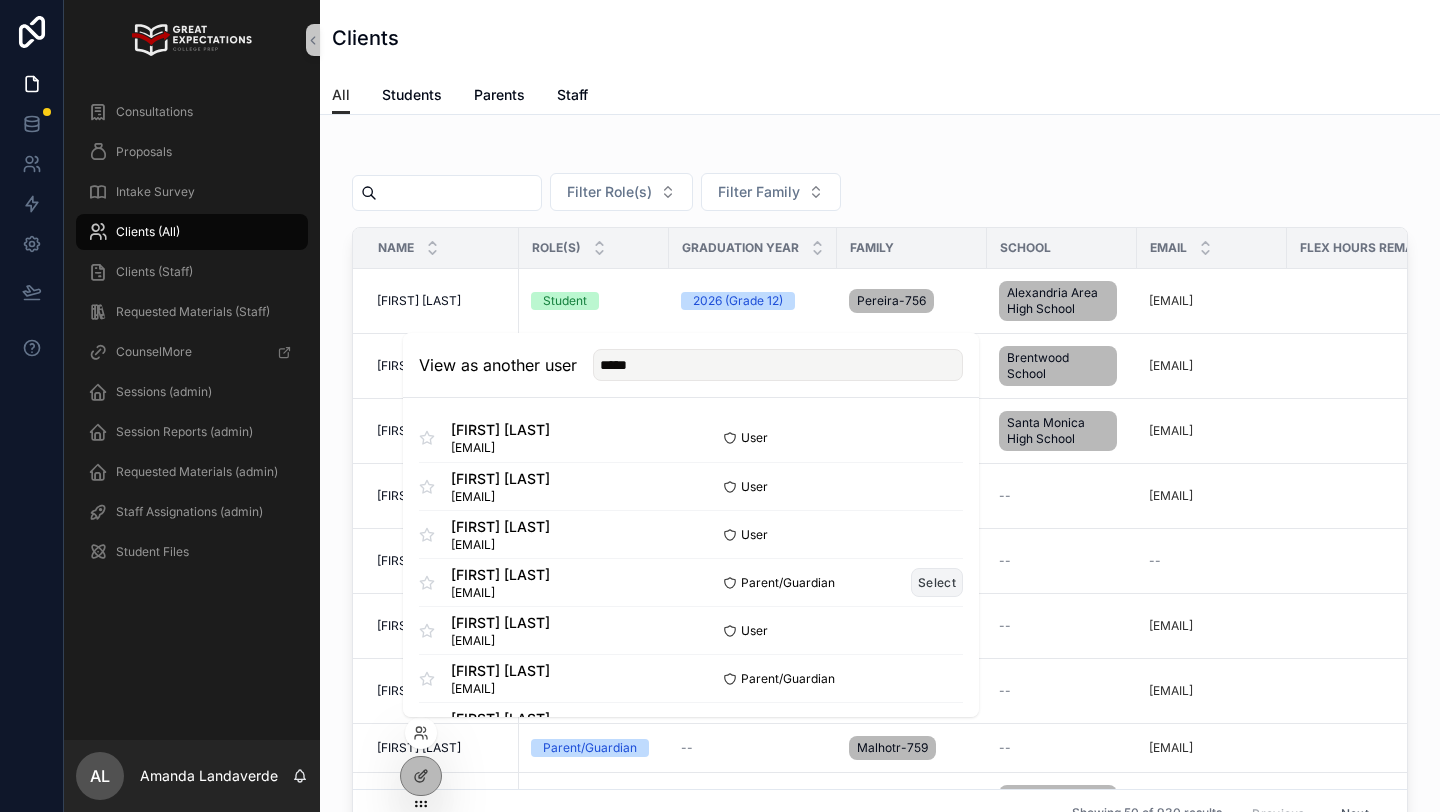 click on "Select" at bounding box center [937, 582] 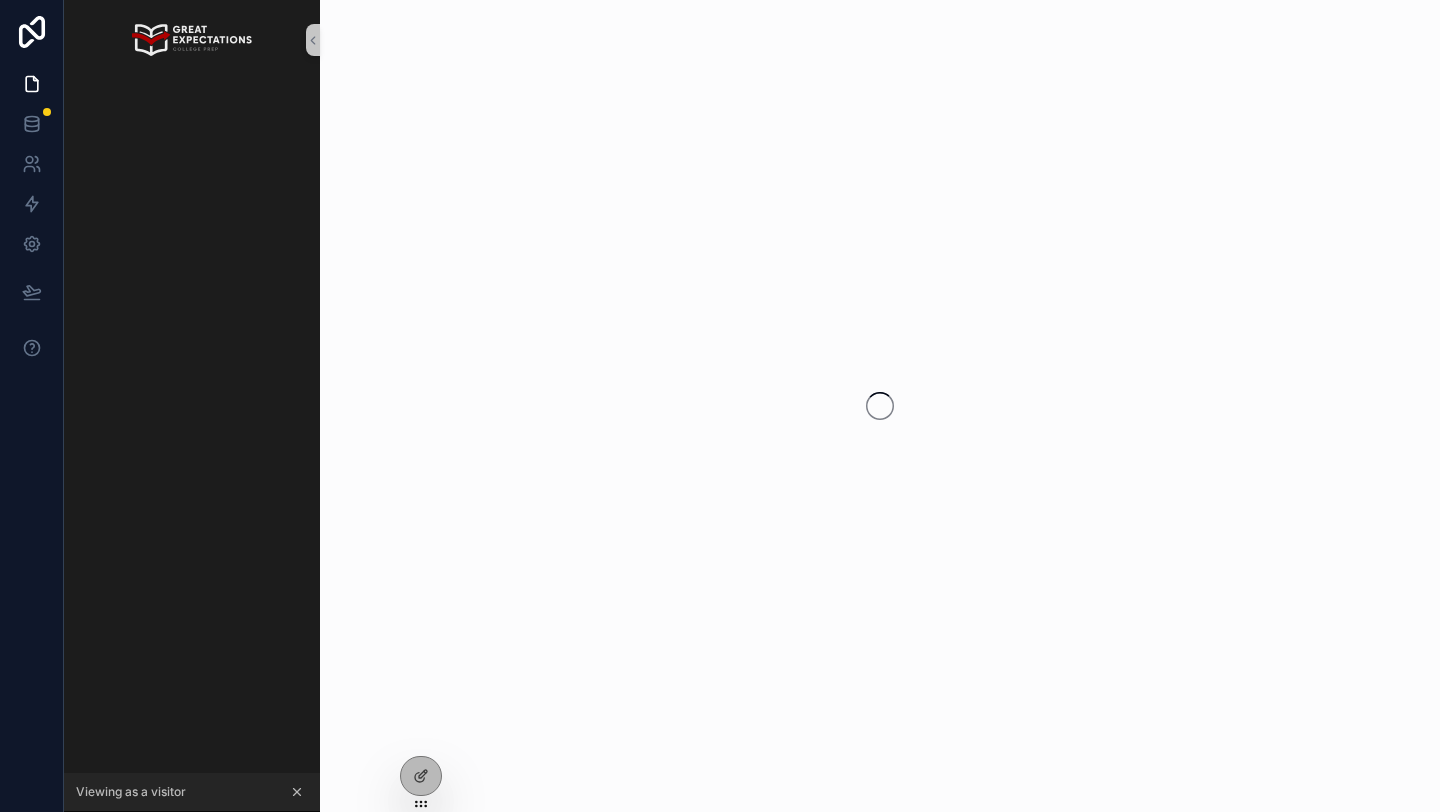 scroll, scrollTop: 0, scrollLeft: 0, axis: both 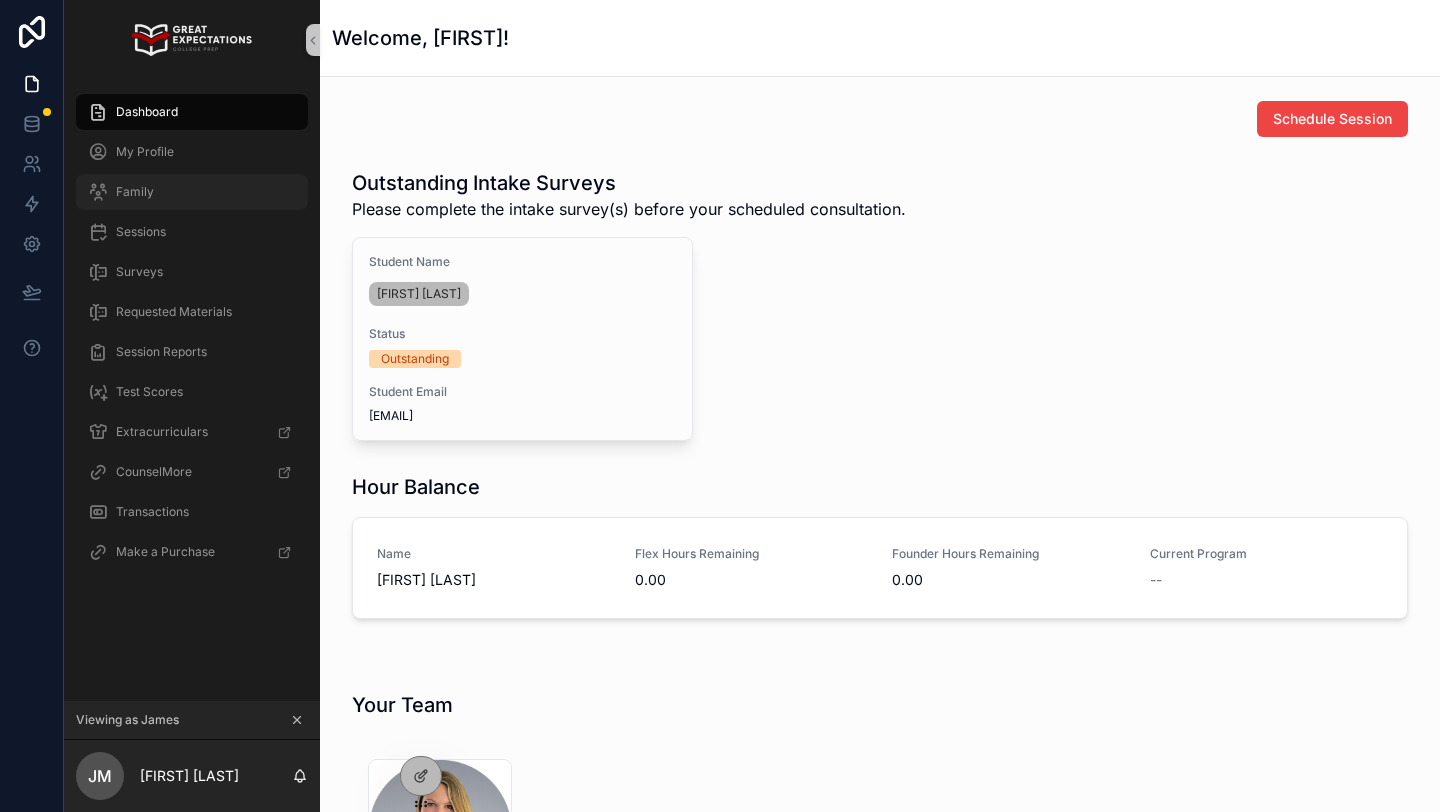 click on "Family" at bounding box center [192, 192] 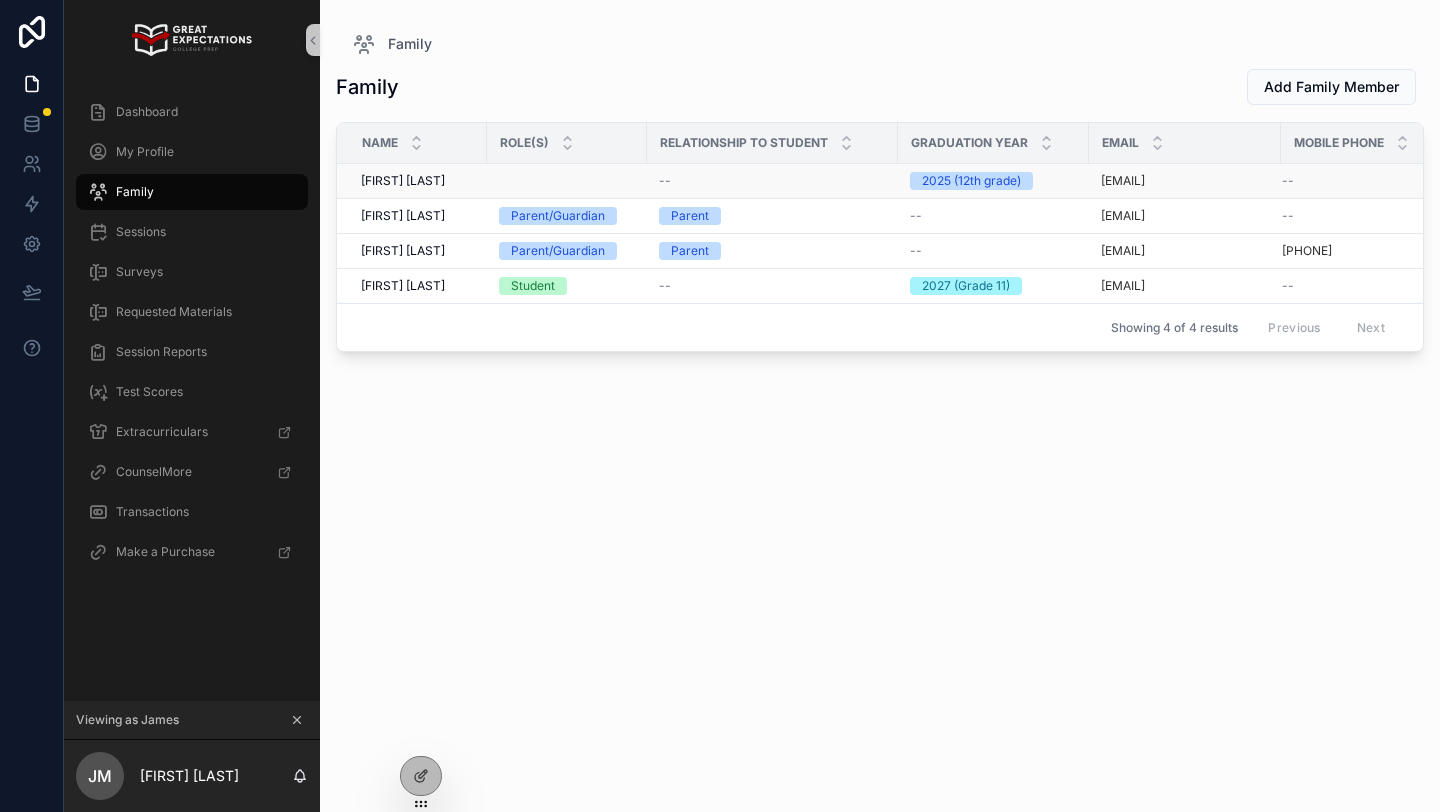 click on "James Min" at bounding box center (403, 181) 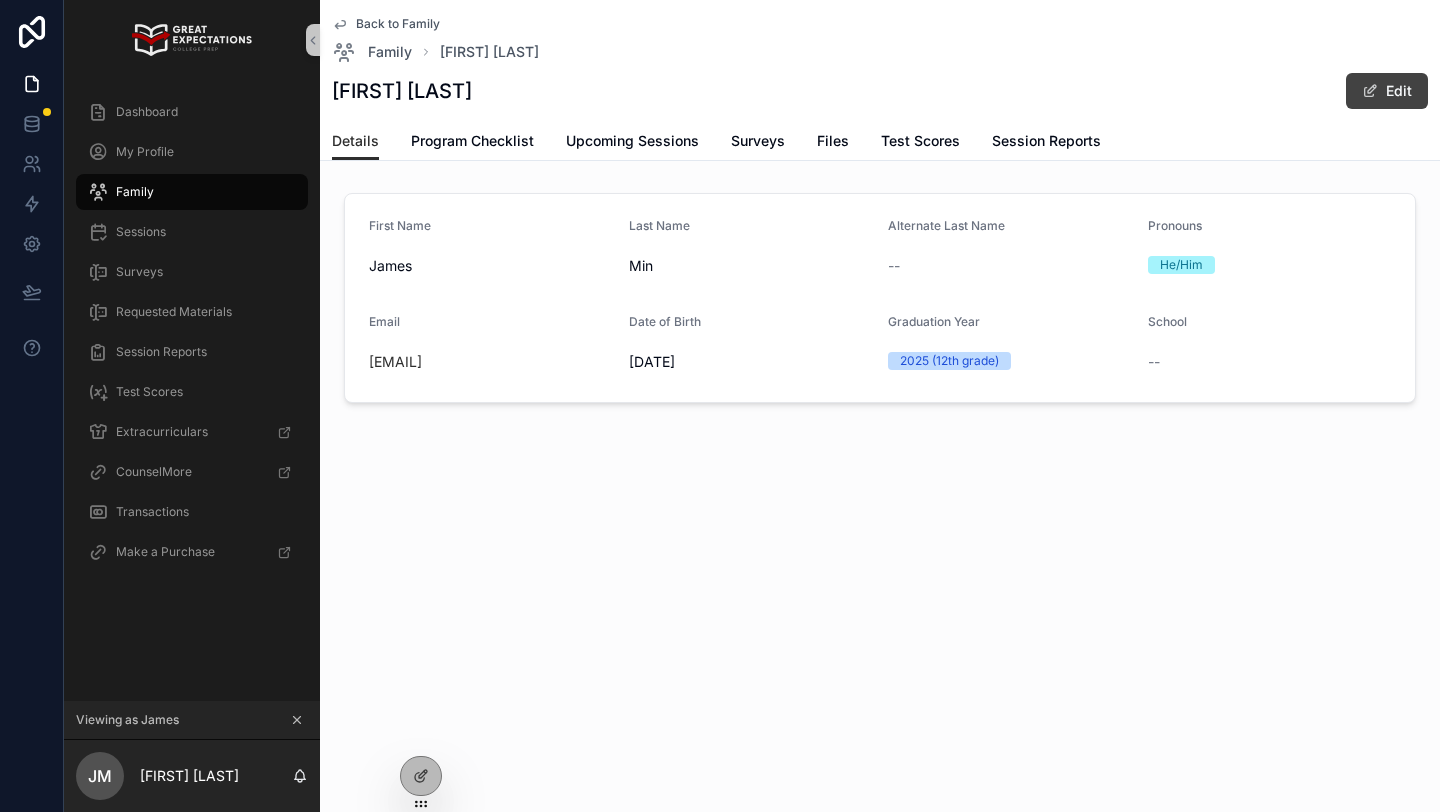 click at bounding box center [1370, 91] 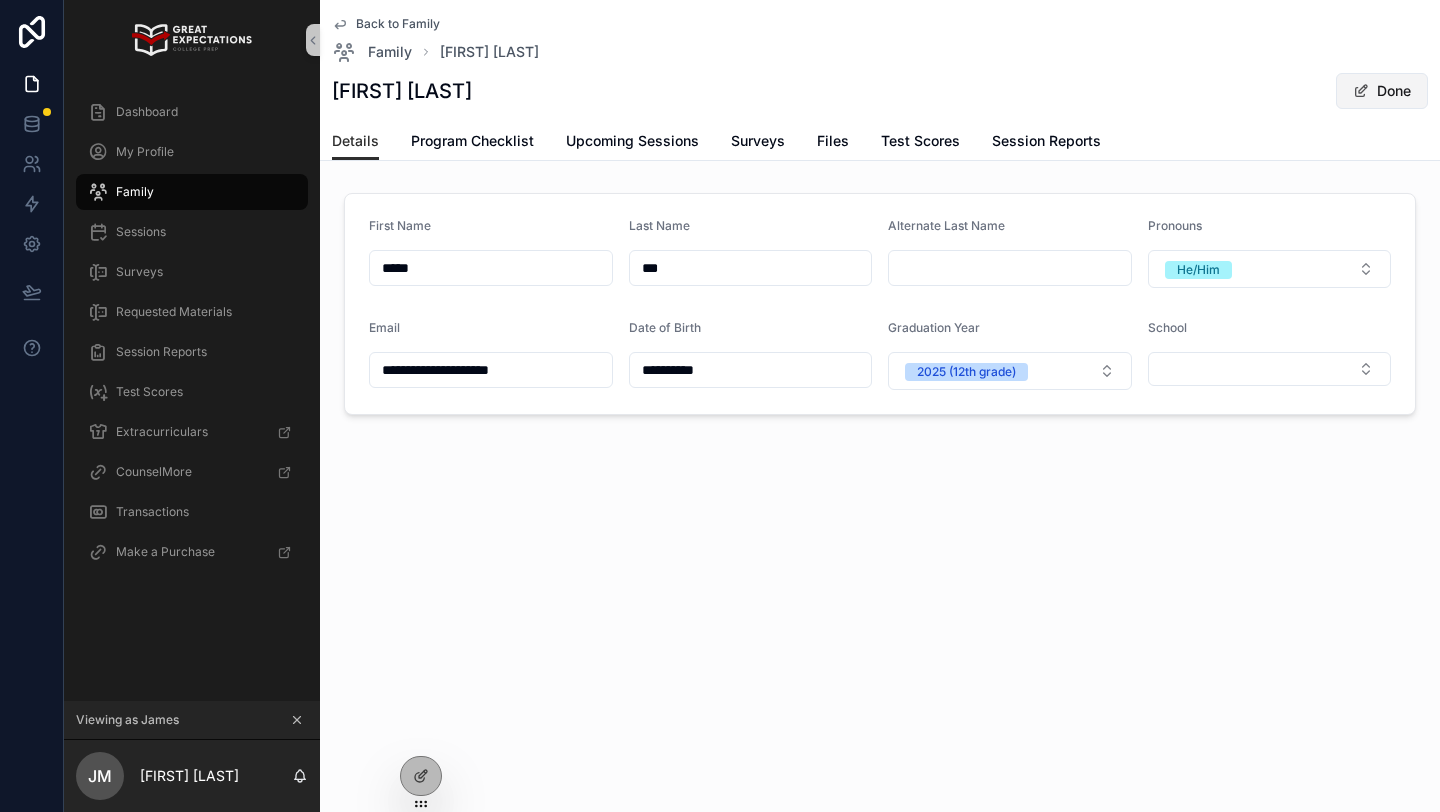 click on "Done" at bounding box center [1382, 91] 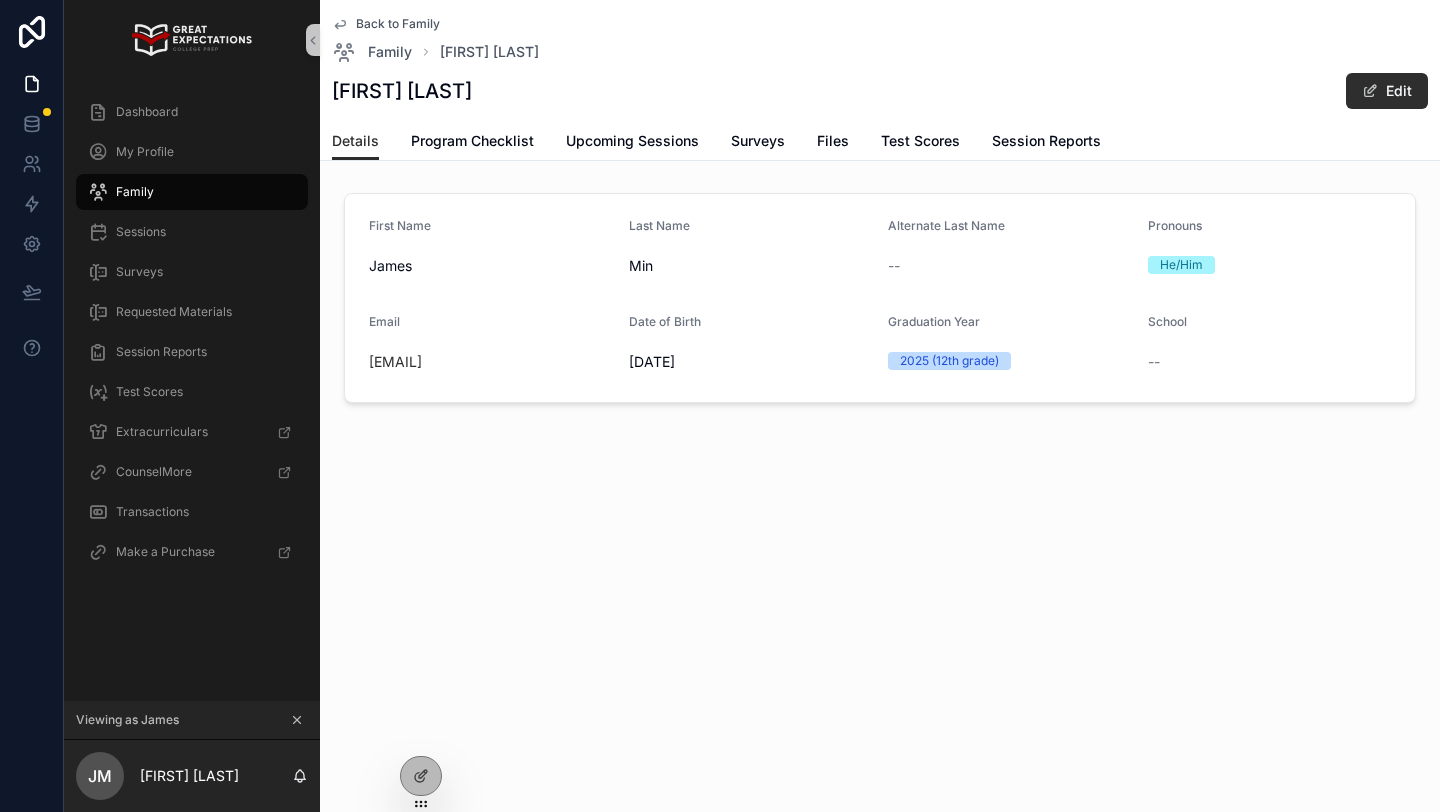 click on "Back to Family" at bounding box center (398, 24) 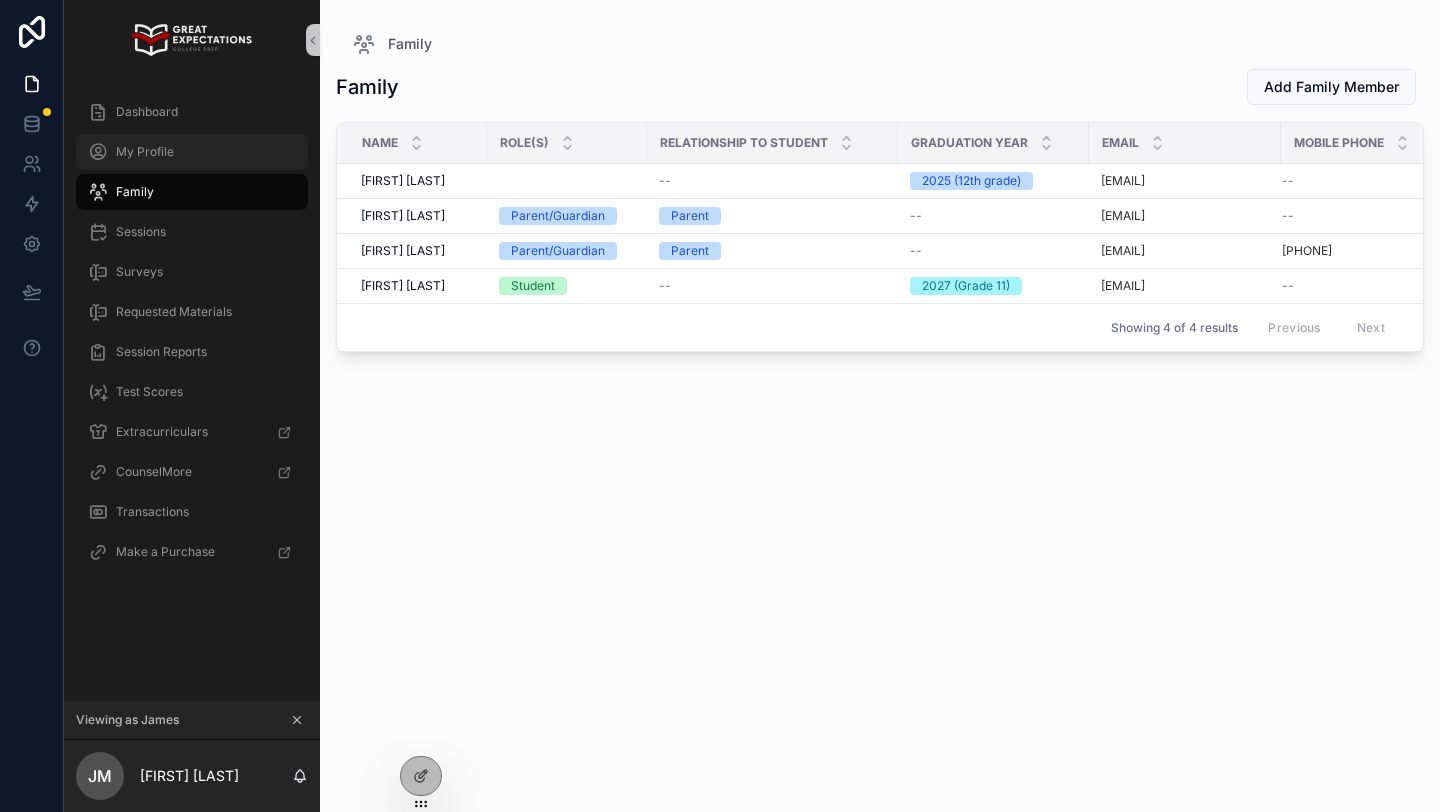 click on "My Profile" at bounding box center (192, 152) 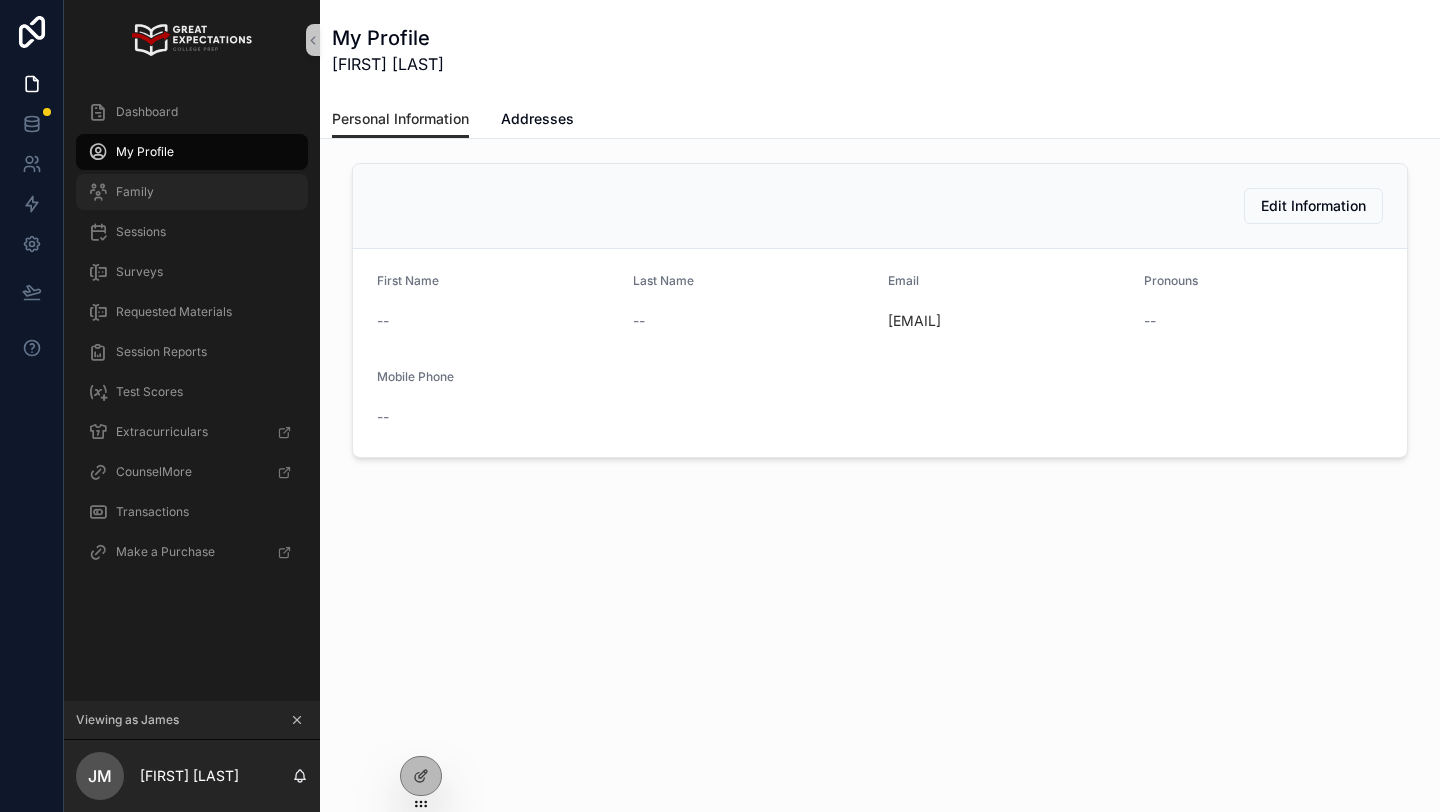 click on "Family" at bounding box center [192, 192] 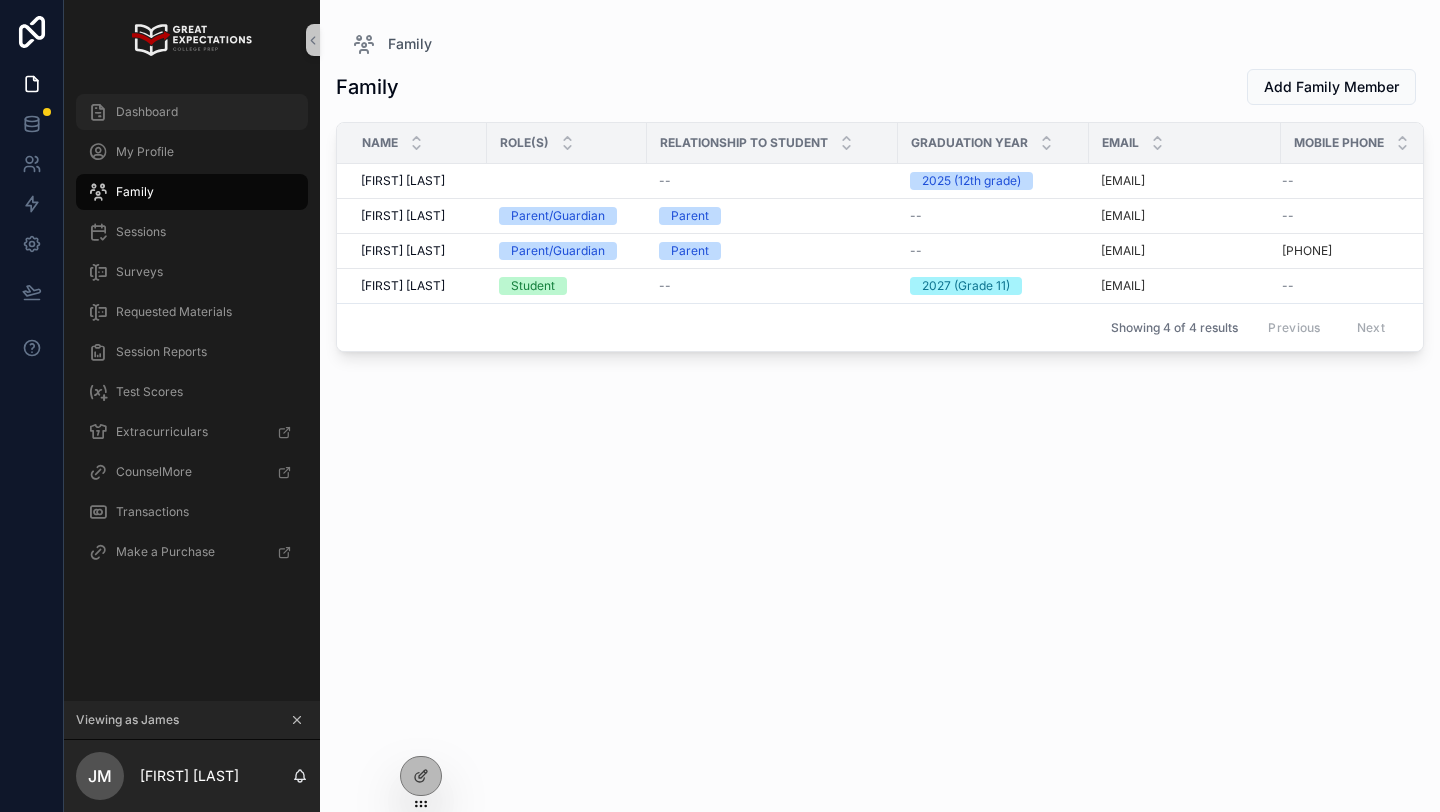 click on "Dashboard" at bounding box center [192, 112] 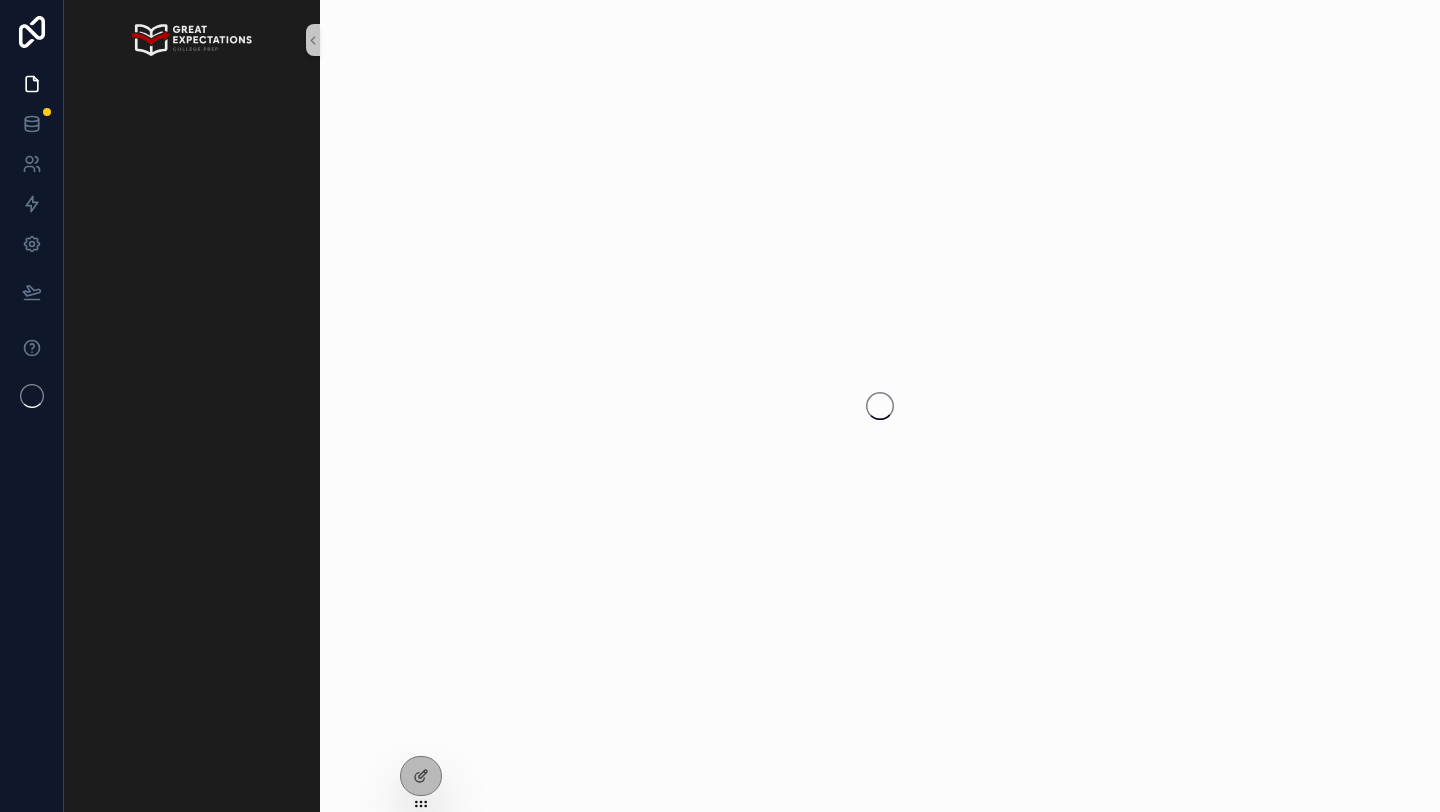 scroll, scrollTop: 0, scrollLeft: 0, axis: both 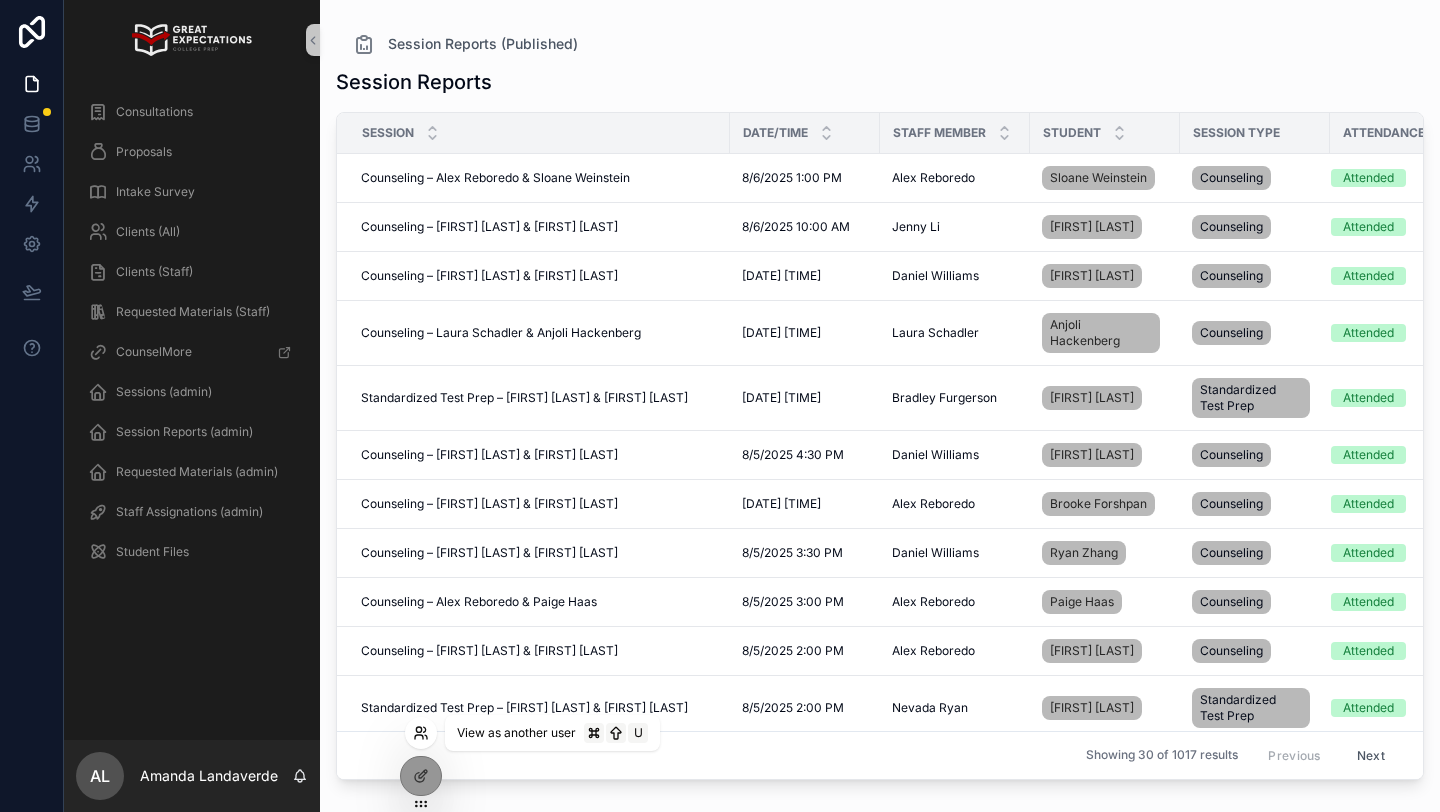 click 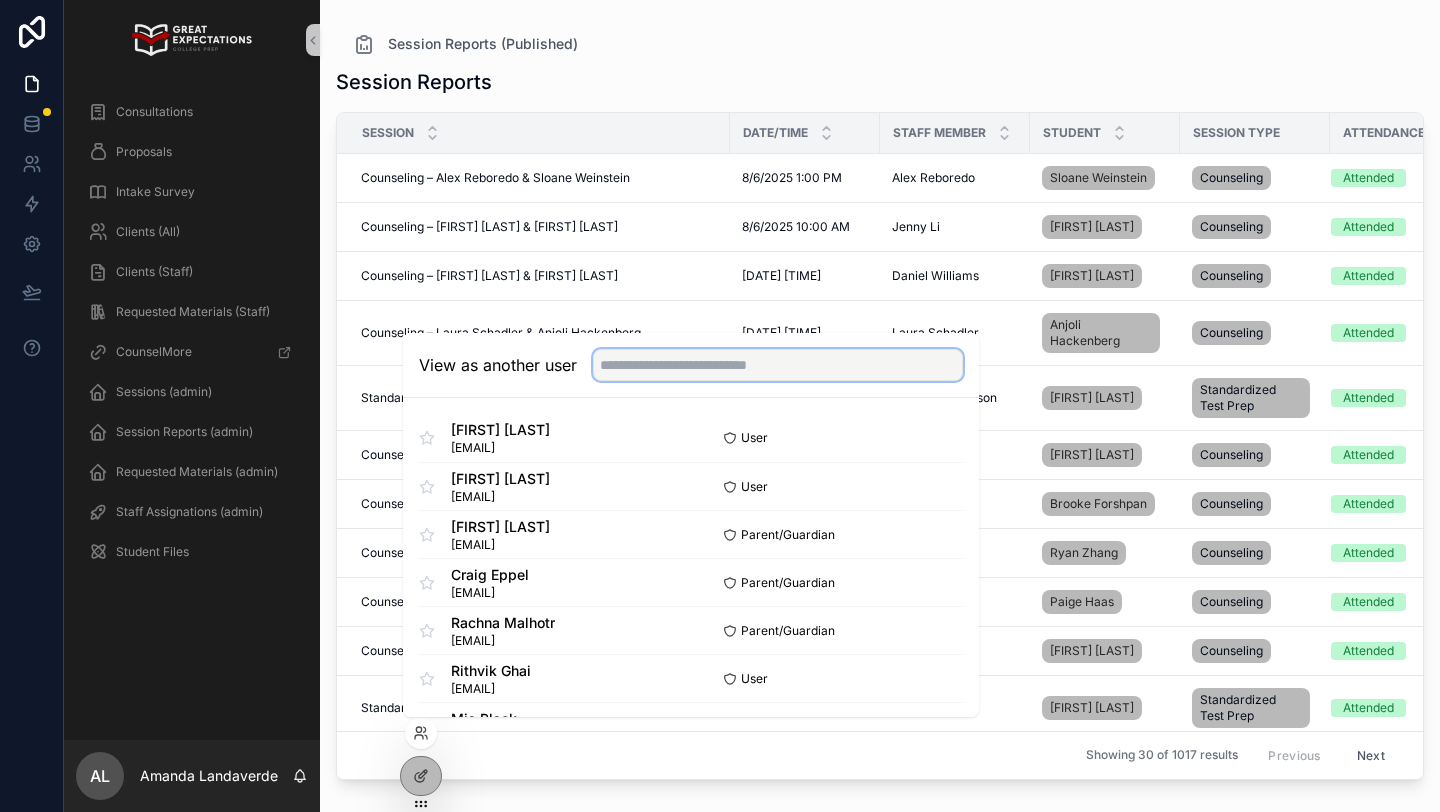 click at bounding box center [778, 365] 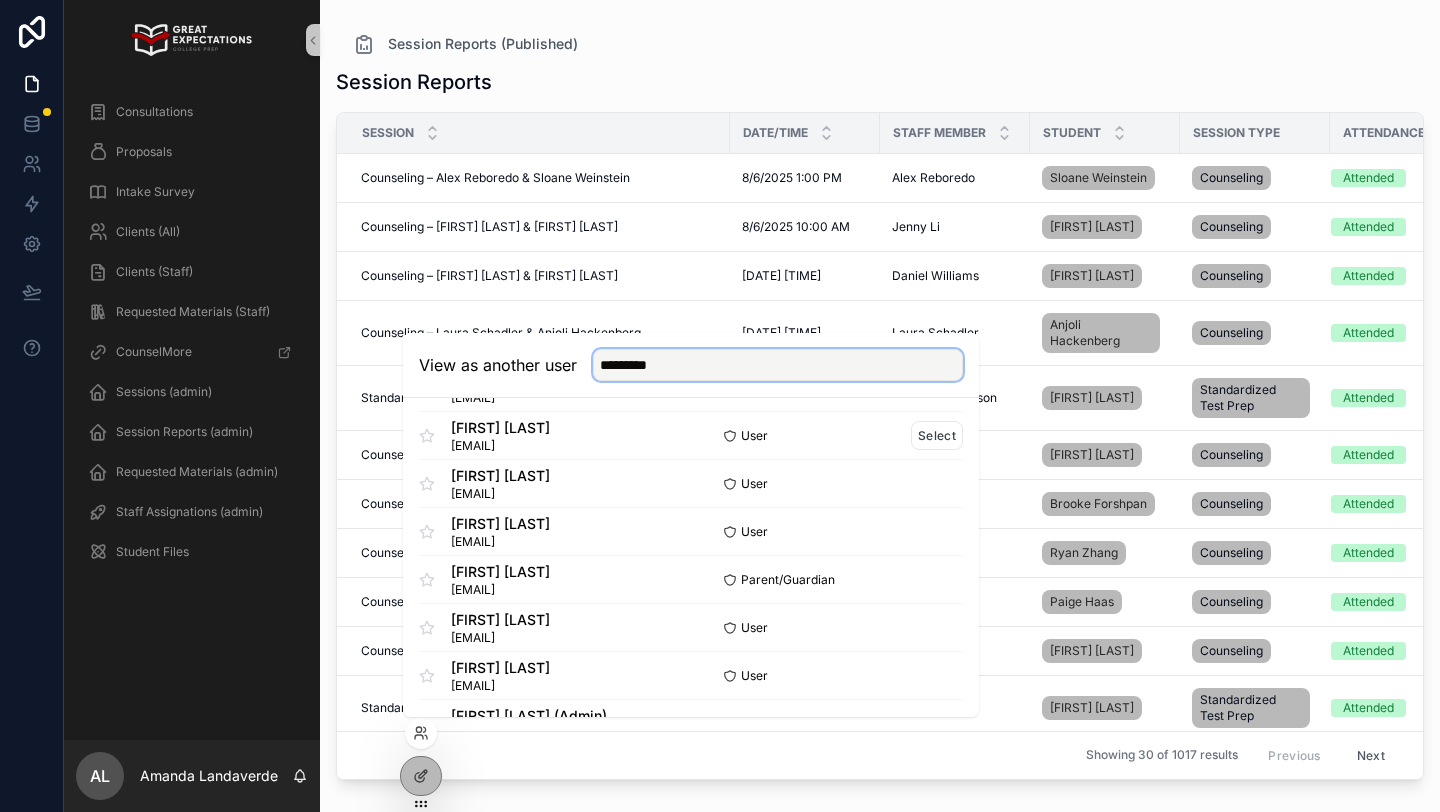 scroll, scrollTop: 108, scrollLeft: 0, axis: vertical 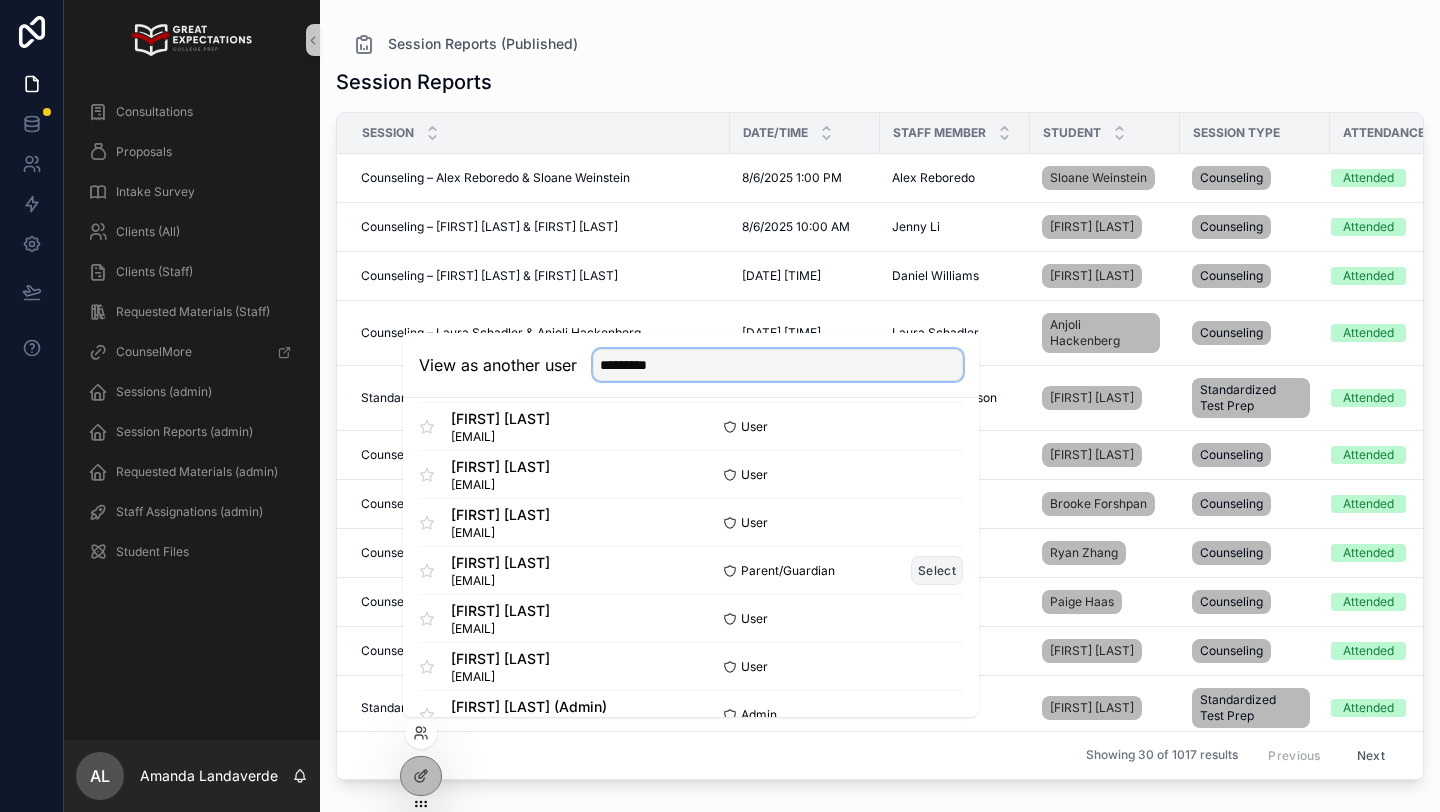 type on "*********" 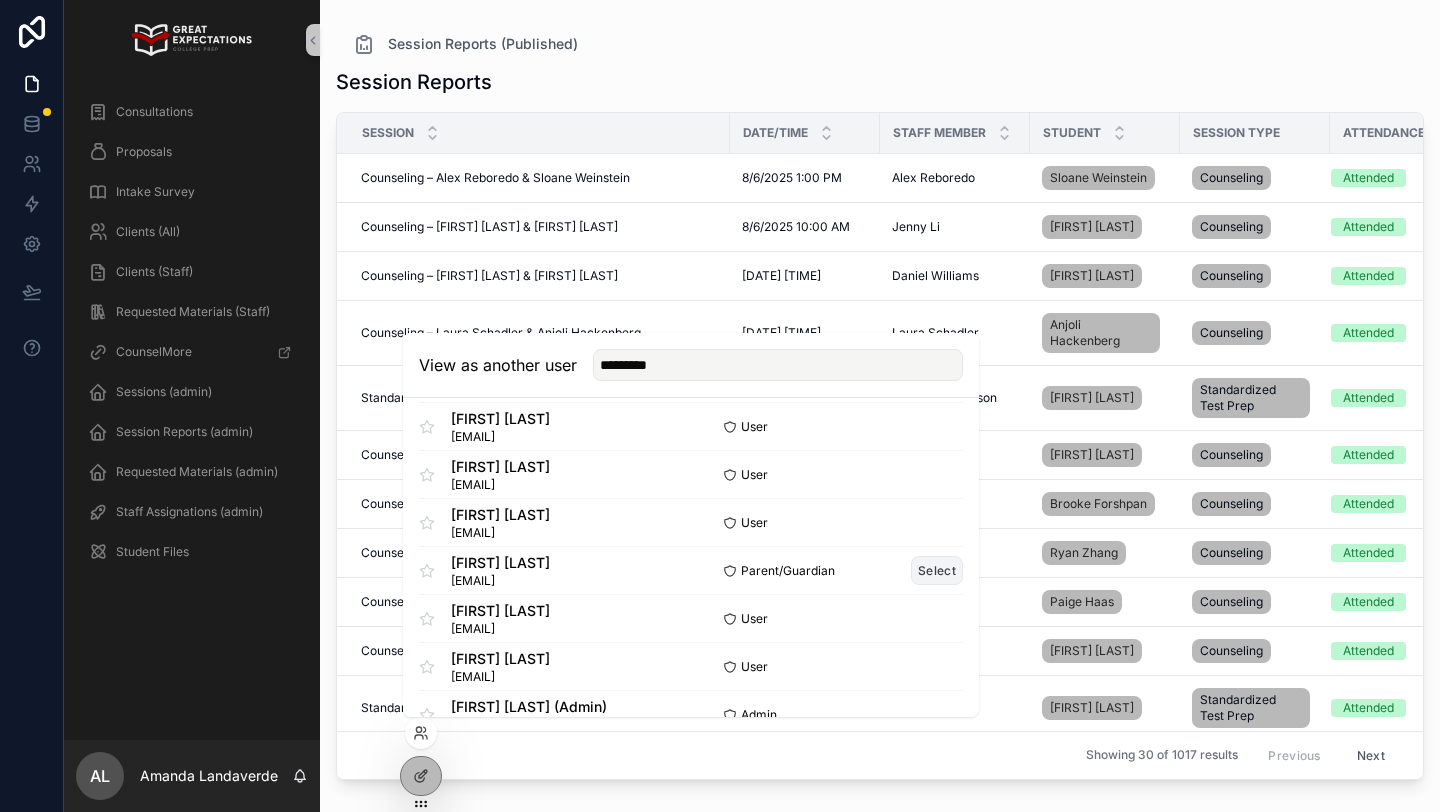 click on "Select" at bounding box center (937, 570) 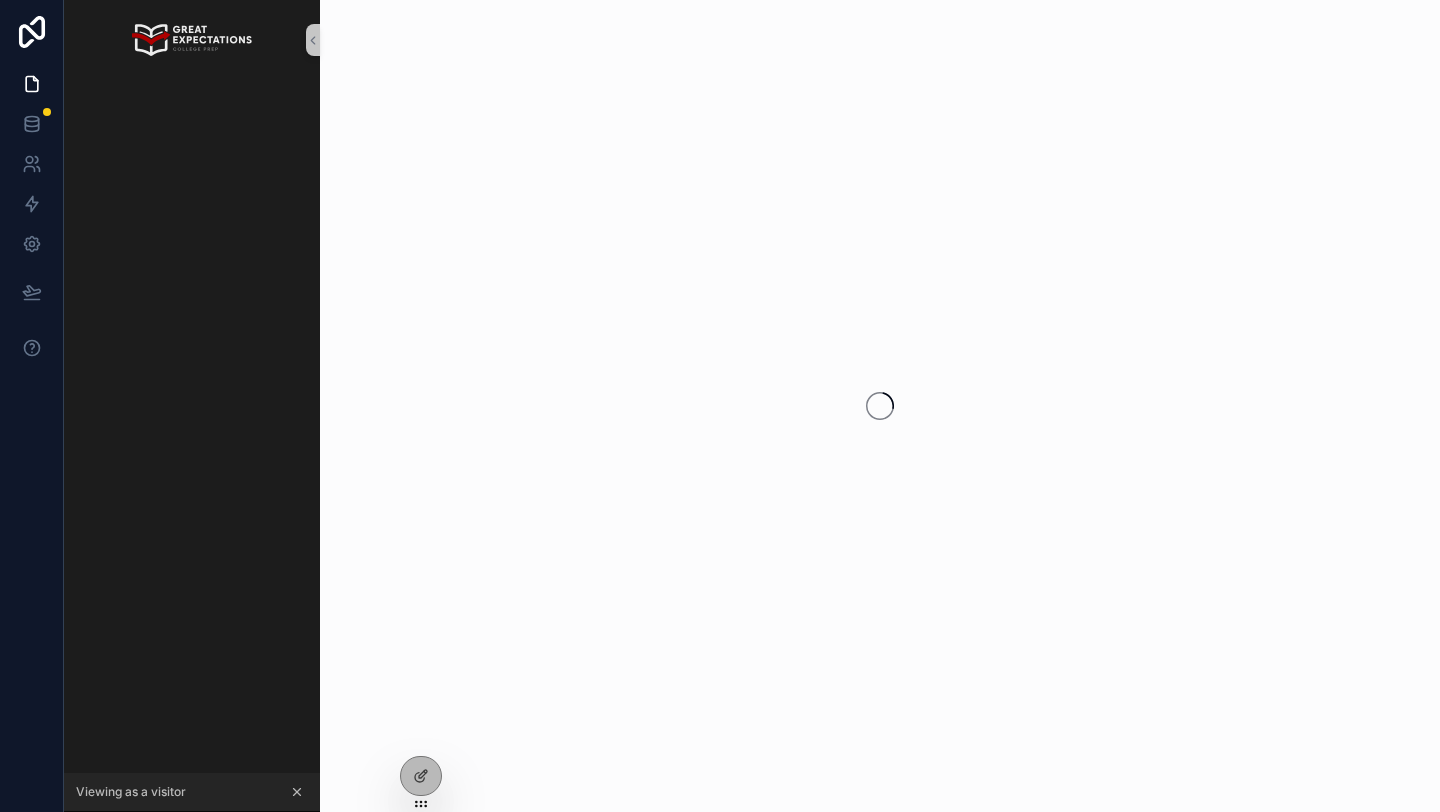 scroll, scrollTop: 0, scrollLeft: 0, axis: both 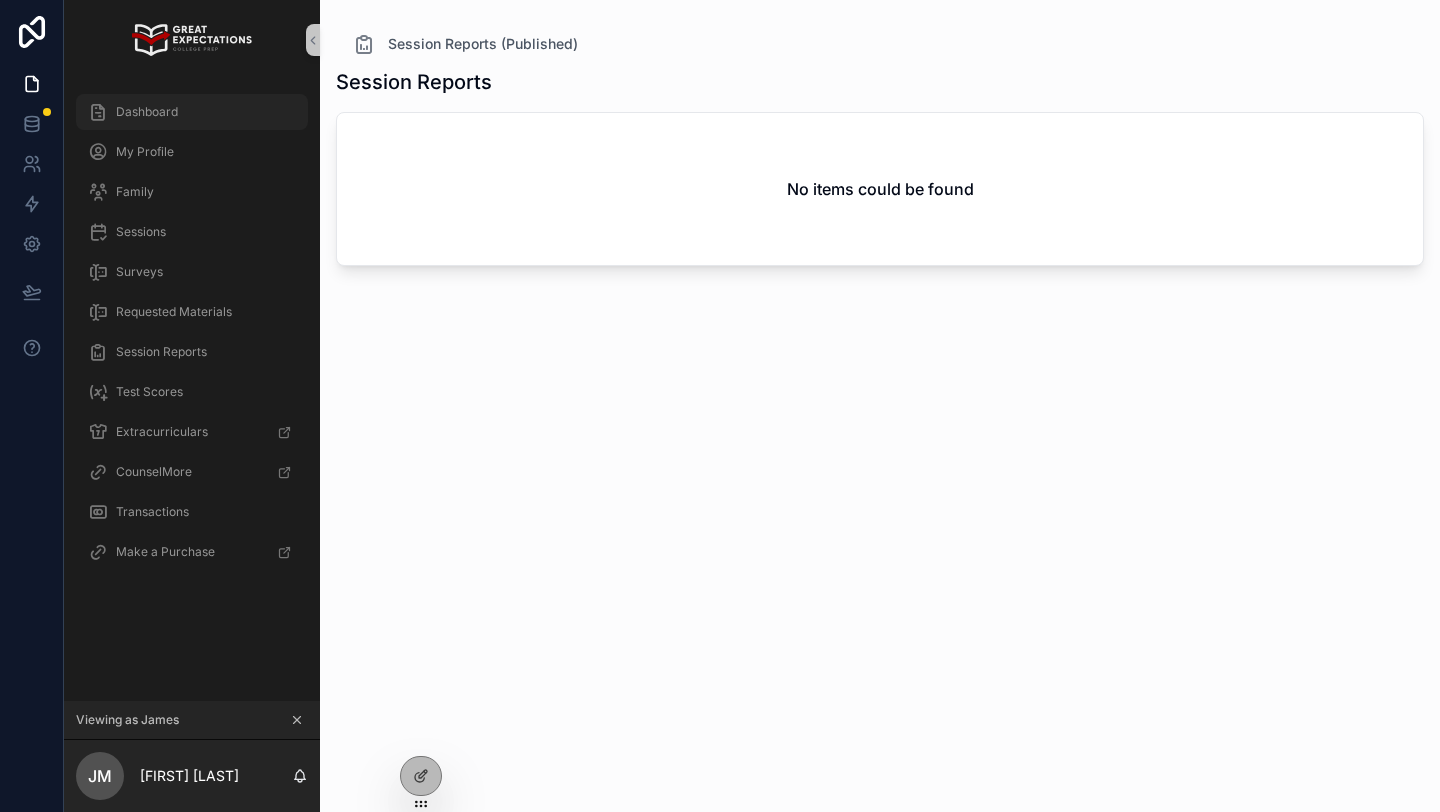 click on "Dashboard" at bounding box center [147, 112] 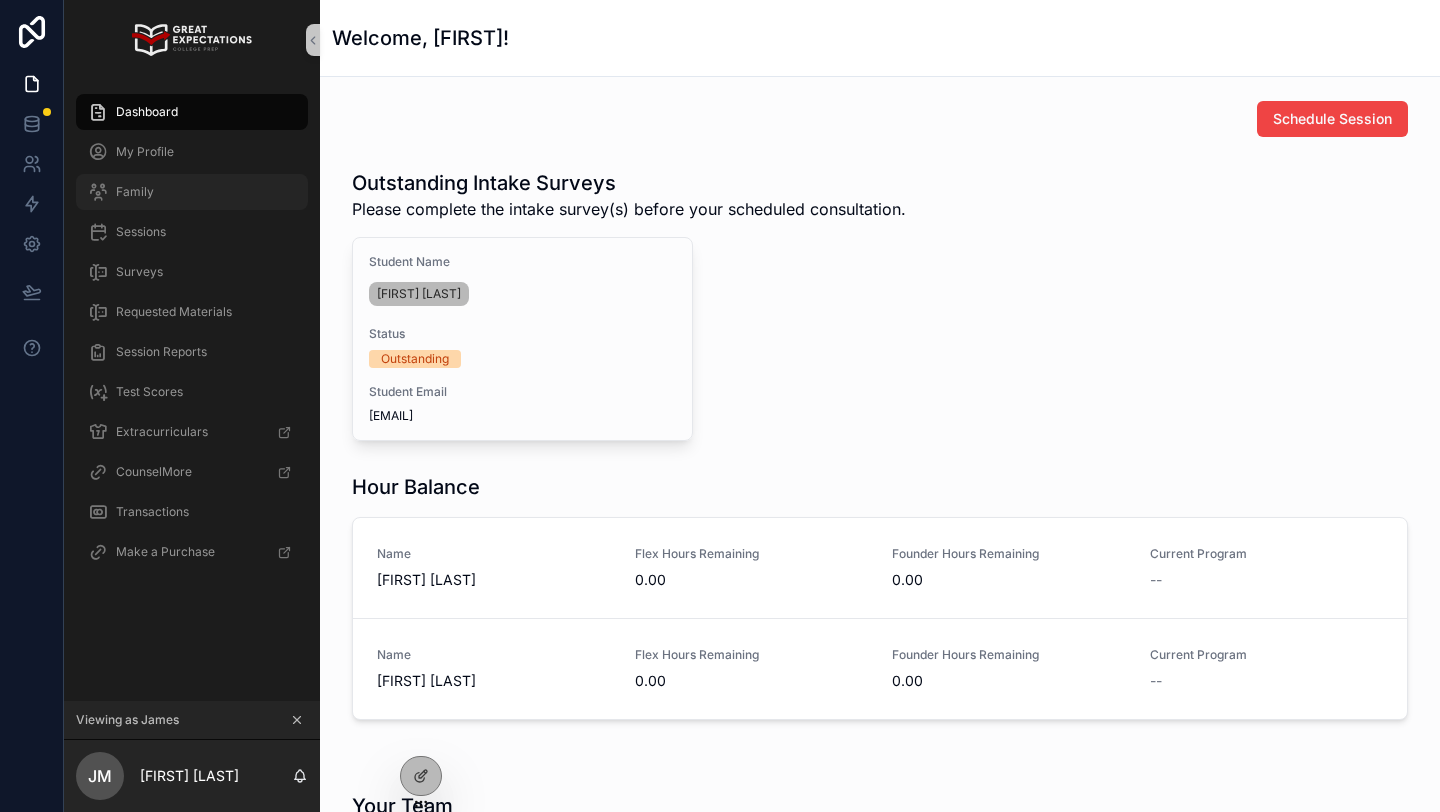 click on "Family" at bounding box center (192, 192) 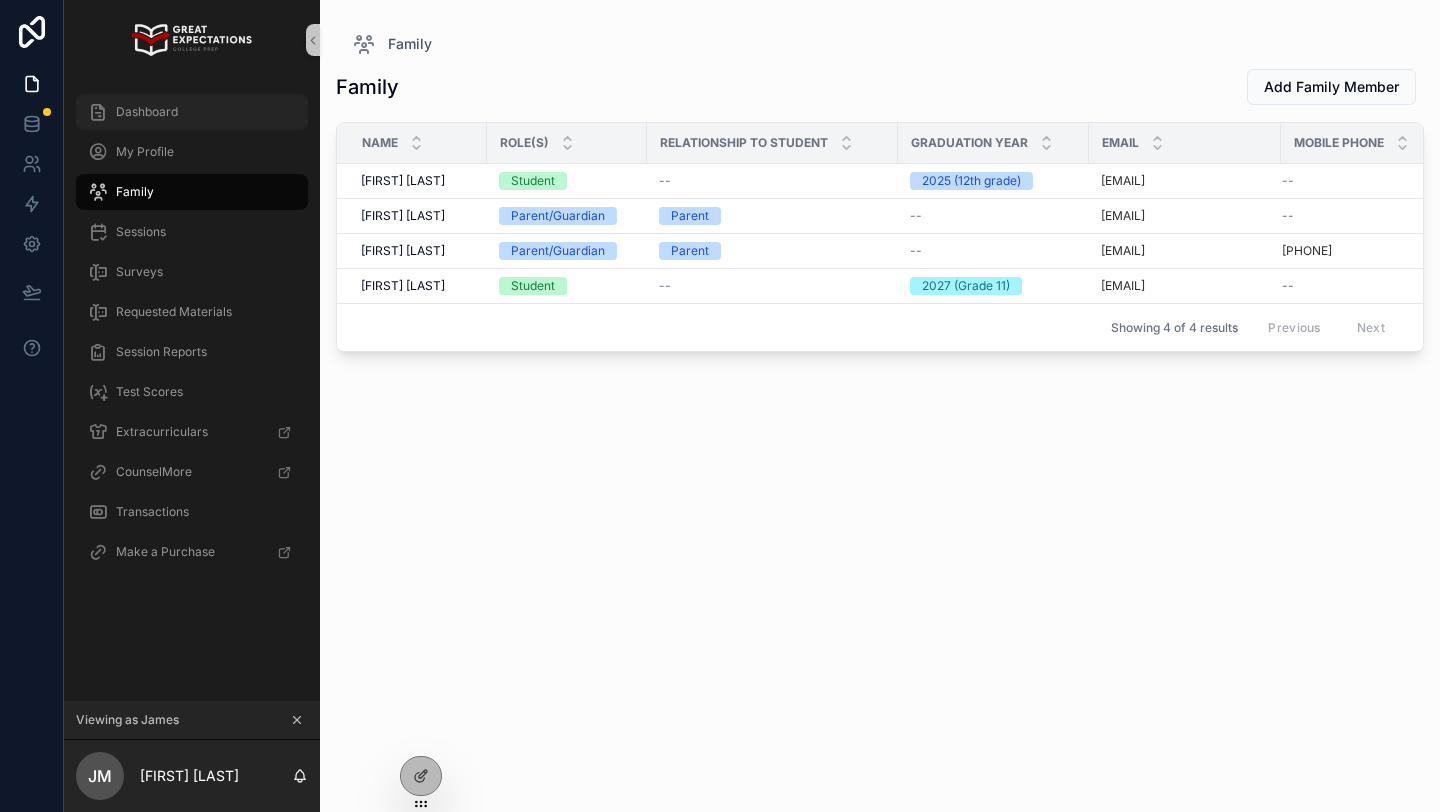 click on "Dashboard" at bounding box center [192, 112] 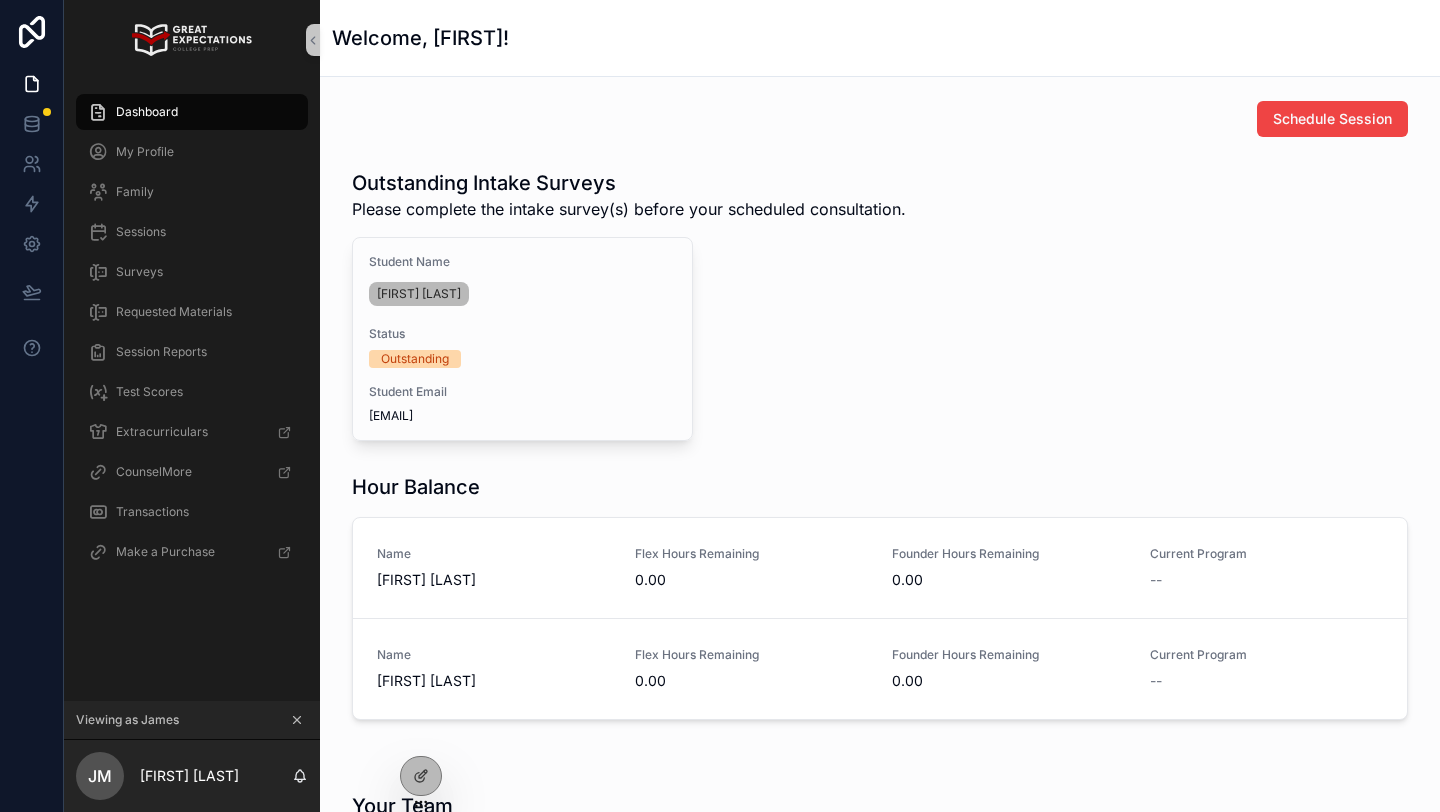 click on "Dashboard" at bounding box center (147, 112) 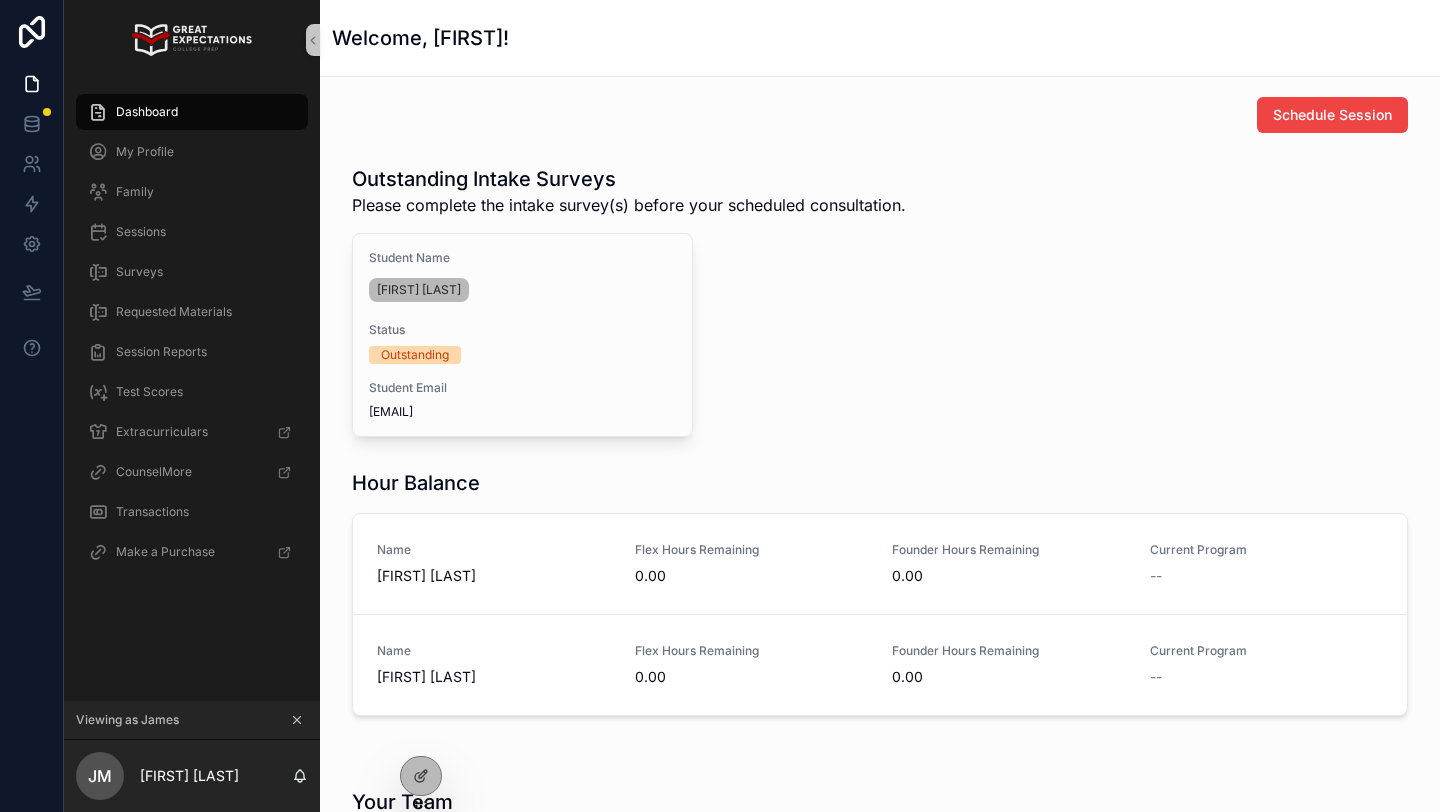 scroll, scrollTop: 0, scrollLeft: 0, axis: both 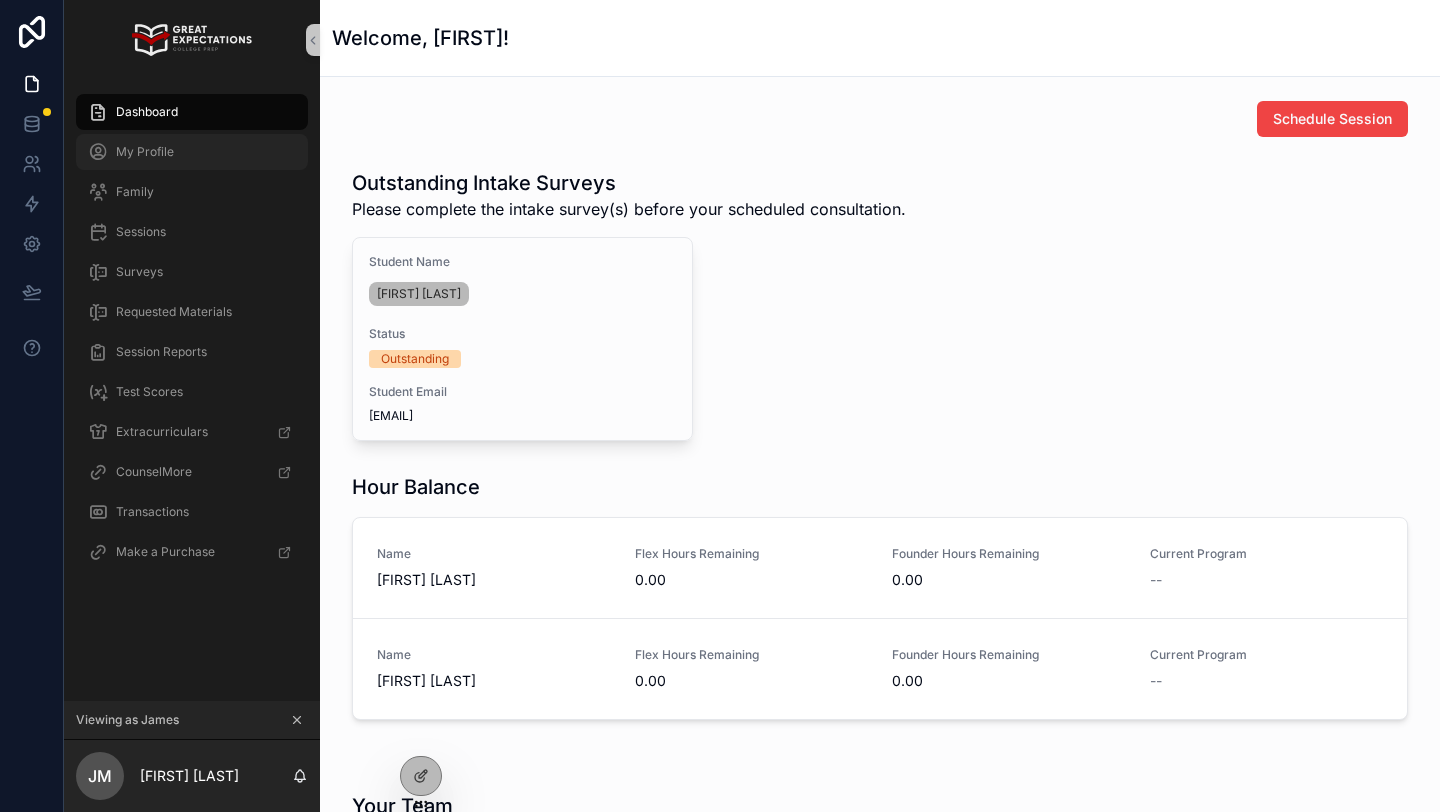 click on "My Profile" at bounding box center [192, 152] 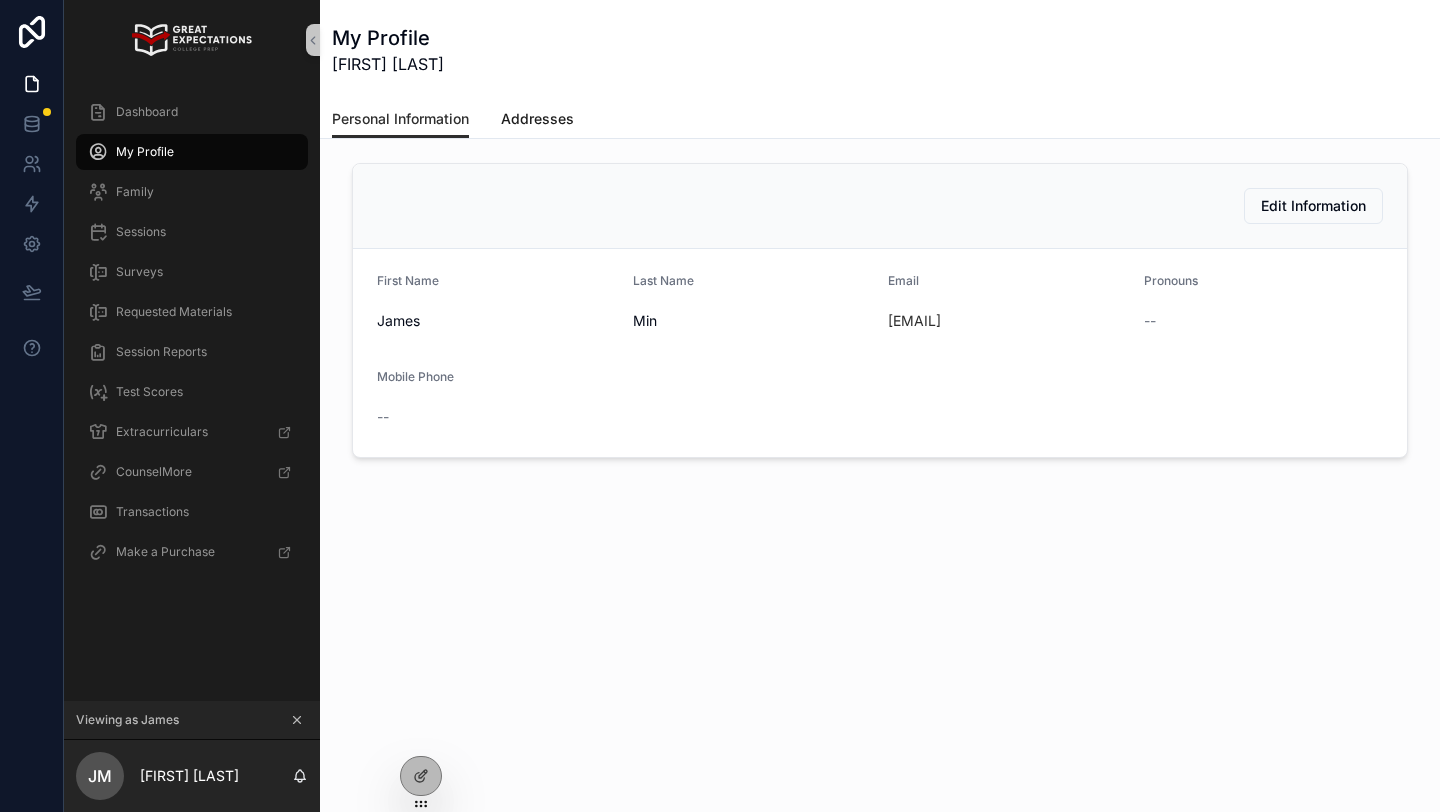 click on "Addresses" at bounding box center [537, 119] 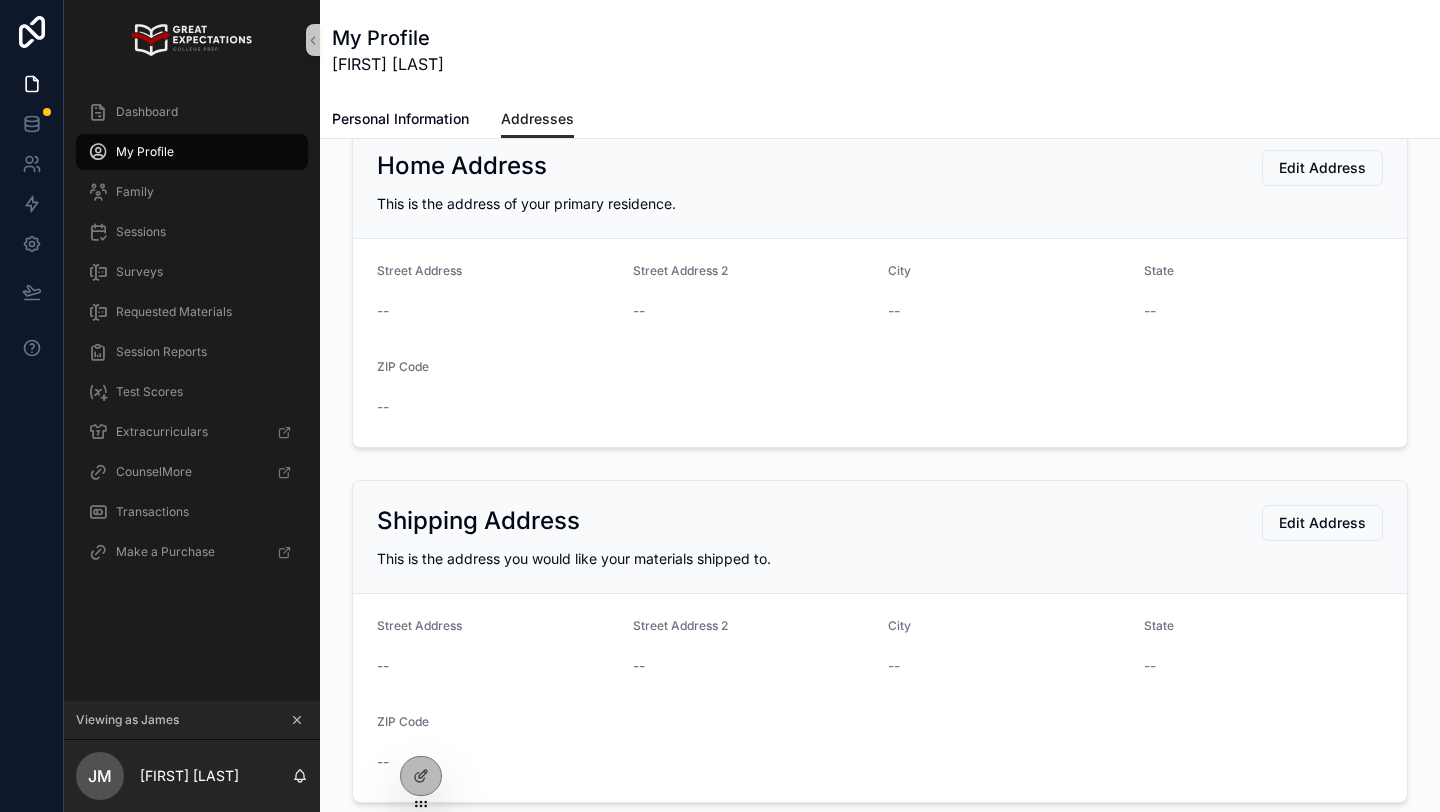 scroll, scrollTop: 0, scrollLeft: 0, axis: both 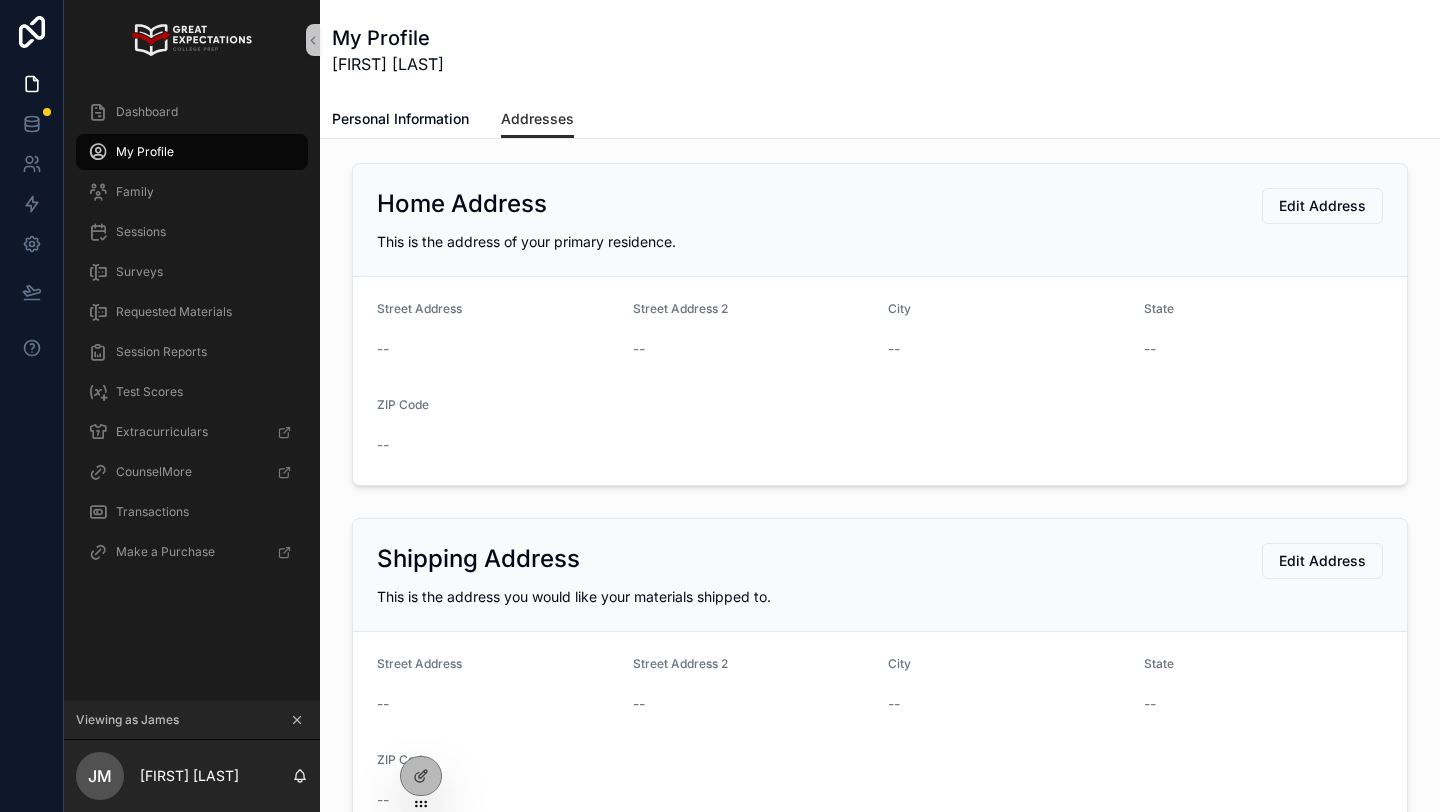click 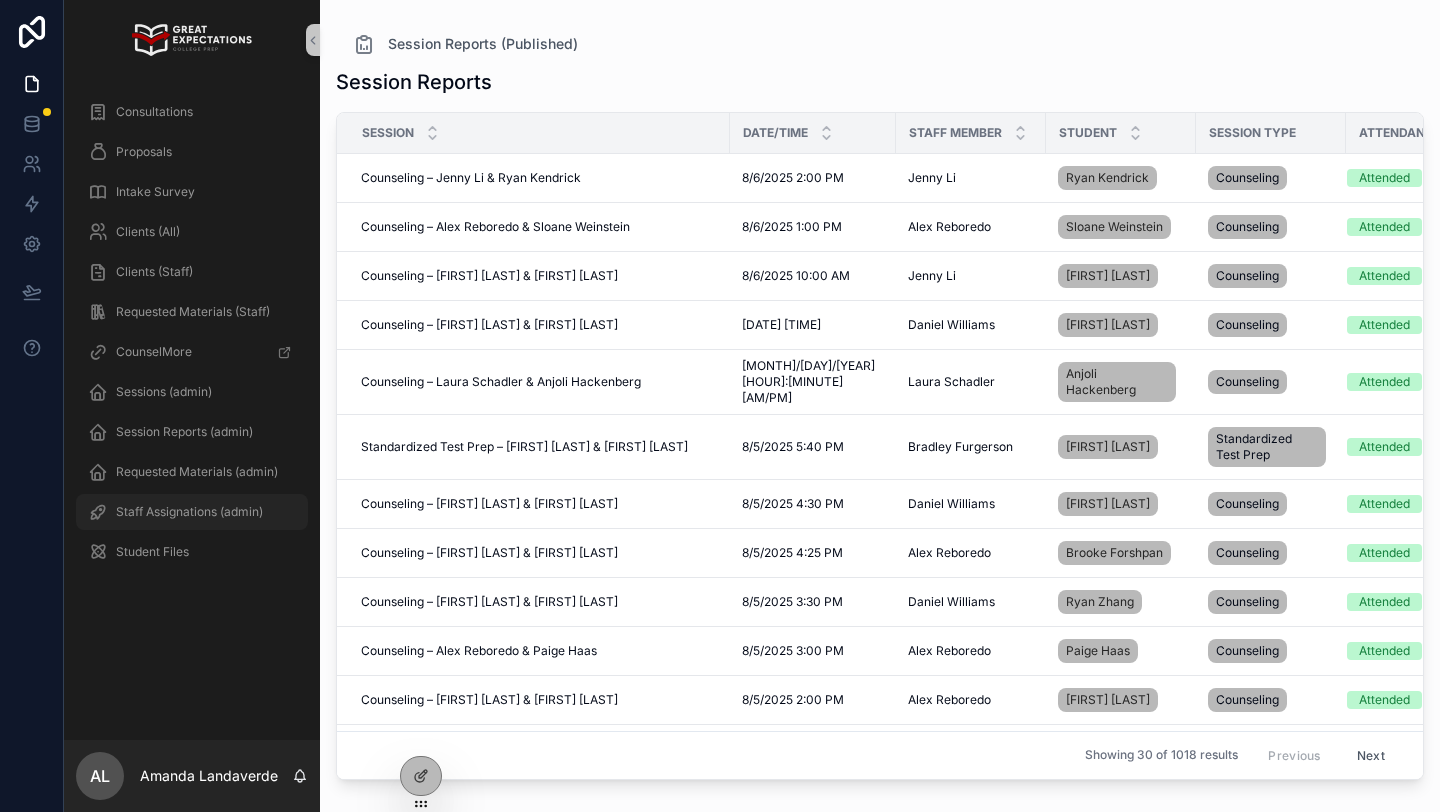 click on "Staff Assignations (admin)" at bounding box center [189, 512] 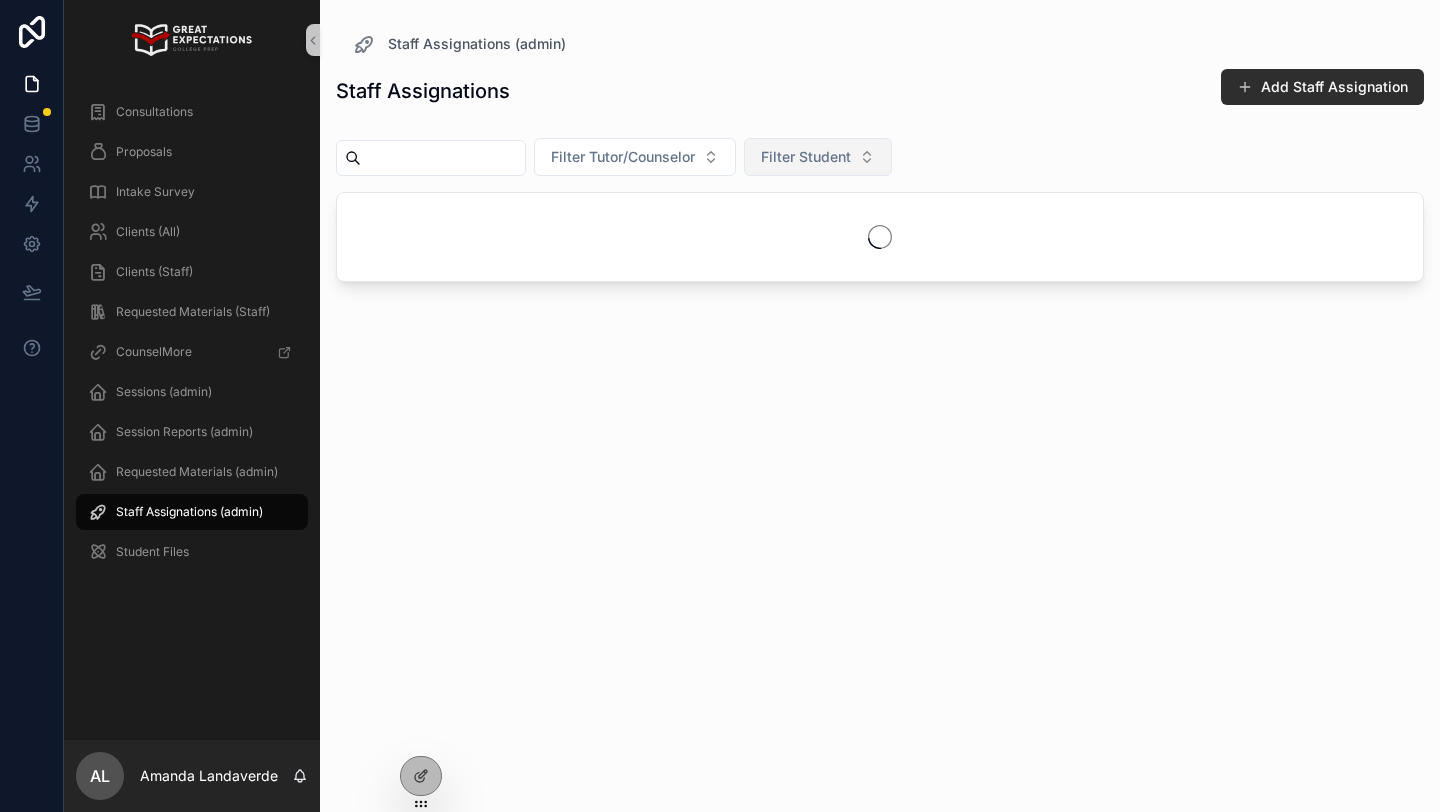 click on "Filter Student" at bounding box center [806, 157] 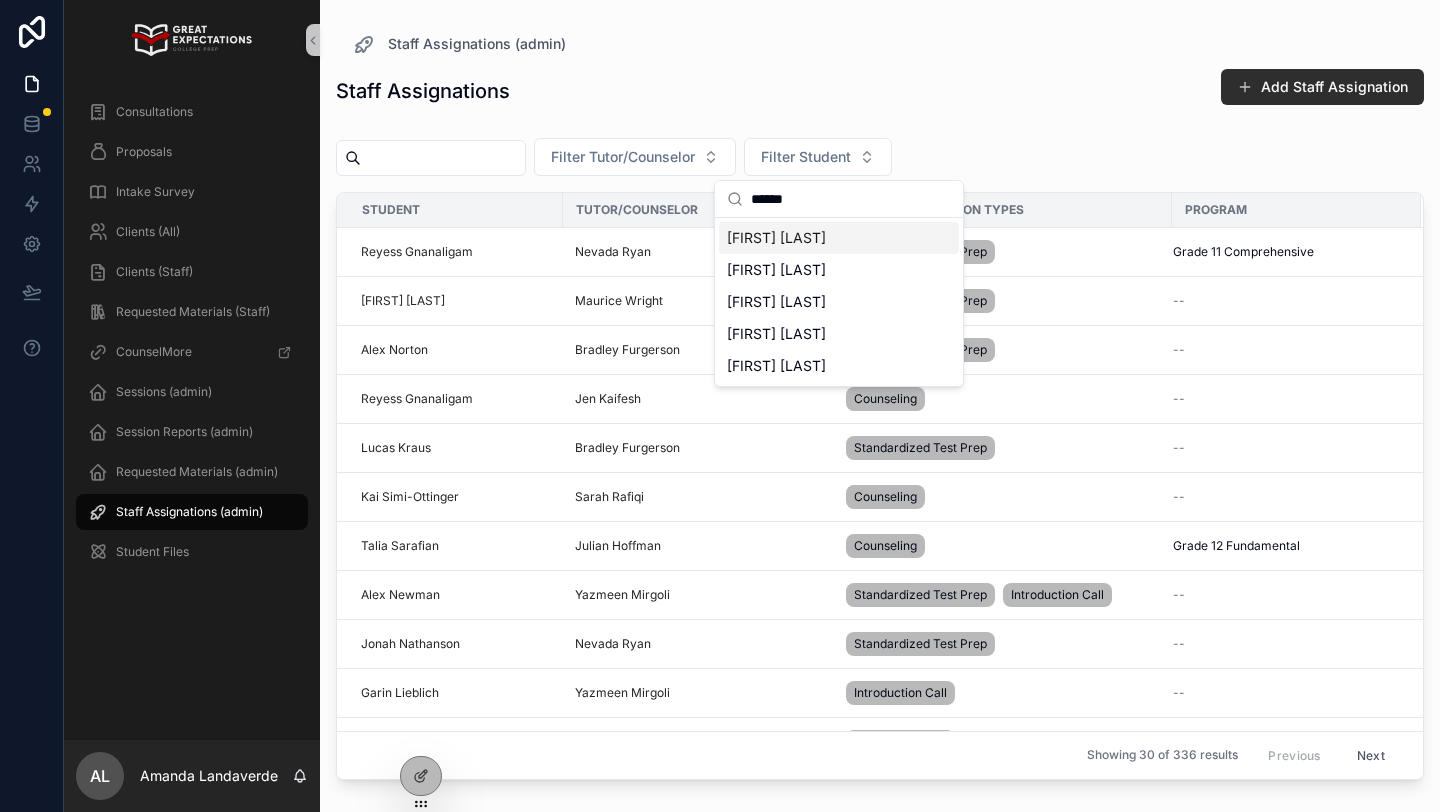 type on "*****" 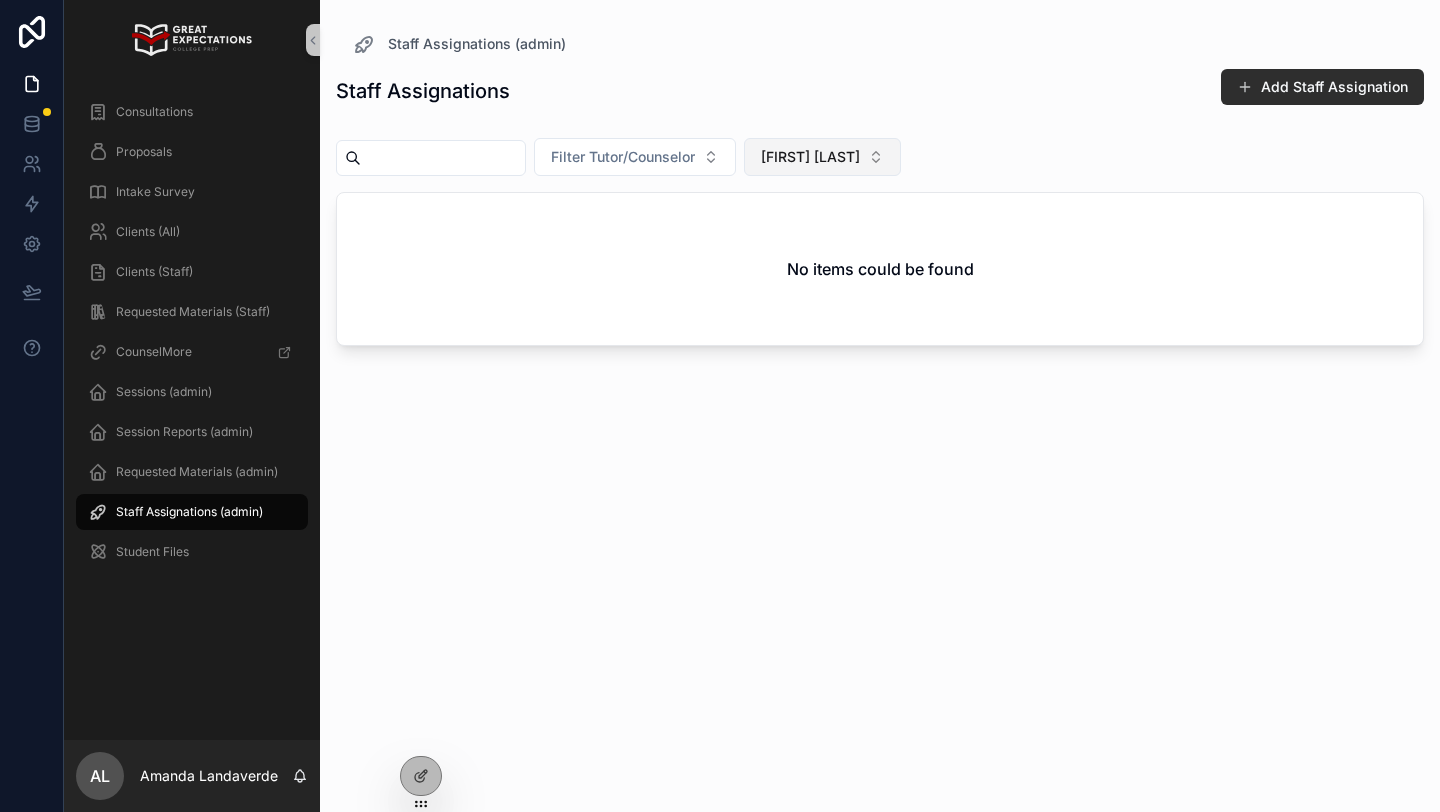 click on "[FIRST] [LAST]" at bounding box center [810, 157] 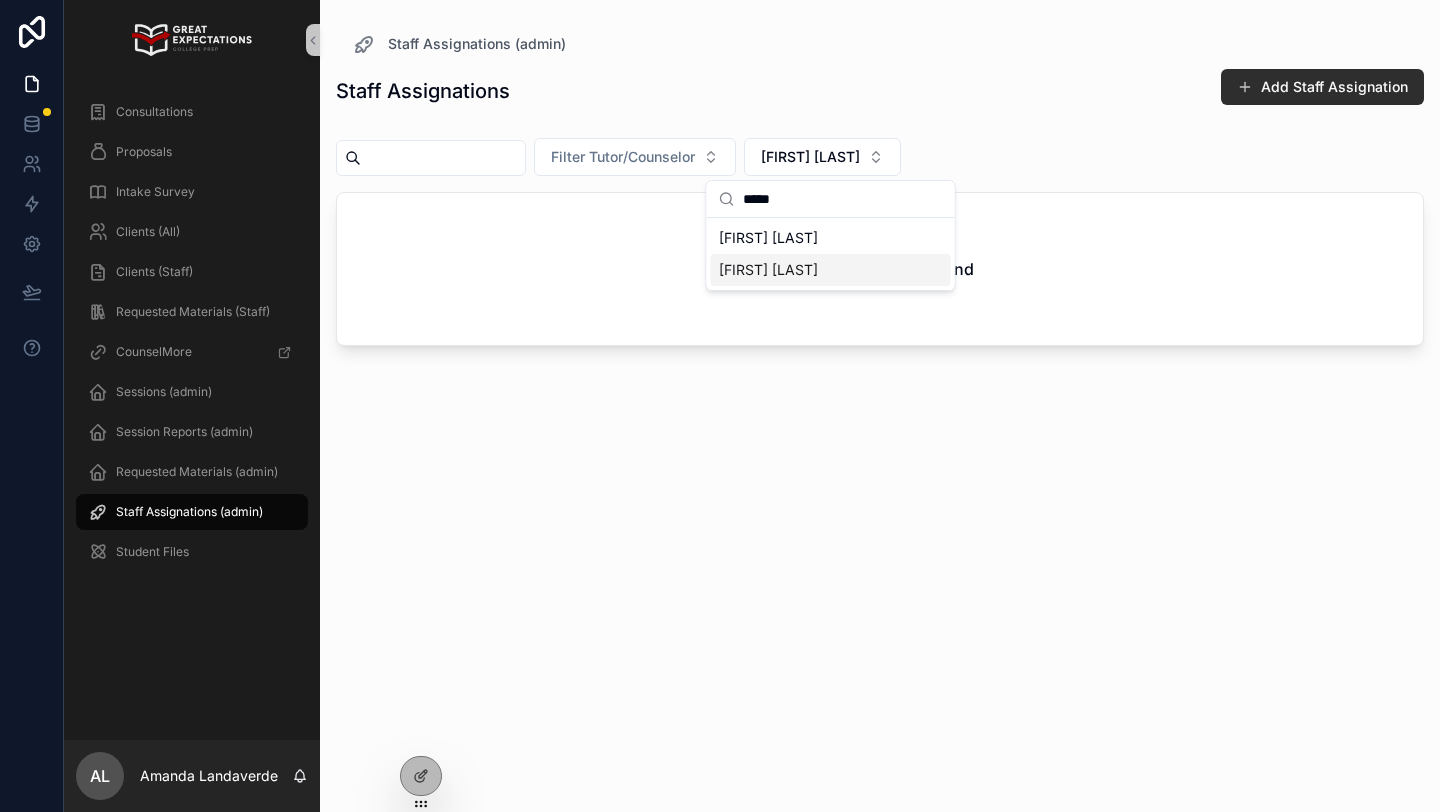 type on "*****" 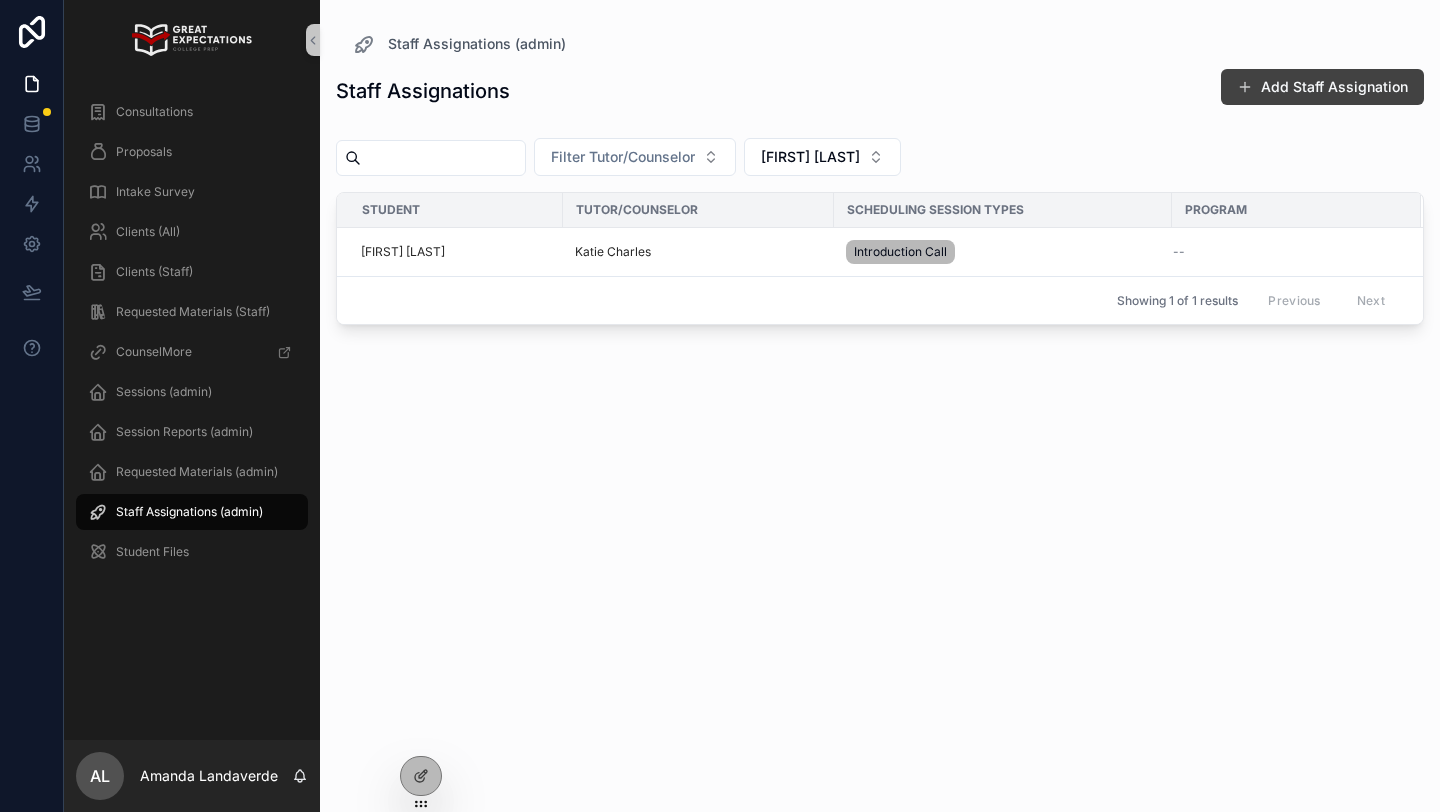 click on "Add Staff Assignation" at bounding box center (1322, 87) 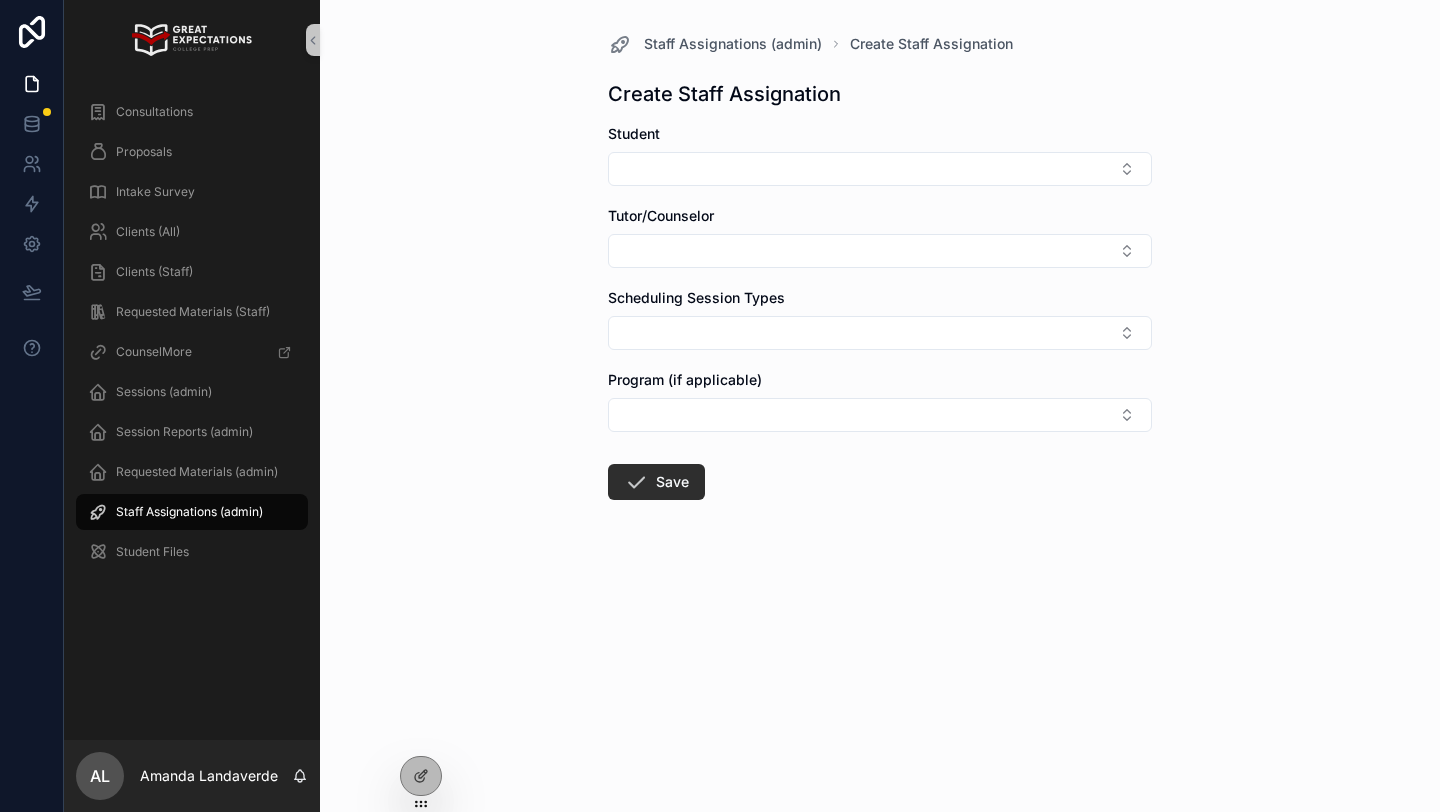 click on "Student" at bounding box center [880, 155] 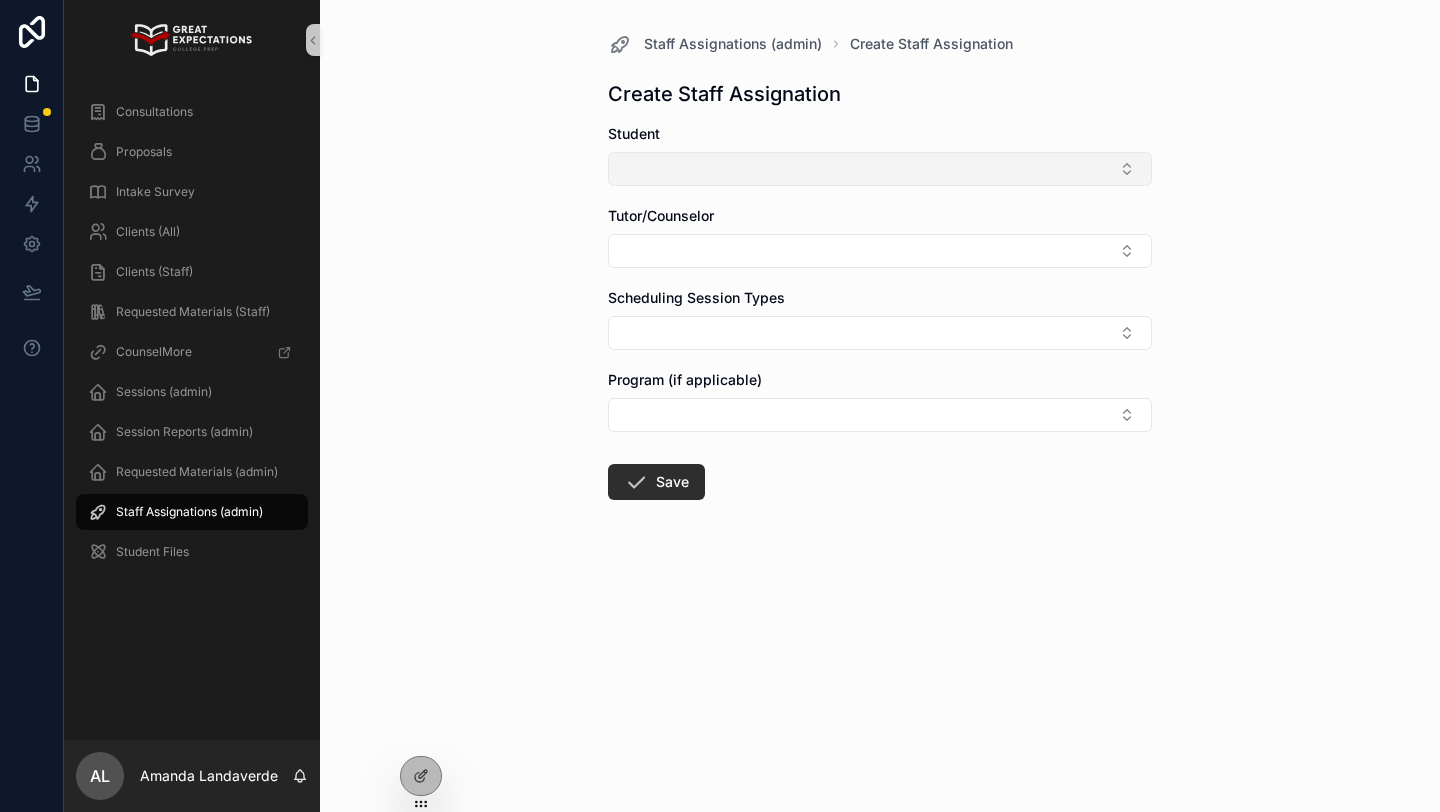 click at bounding box center [880, 169] 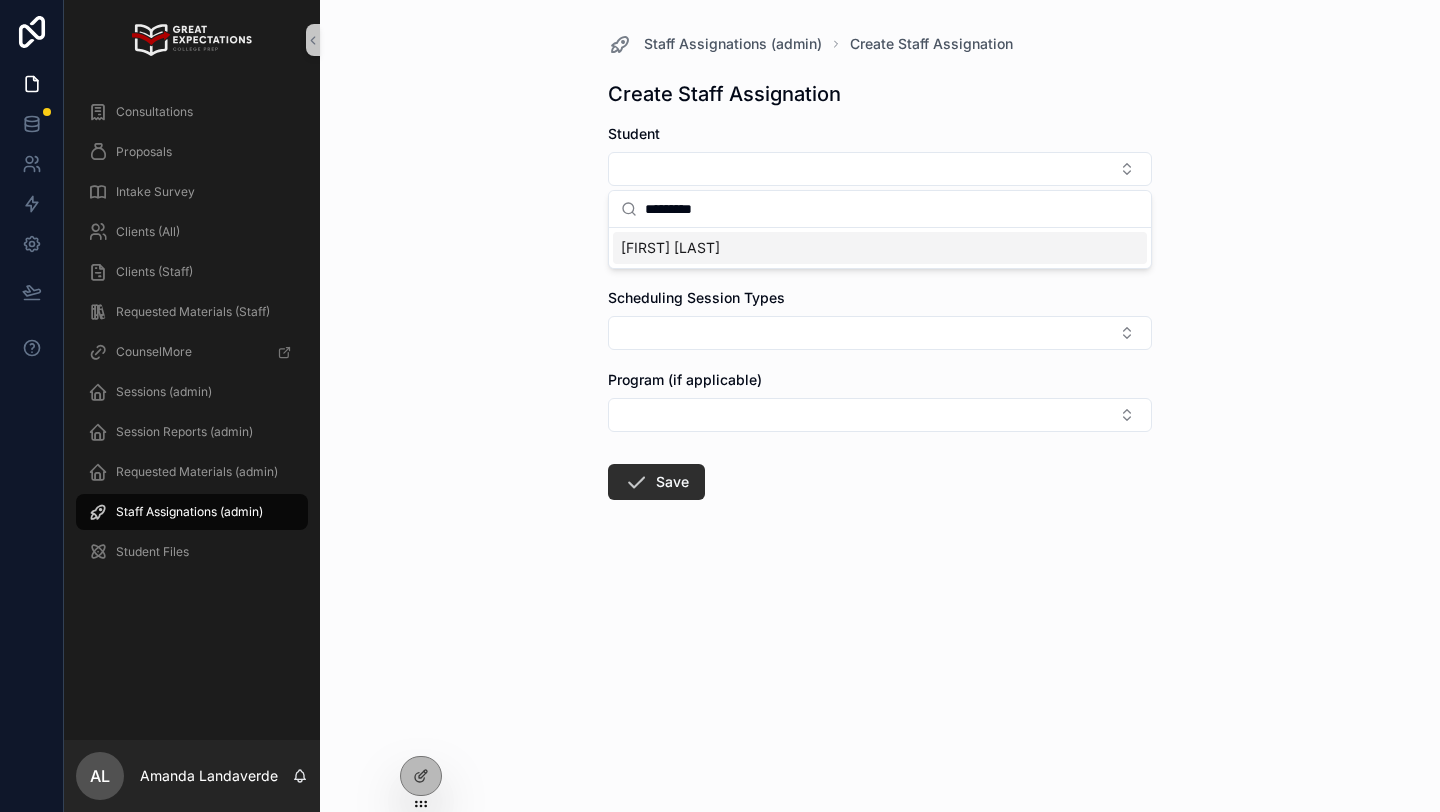 type on "*********" 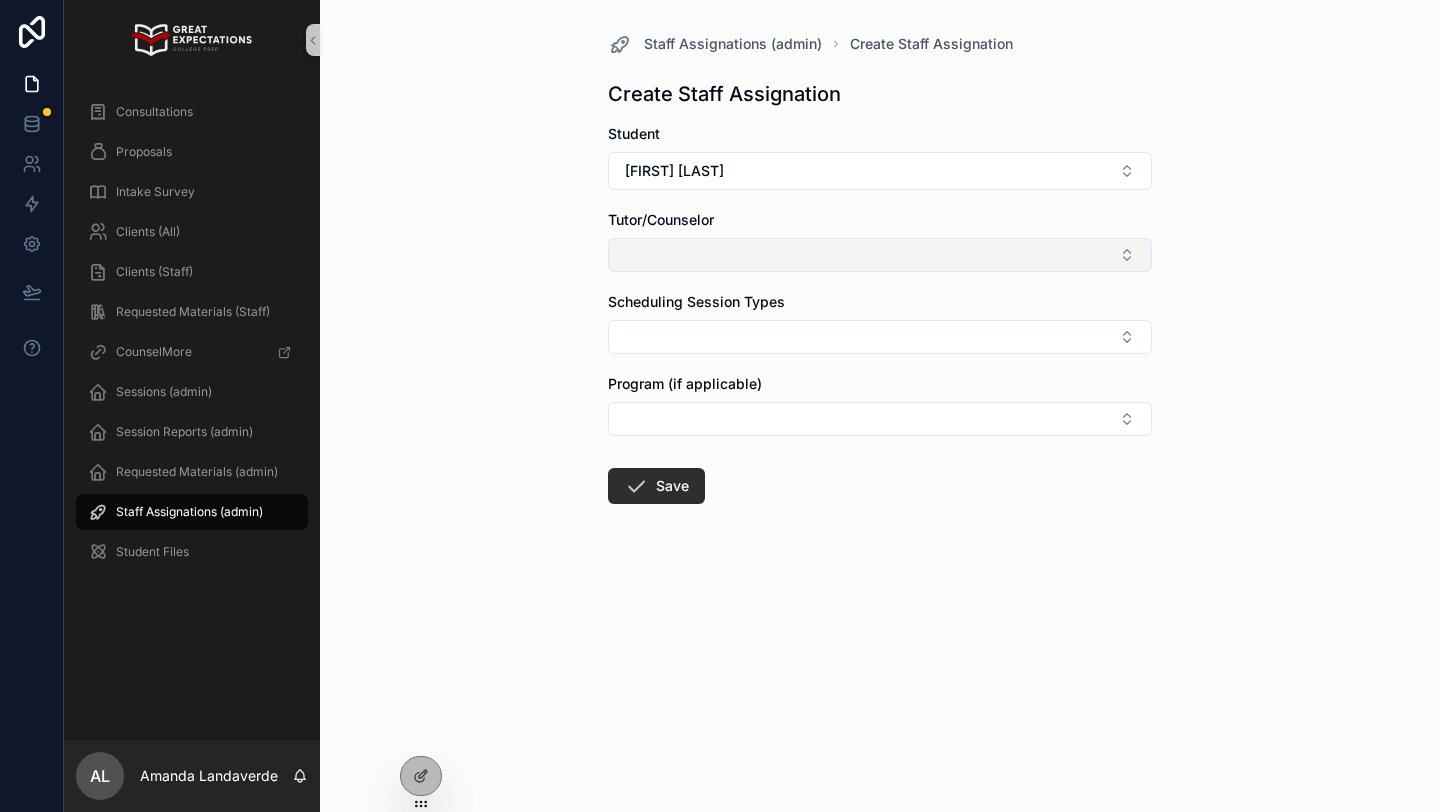click at bounding box center (880, 255) 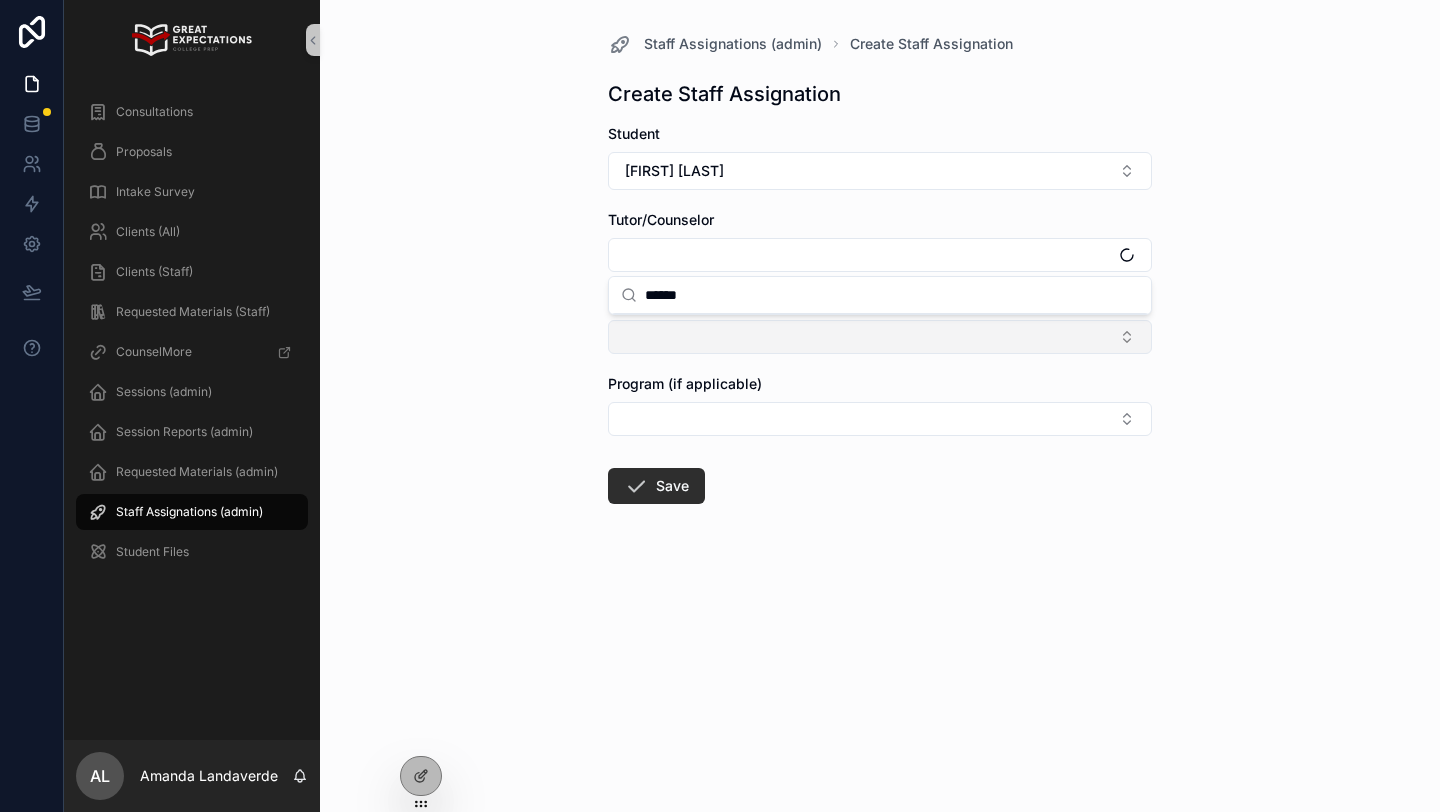 type on "******" 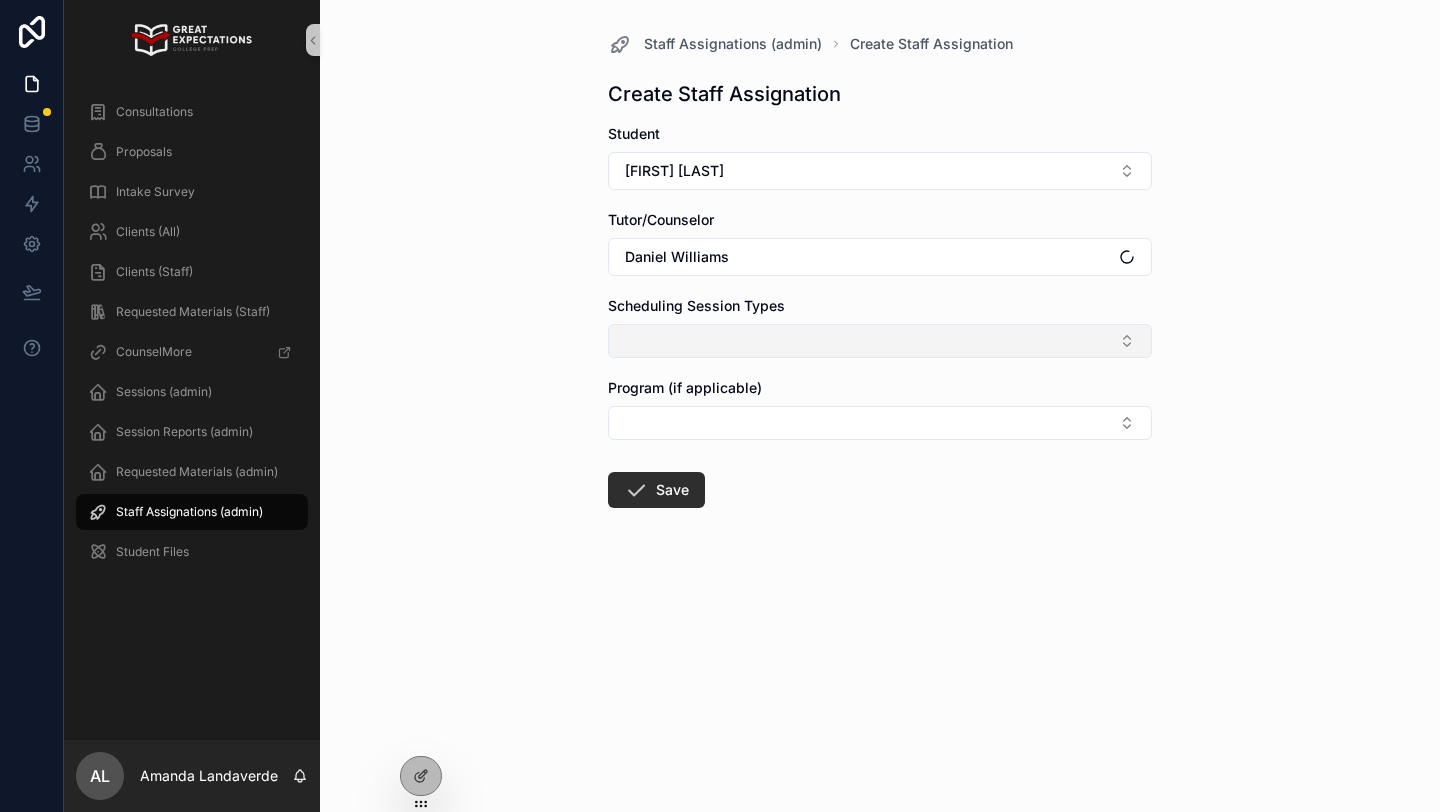 click at bounding box center (880, 341) 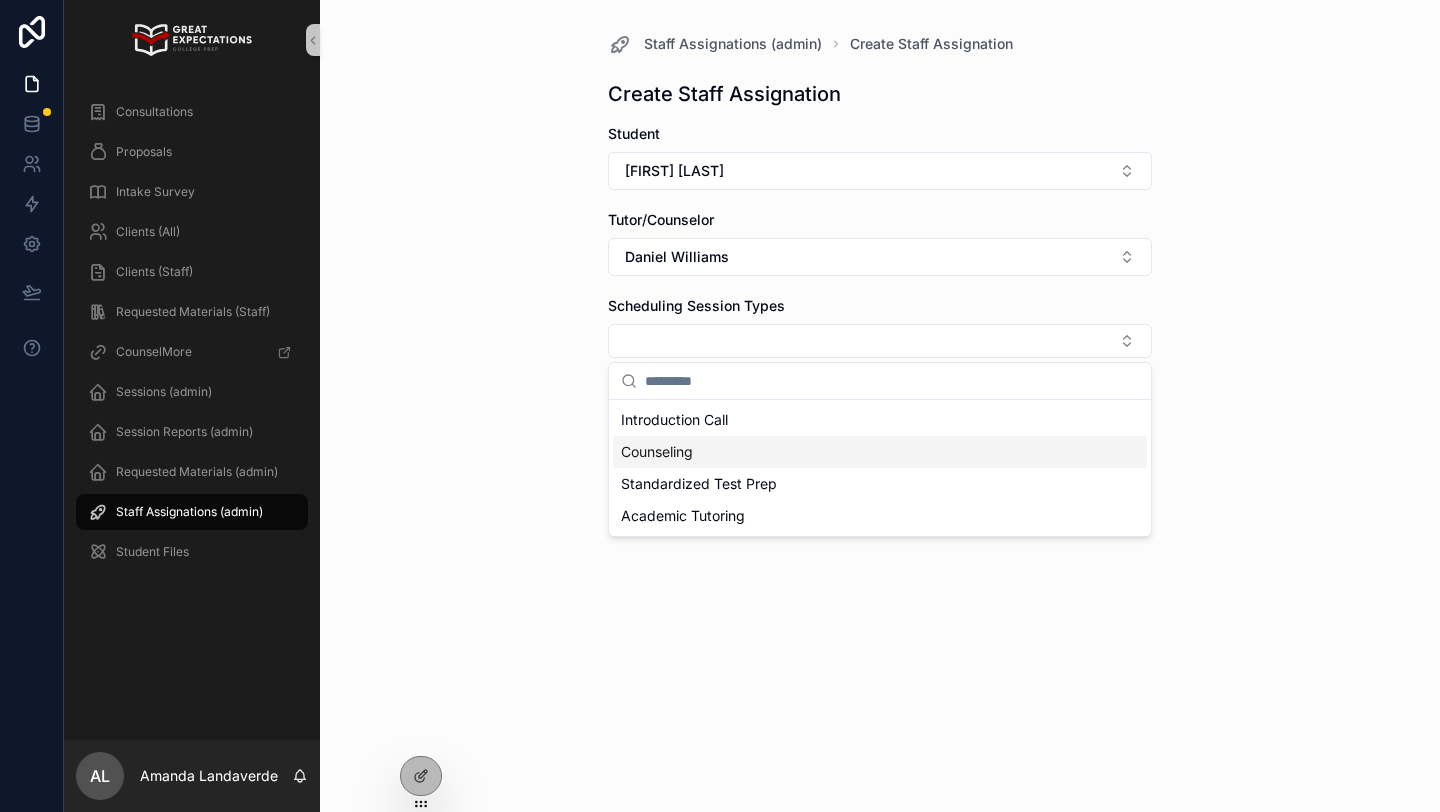 click on "Counseling" at bounding box center (657, 452) 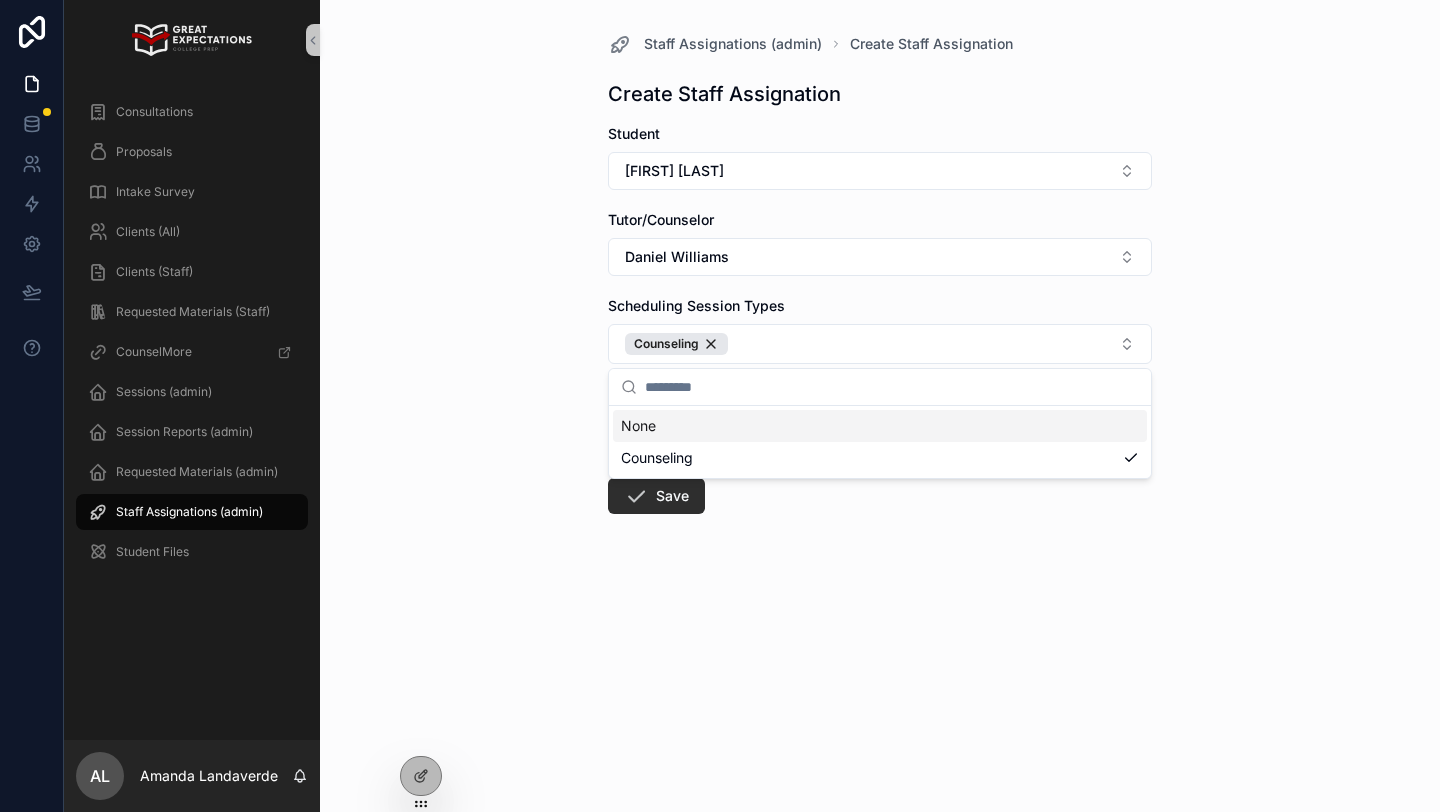 click on "Staff Assignations (admin) Create Staff Assignation Create Staff Assignation Student [FIRST] [LAST] Tutor/Counselor [FIRST] [LAST] Scheduling Session Types Counseling Program (if applicable) Save" at bounding box center [880, 406] 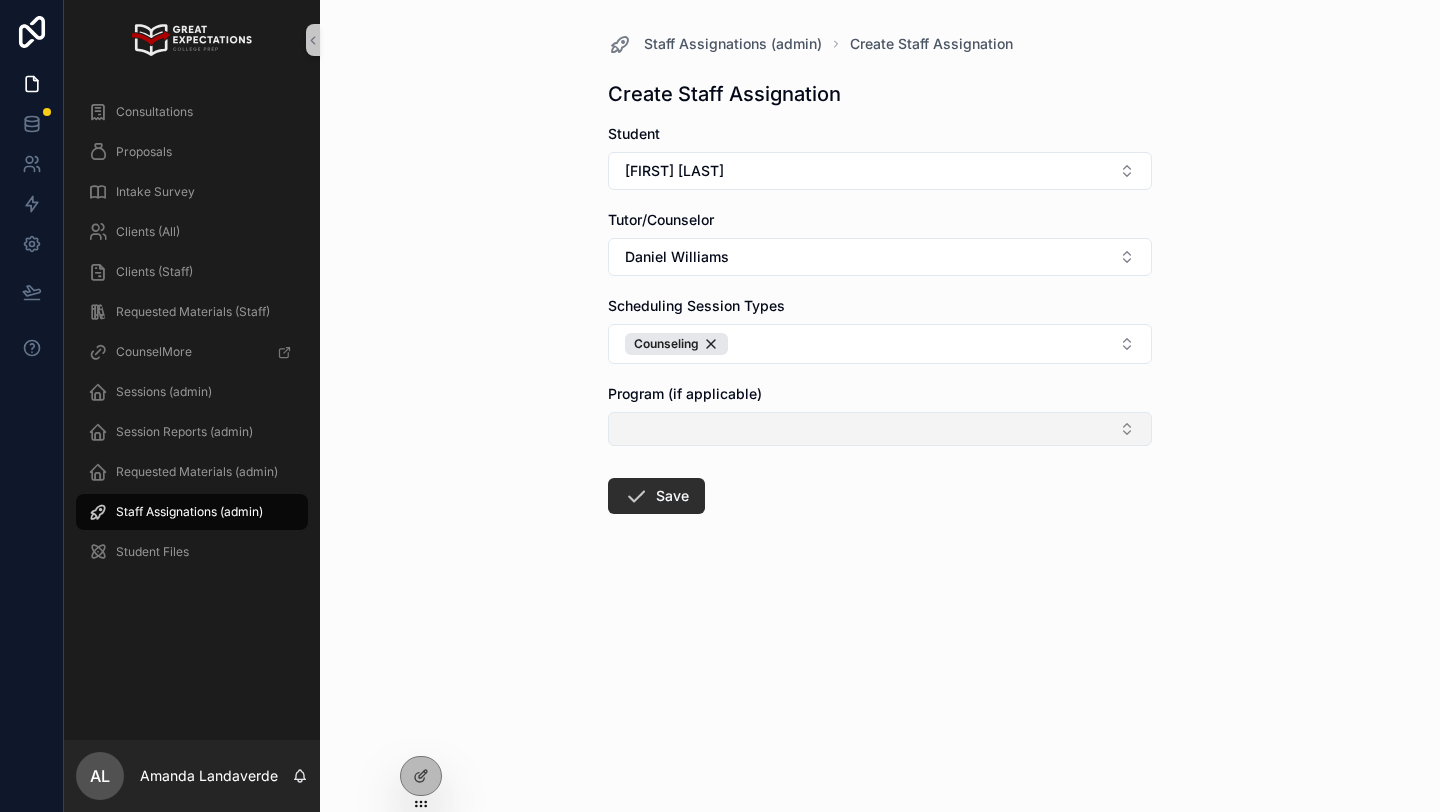 click at bounding box center [880, 429] 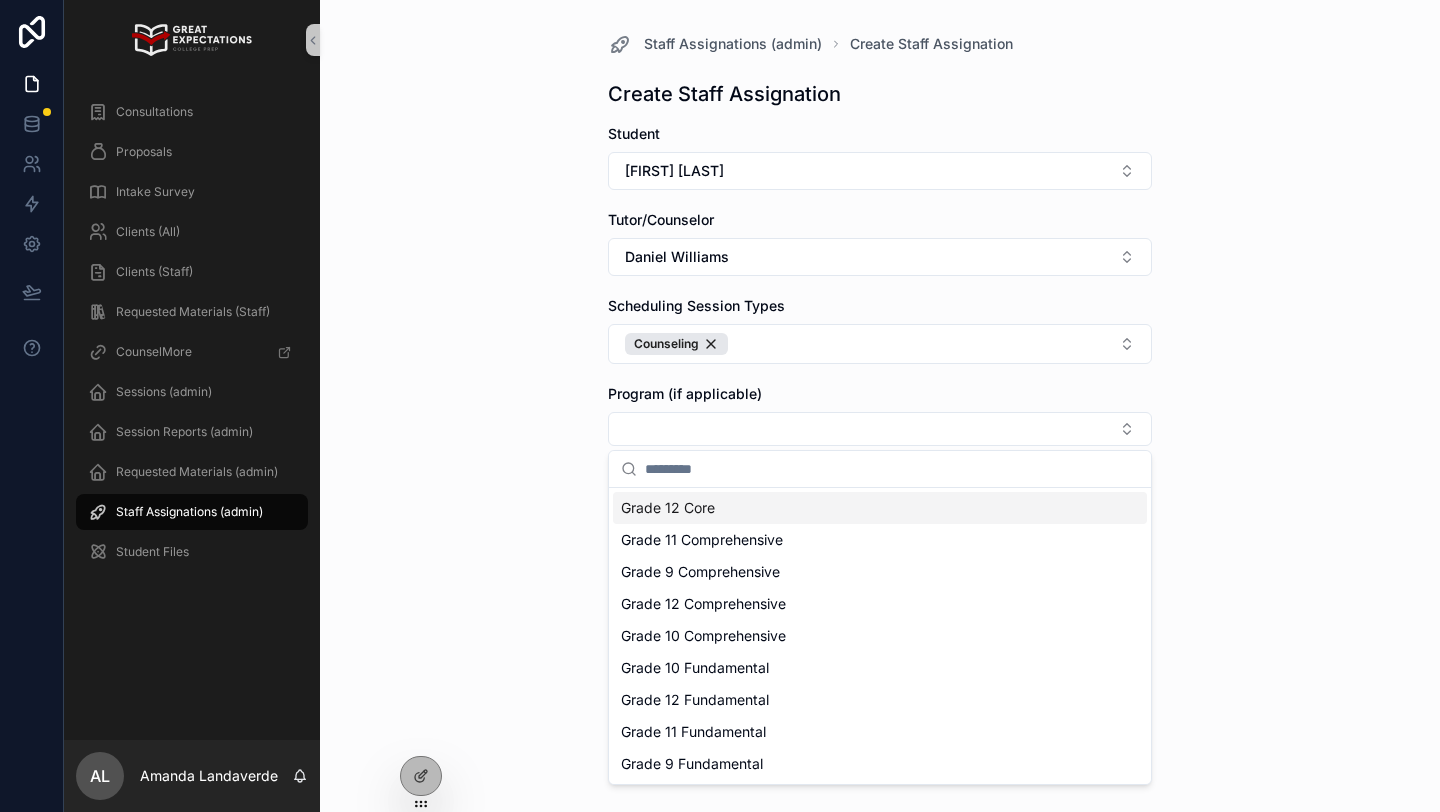 click on "Grade 12 Core" at bounding box center (668, 508) 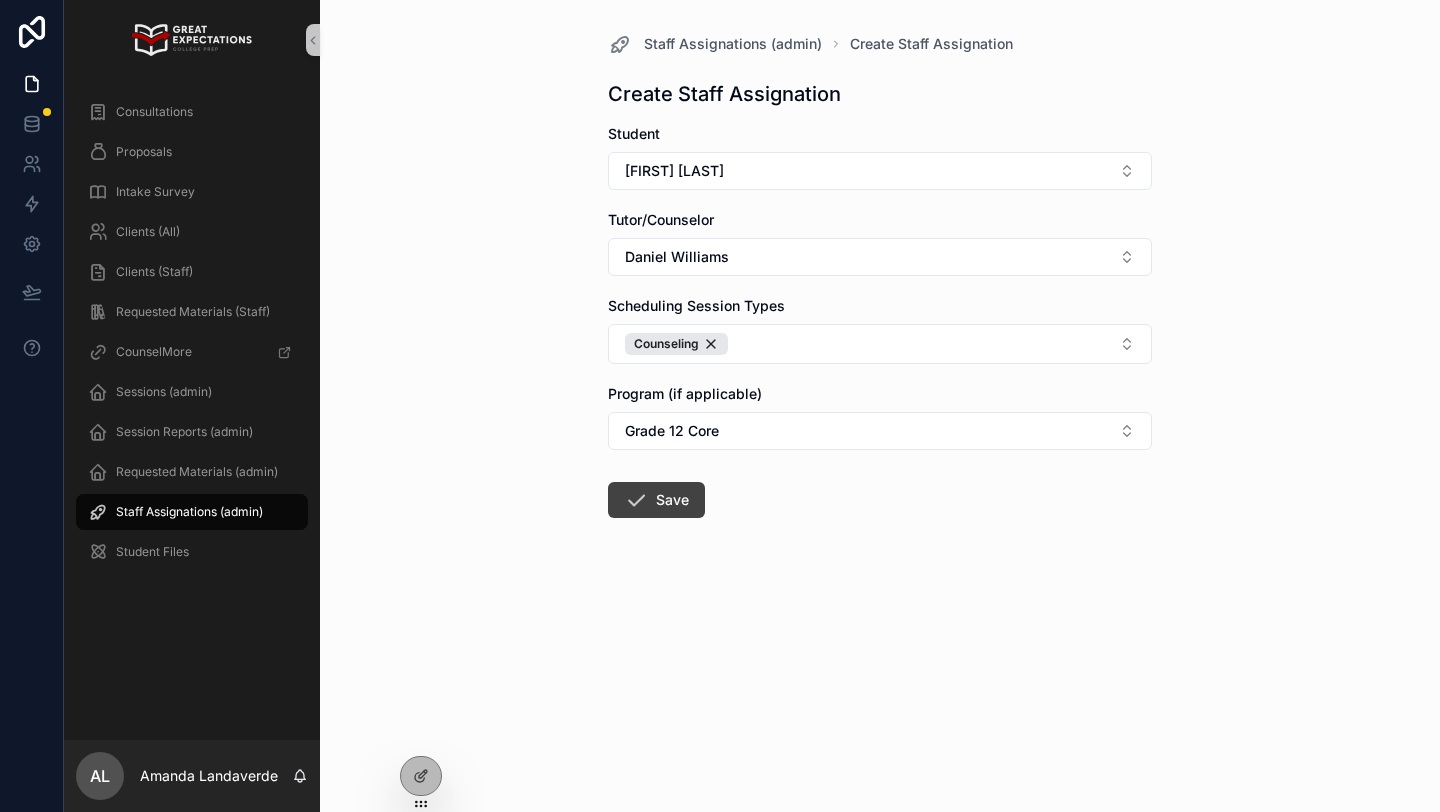 click at bounding box center (636, 500) 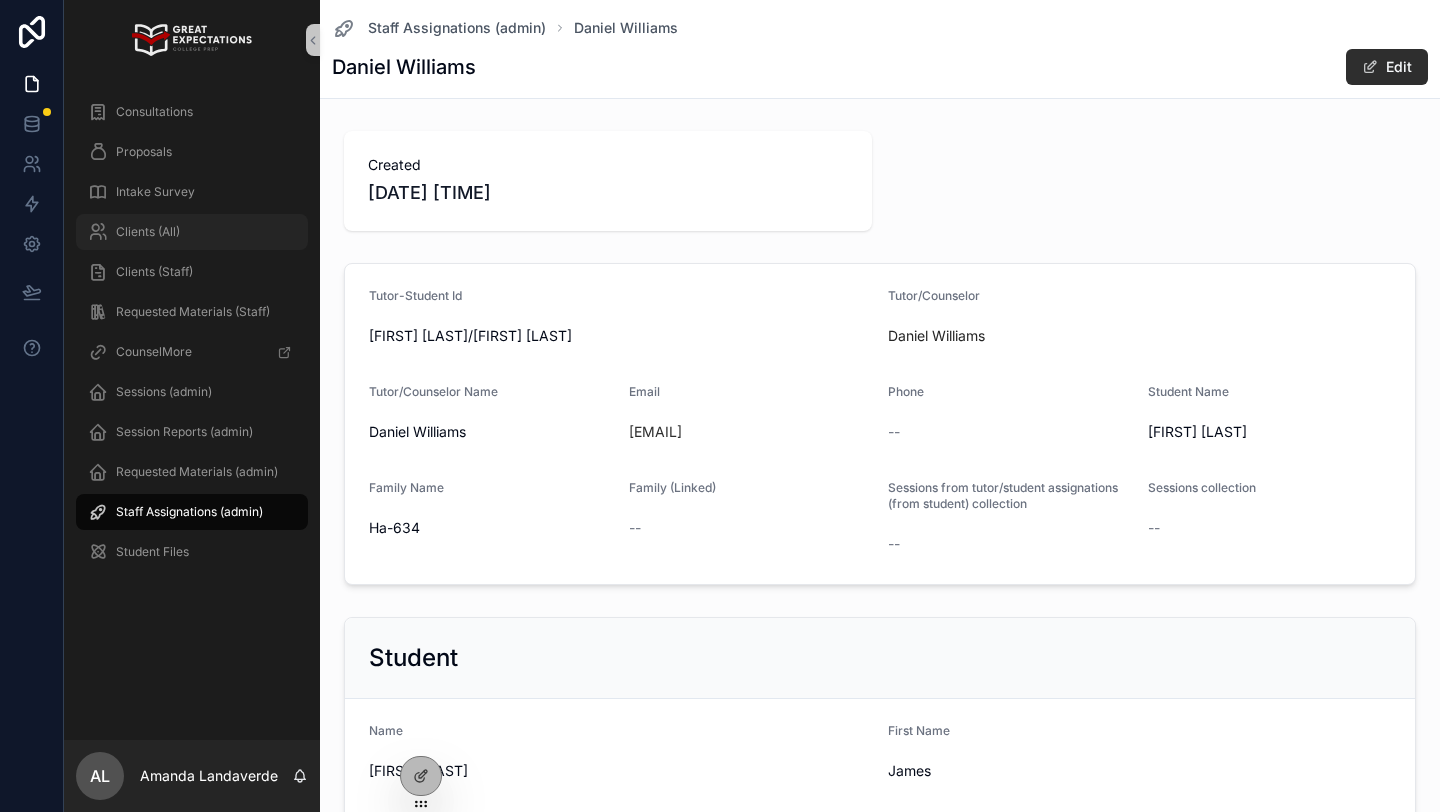 click on "Clients (All)" at bounding box center (192, 232) 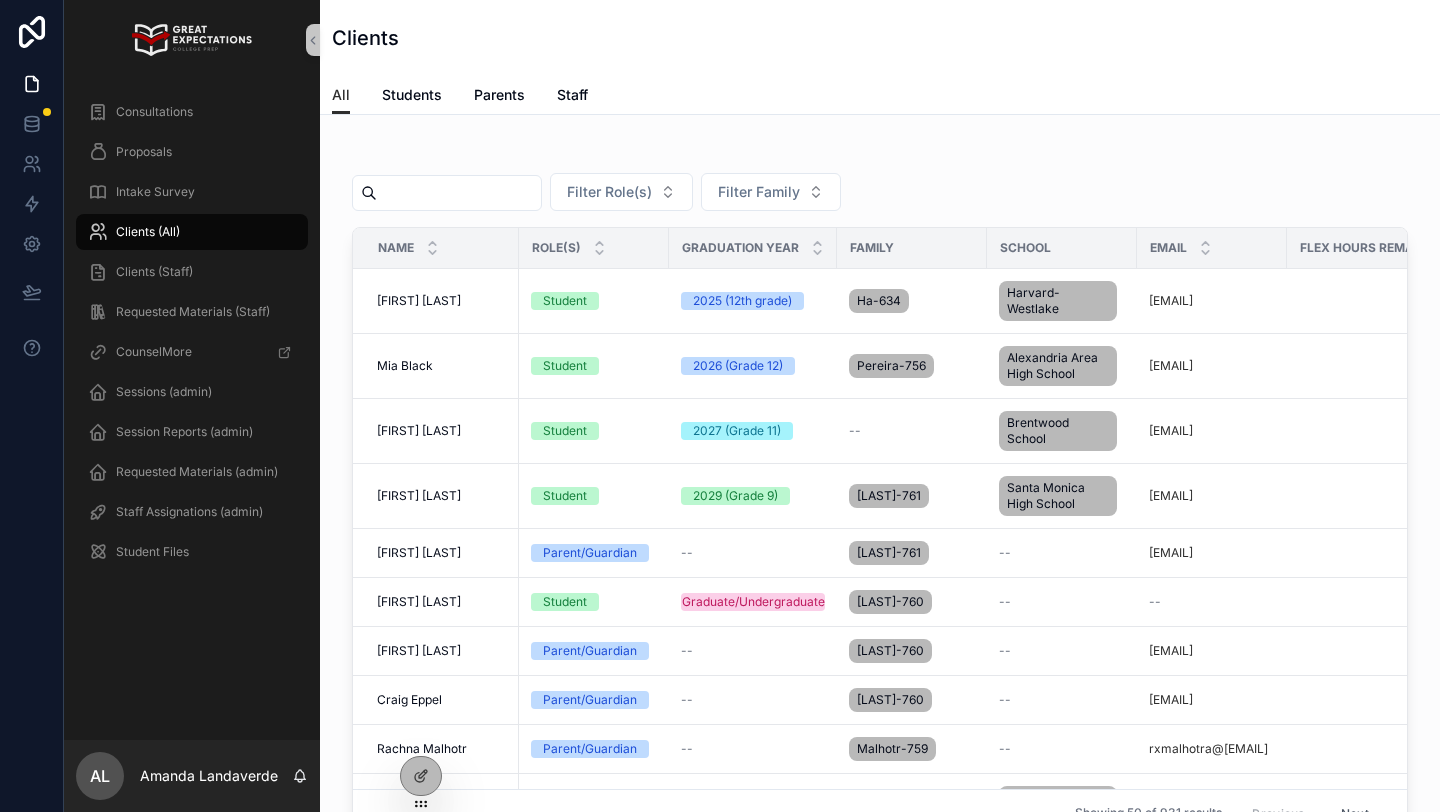 click at bounding box center [459, 193] 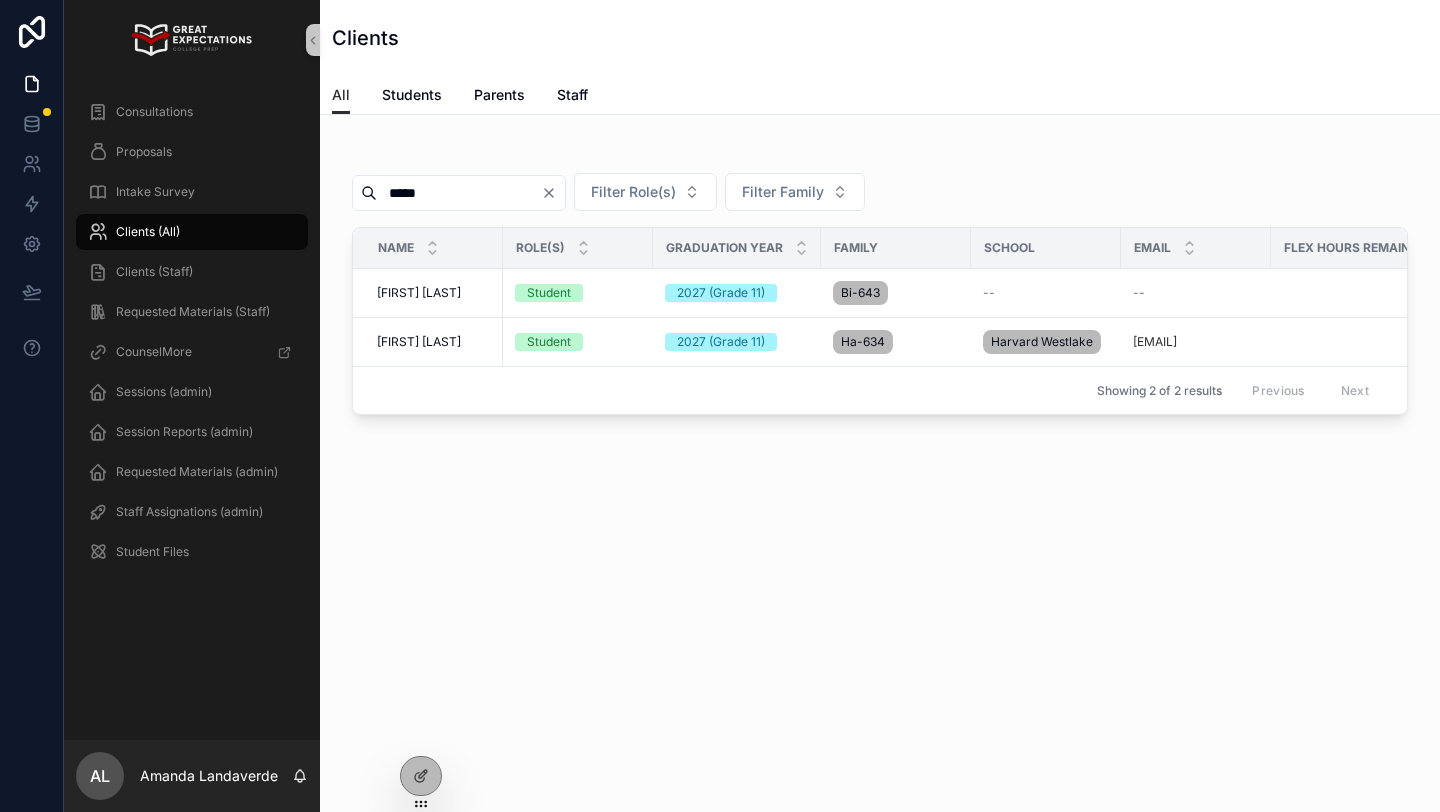click on "*****" at bounding box center (459, 193) 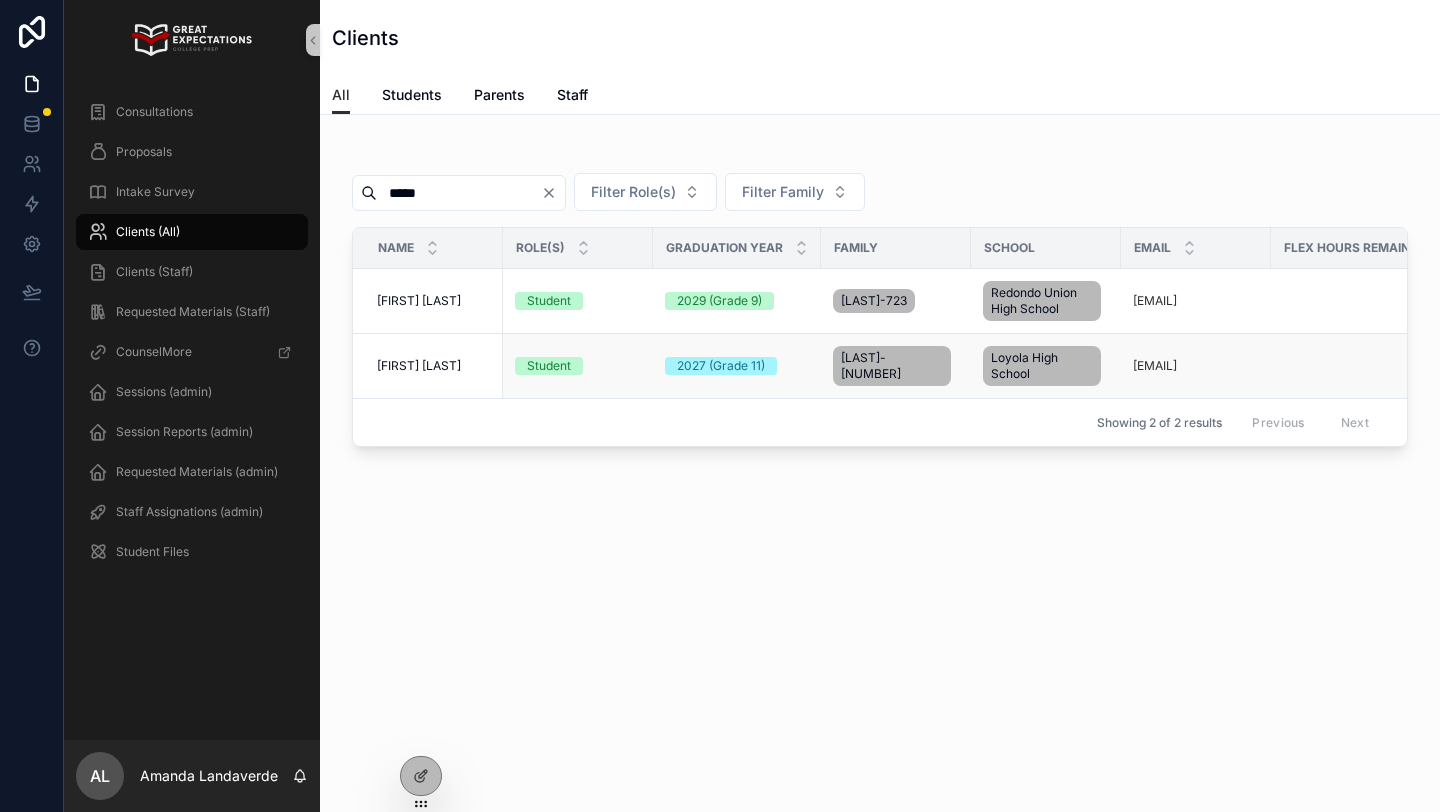 type on "*****" 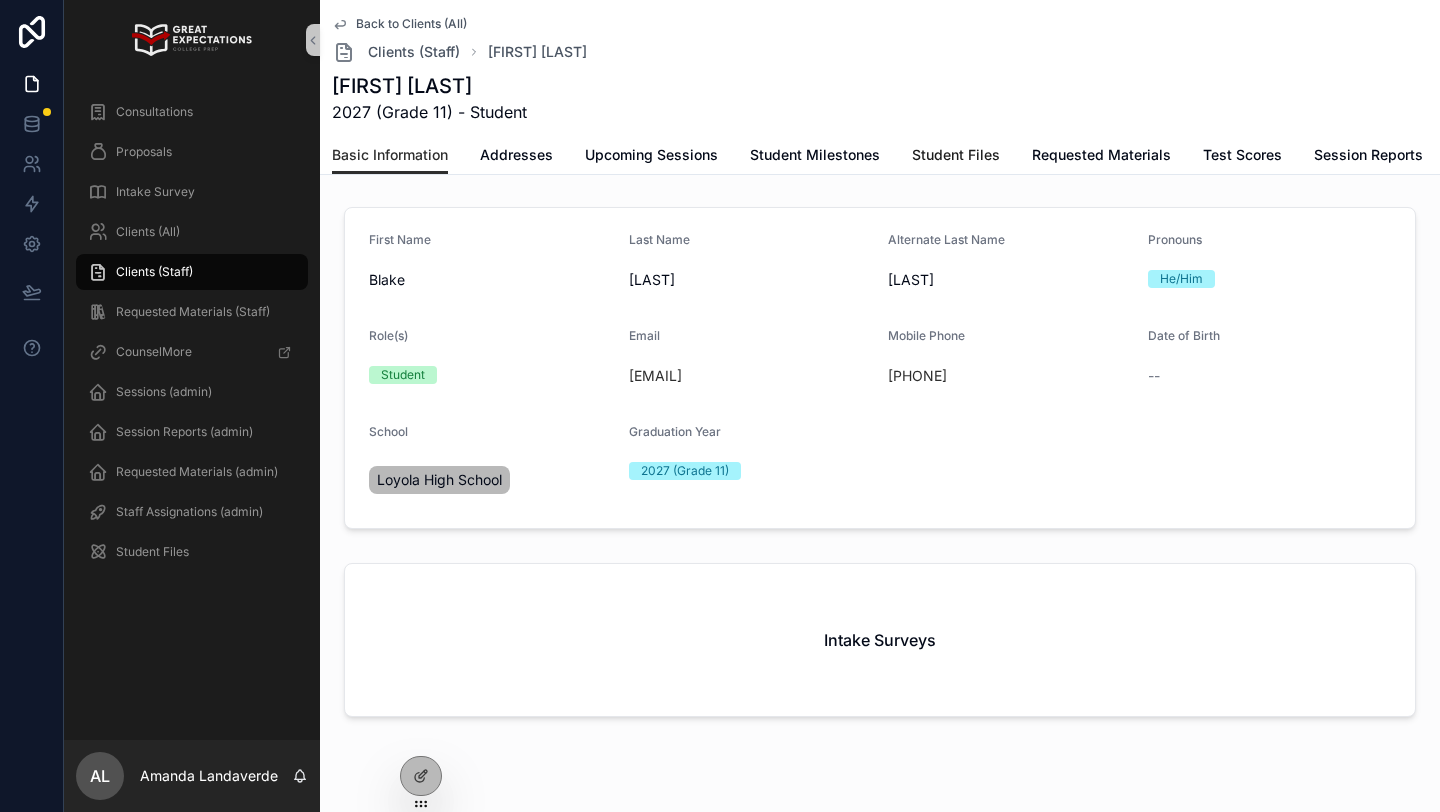 click on "Student Files" at bounding box center (956, 155) 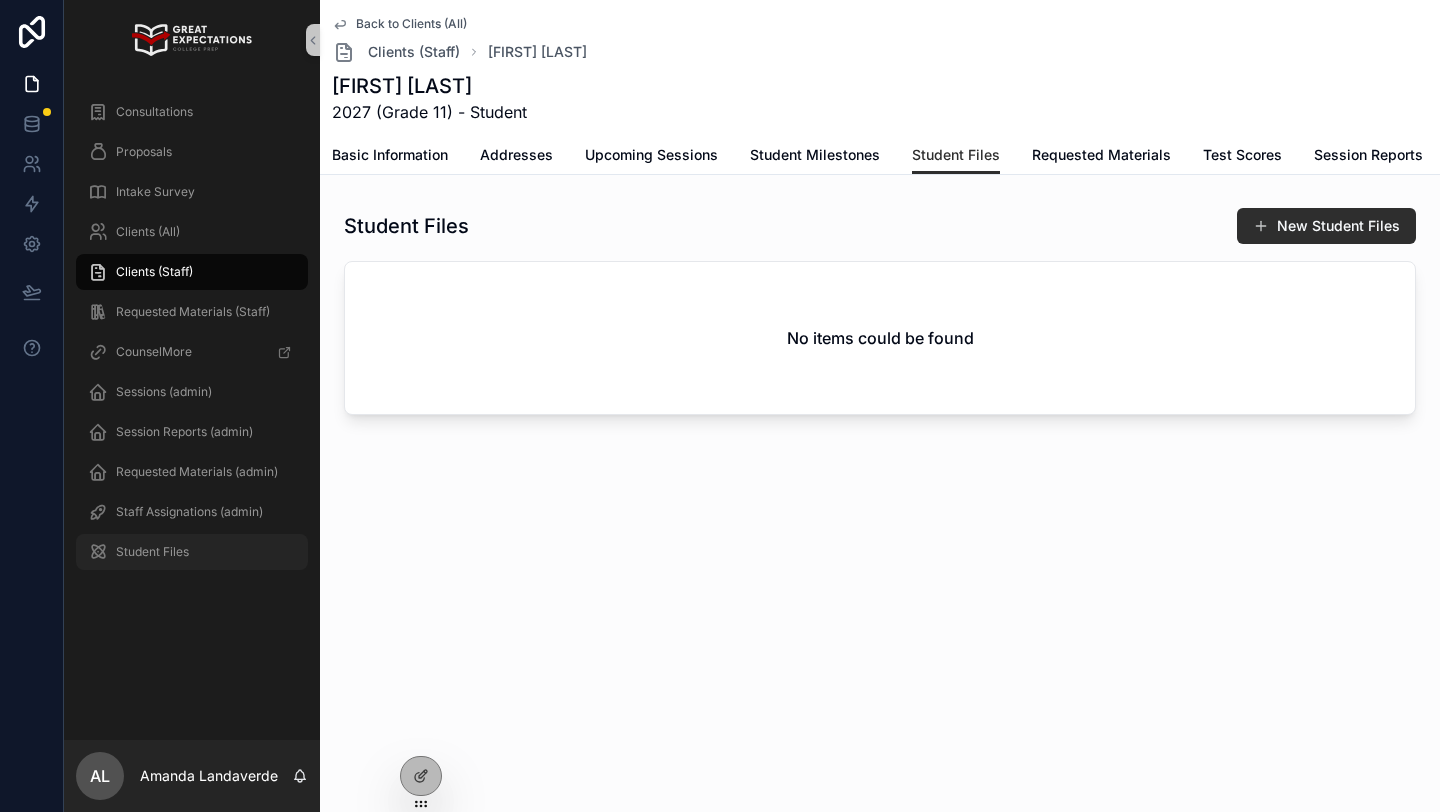 click on "Student Files" at bounding box center (152, 552) 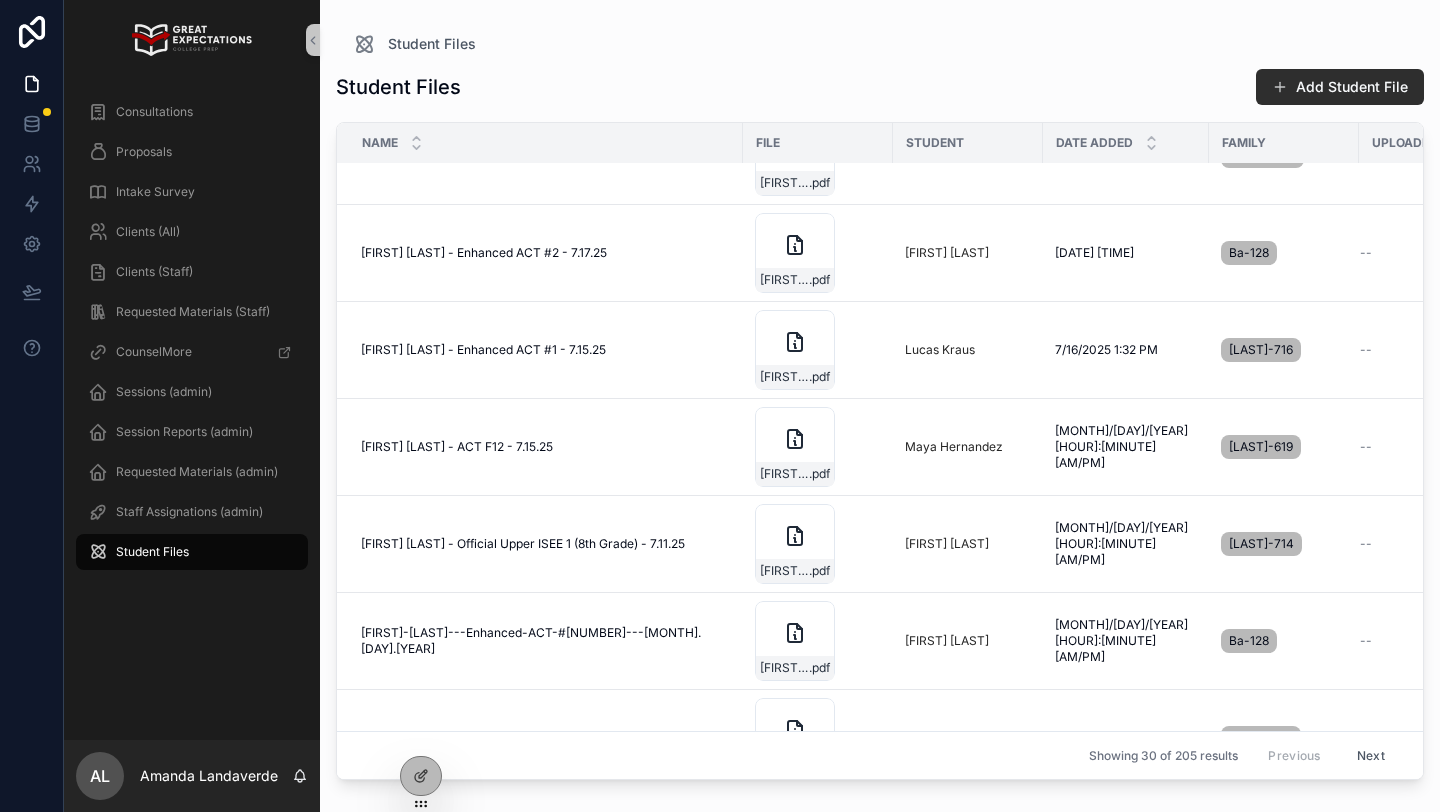 scroll, scrollTop: 1233, scrollLeft: 0, axis: vertical 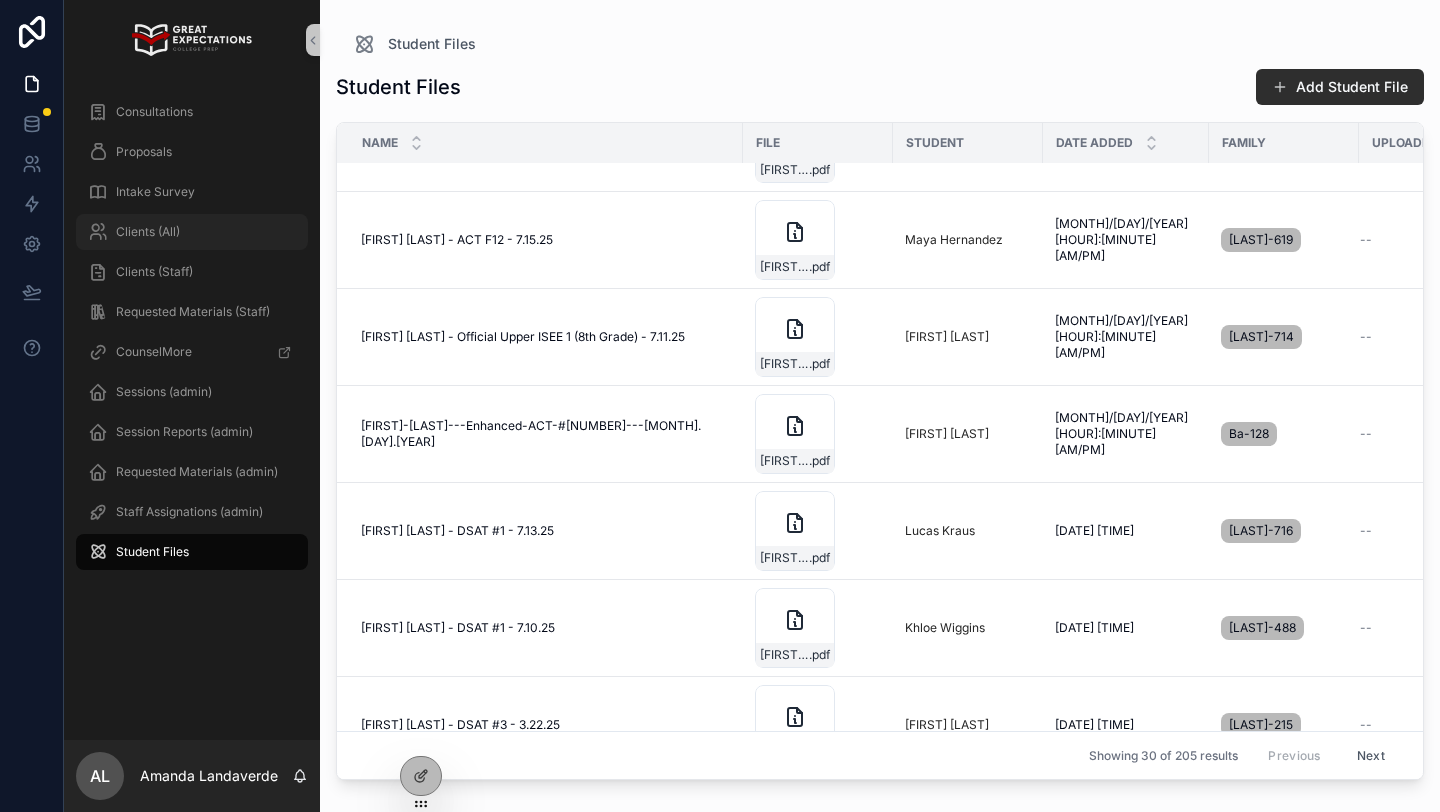 click on "Clients (All)" at bounding box center [192, 232] 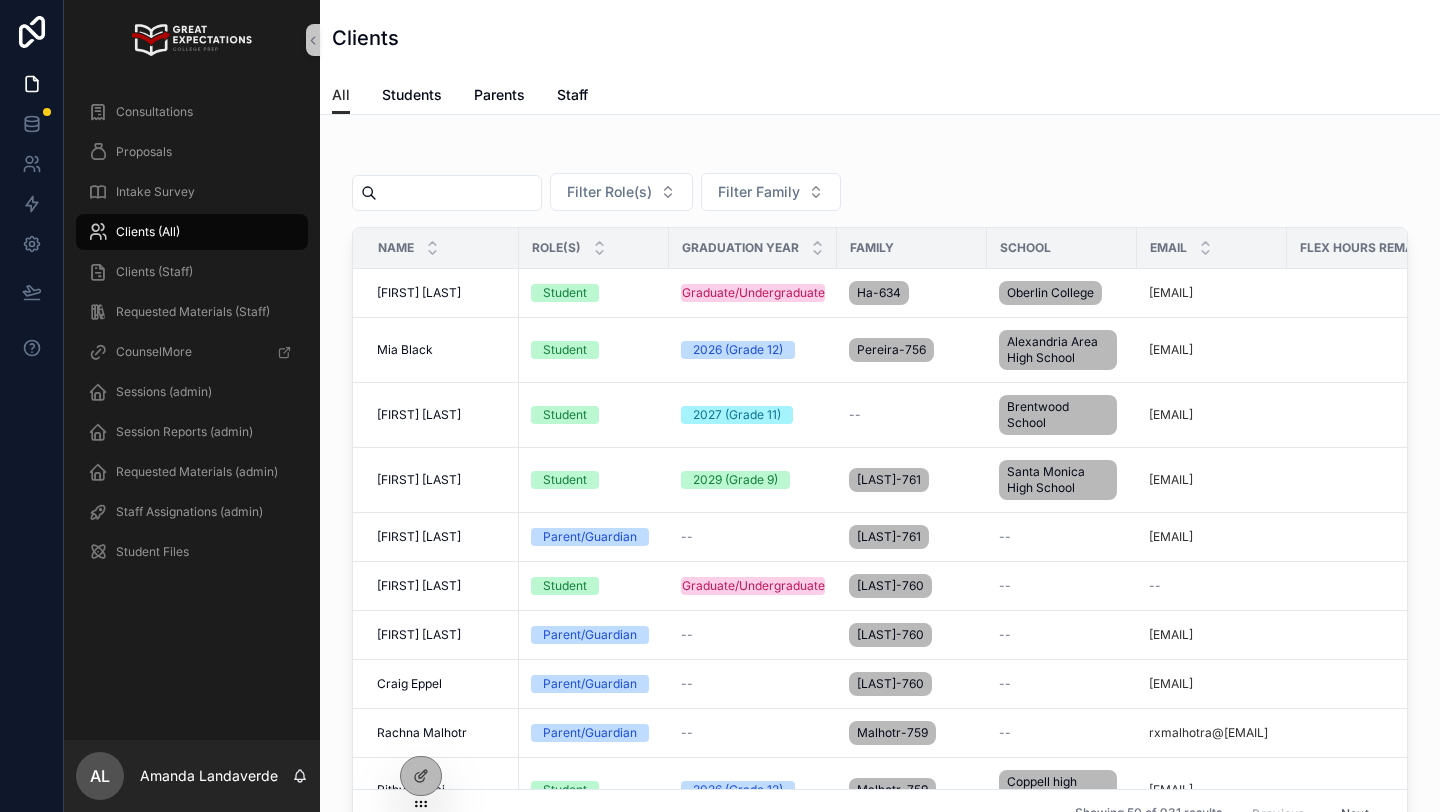 click at bounding box center (459, 193) 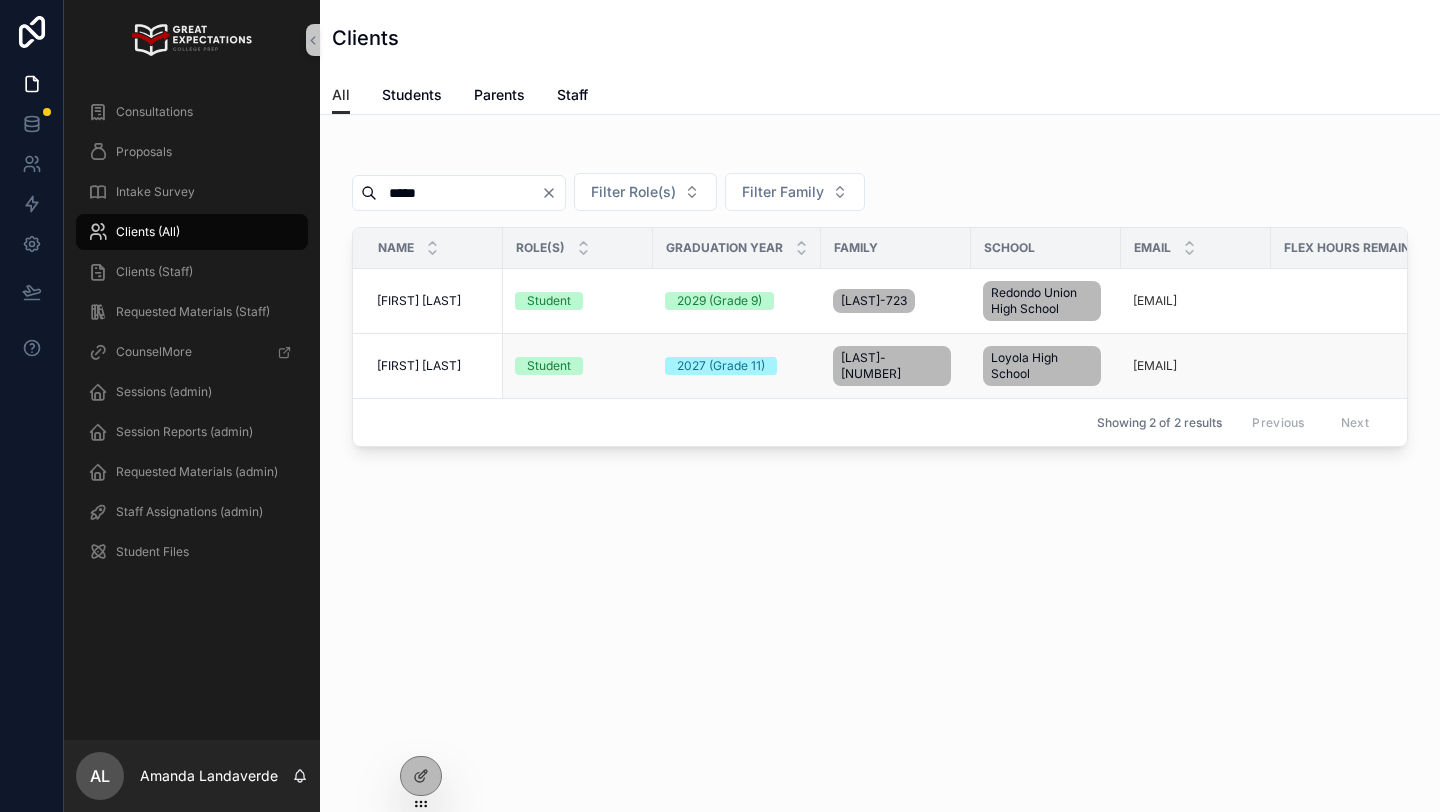 type on "*****" 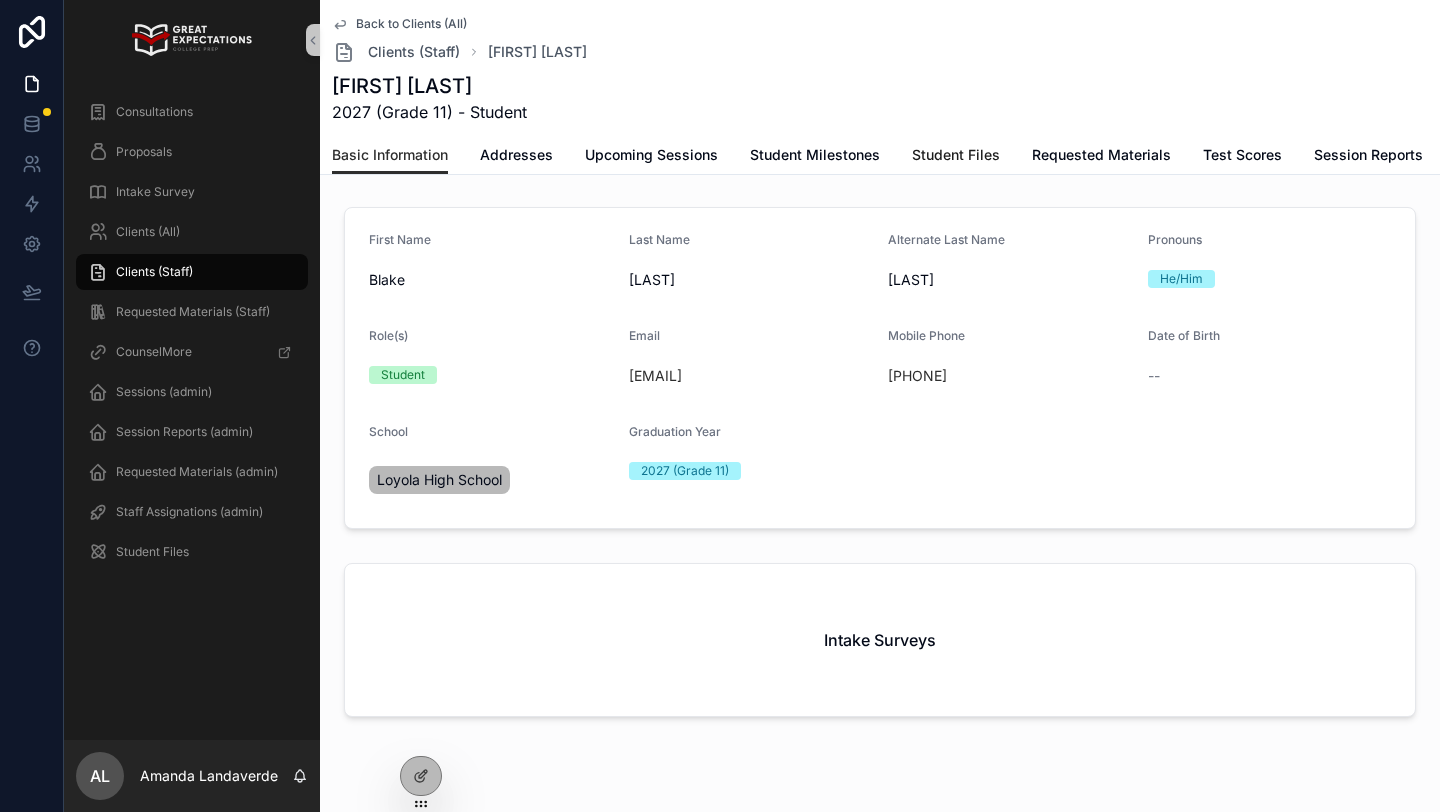 click on "Student Files" at bounding box center [956, 155] 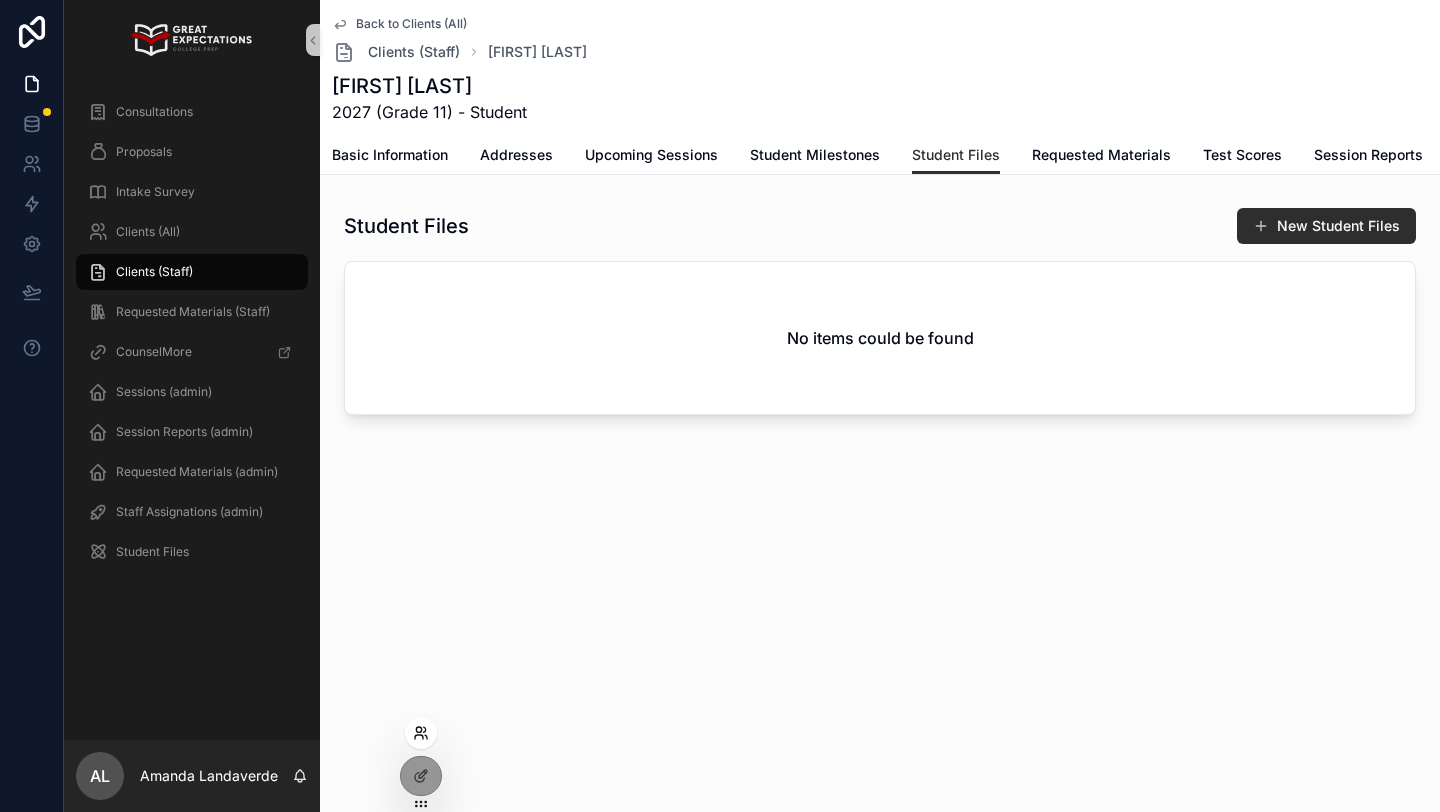 click 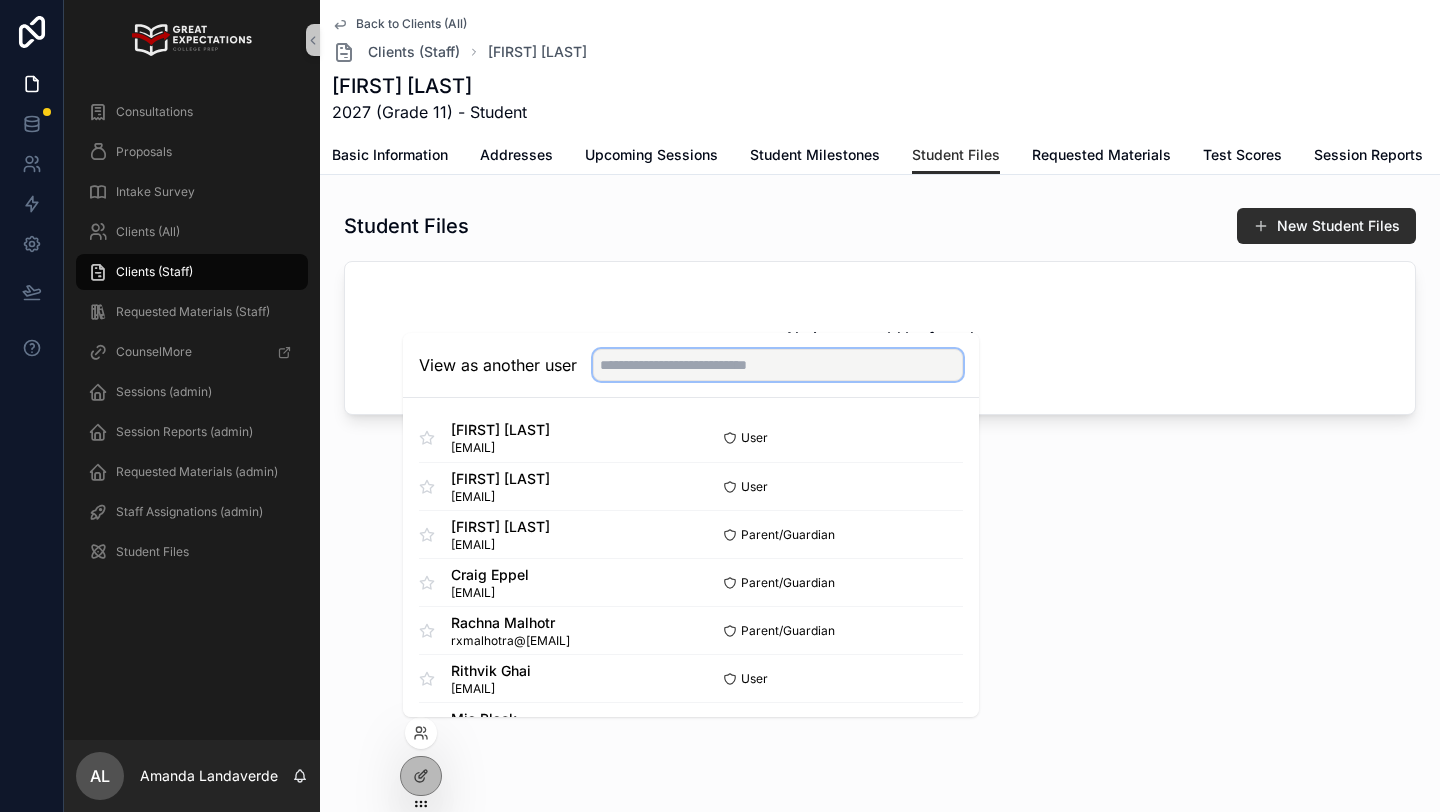 click at bounding box center [778, 365] 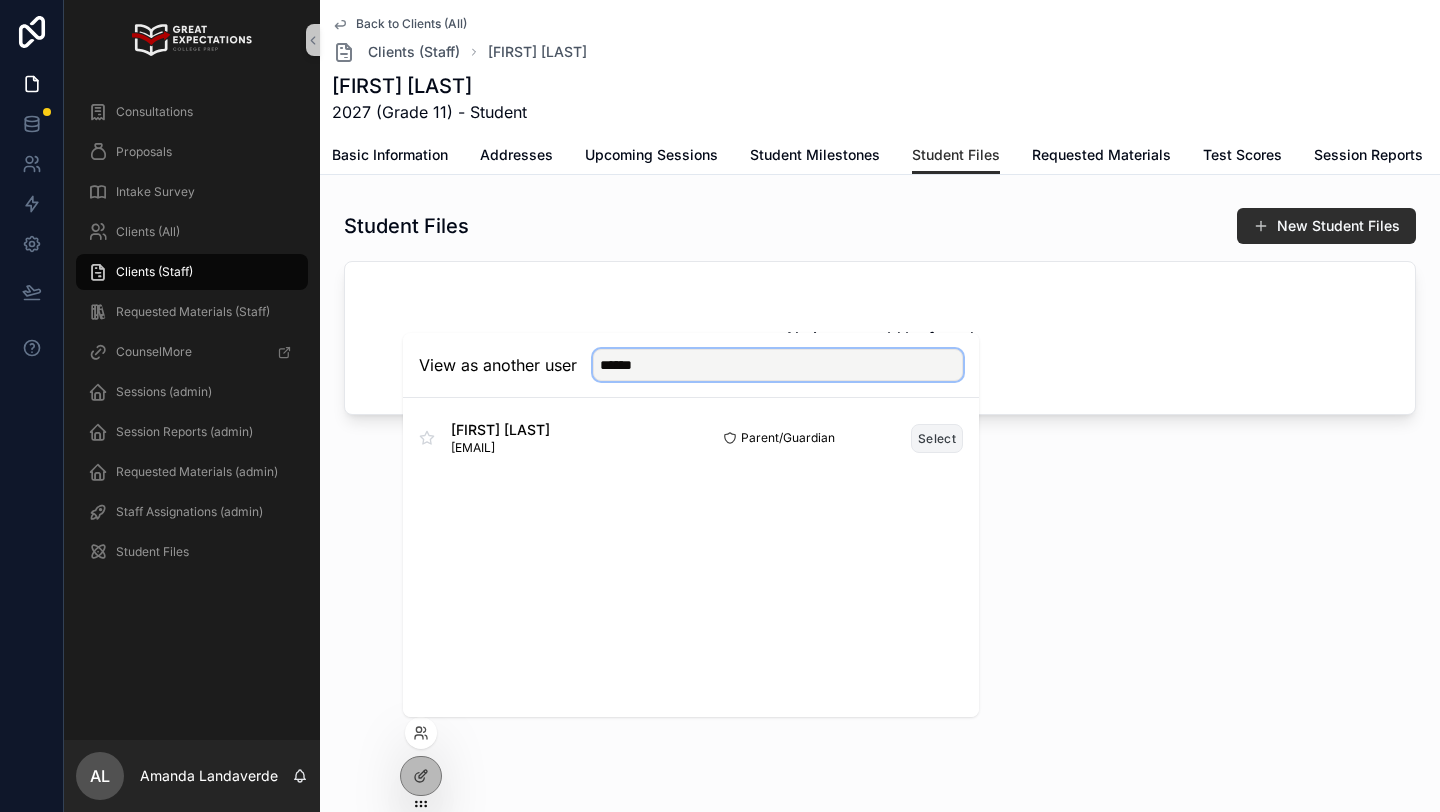 type on "******" 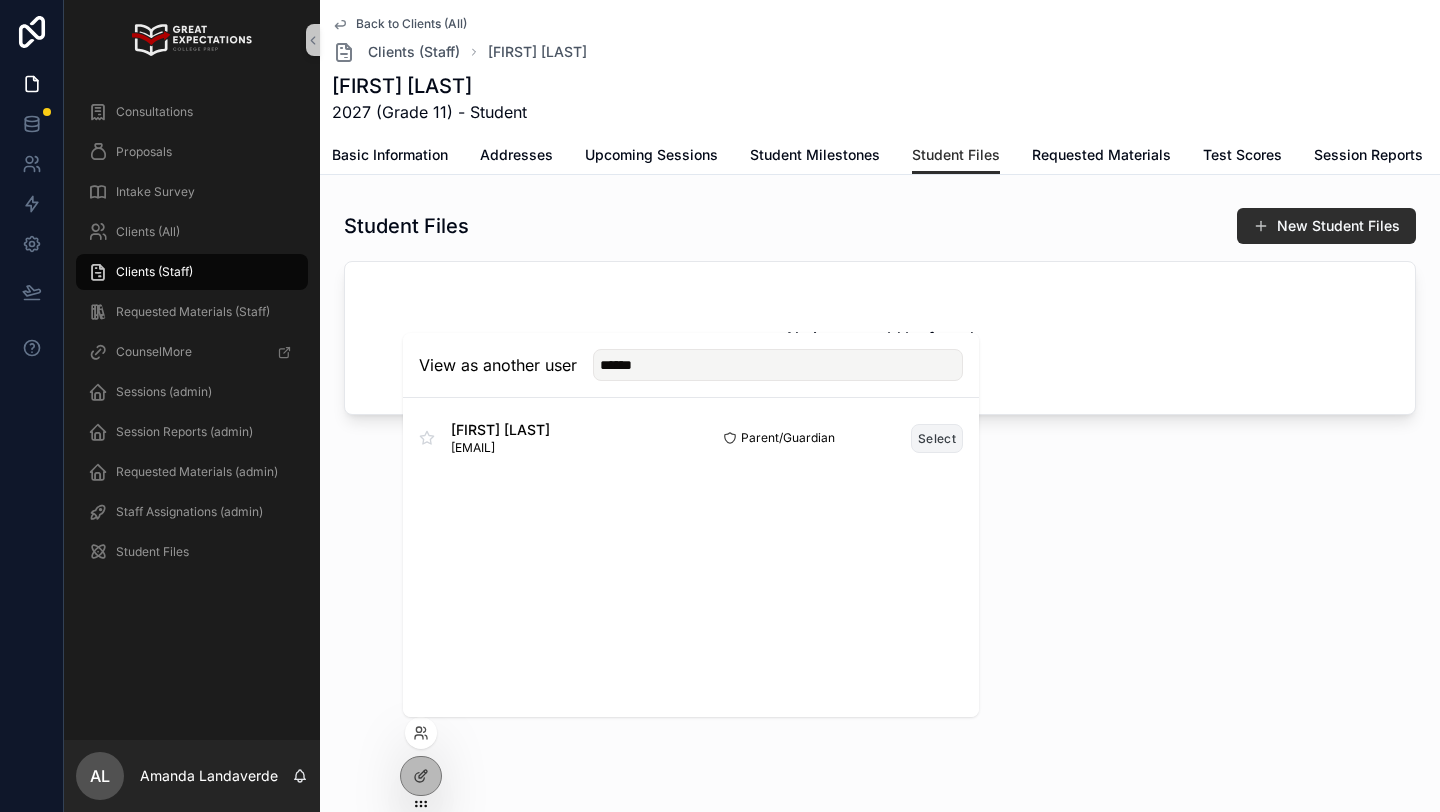 click on "Select" at bounding box center (937, 438) 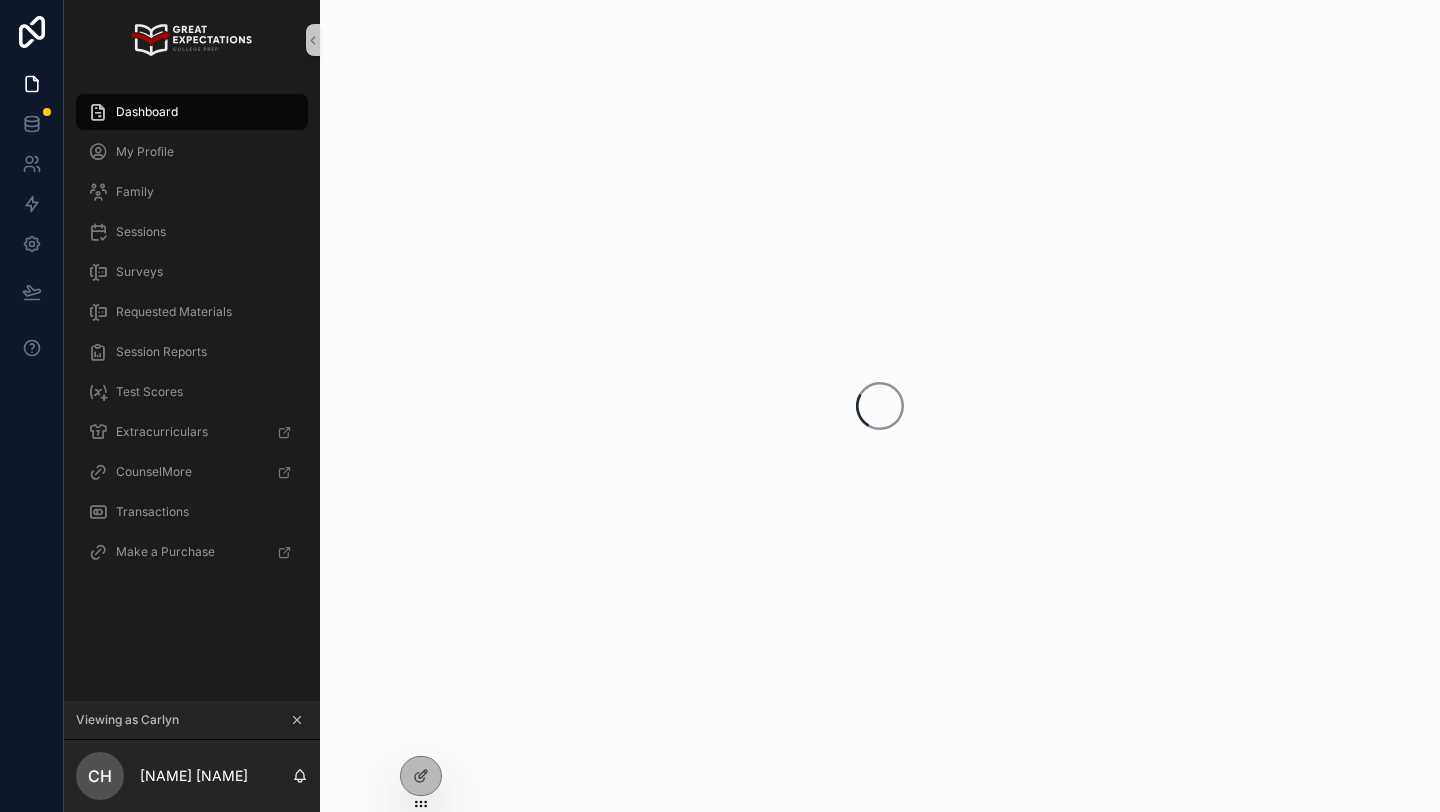 scroll, scrollTop: 0, scrollLeft: 0, axis: both 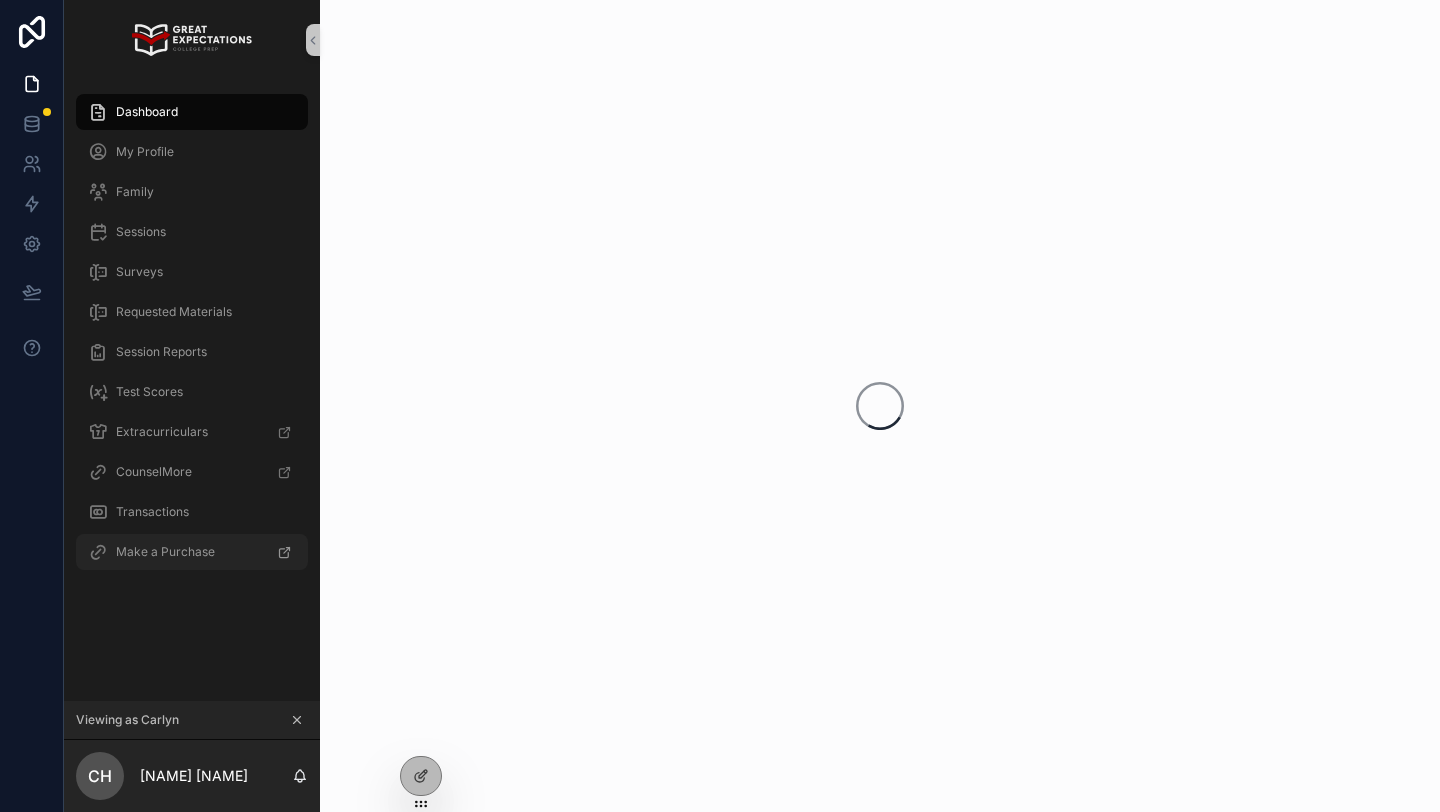 click on "Make a Purchase" at bounding box center [165, 552] 